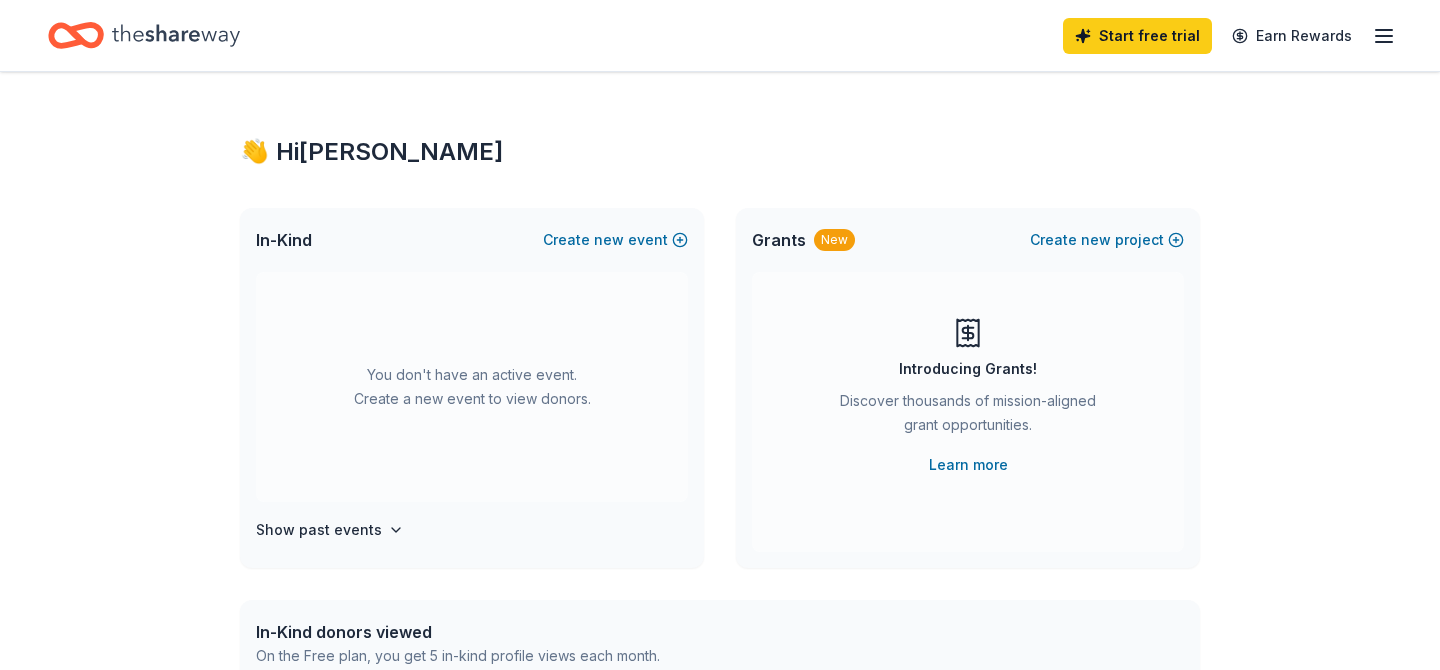 scroll, scrollTop: 0, scrollLeft: 0, axis: both 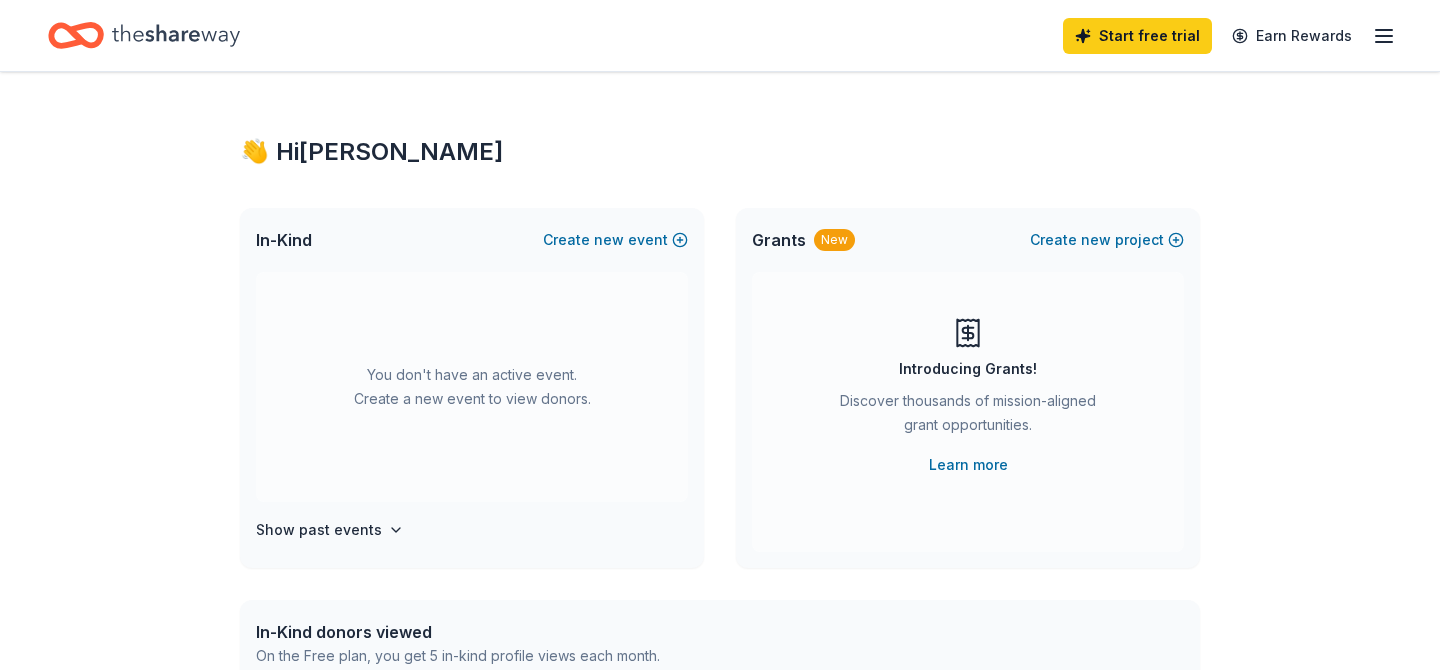 click on "In-Kind Create  new  event" at bounding box center [472, 240] 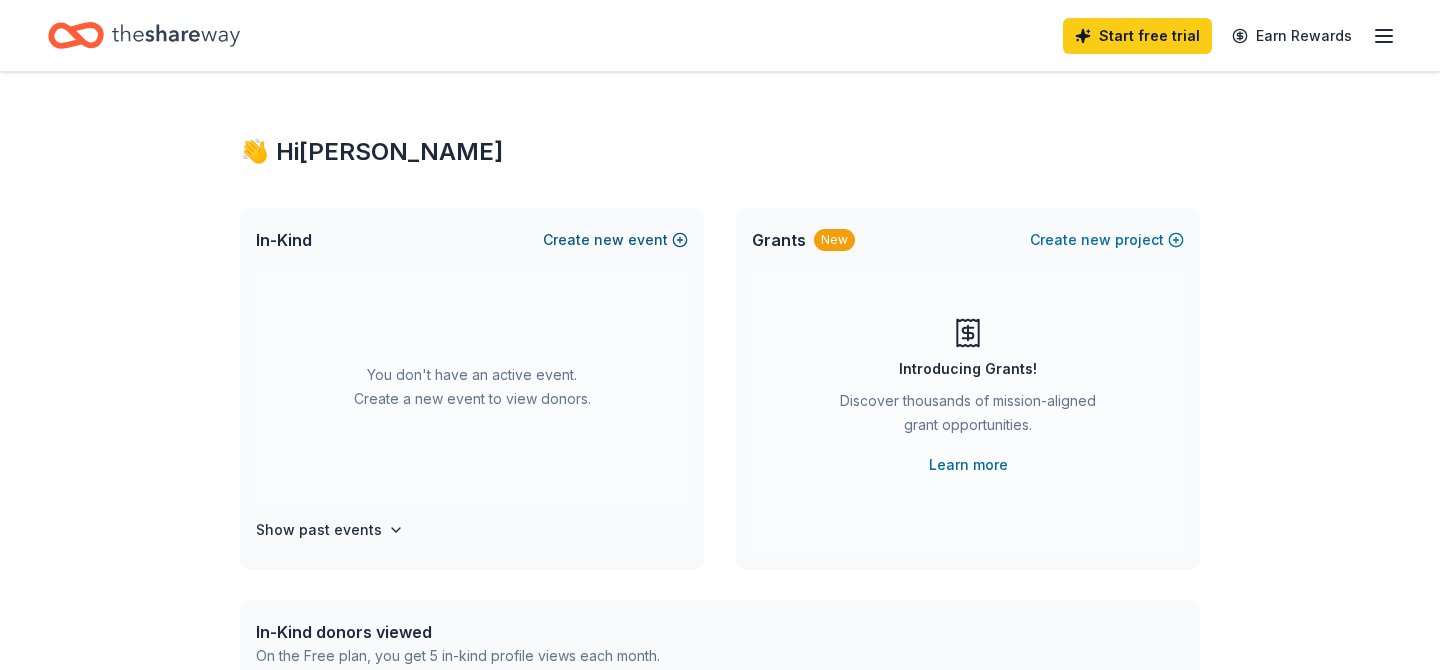 click on "Create  new  event" at bounding box center (615, 240) 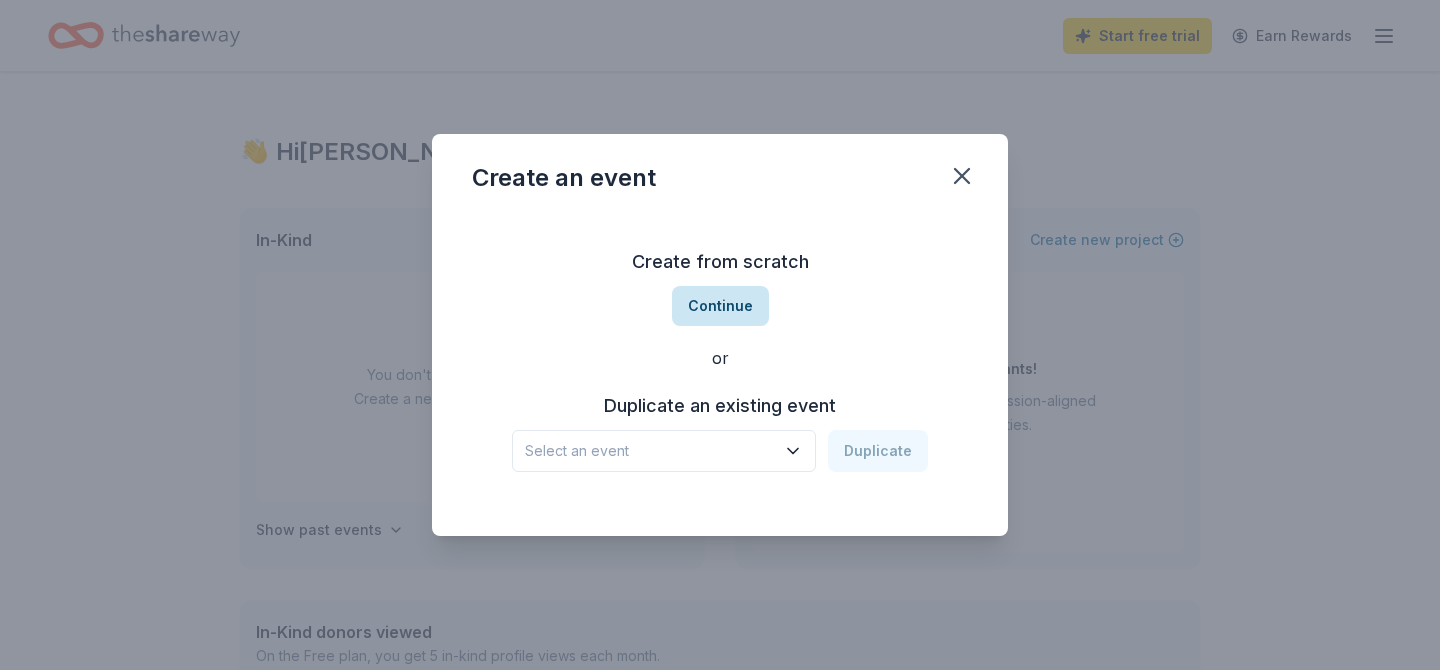click on "Continue" at bounding box center (720, 306) 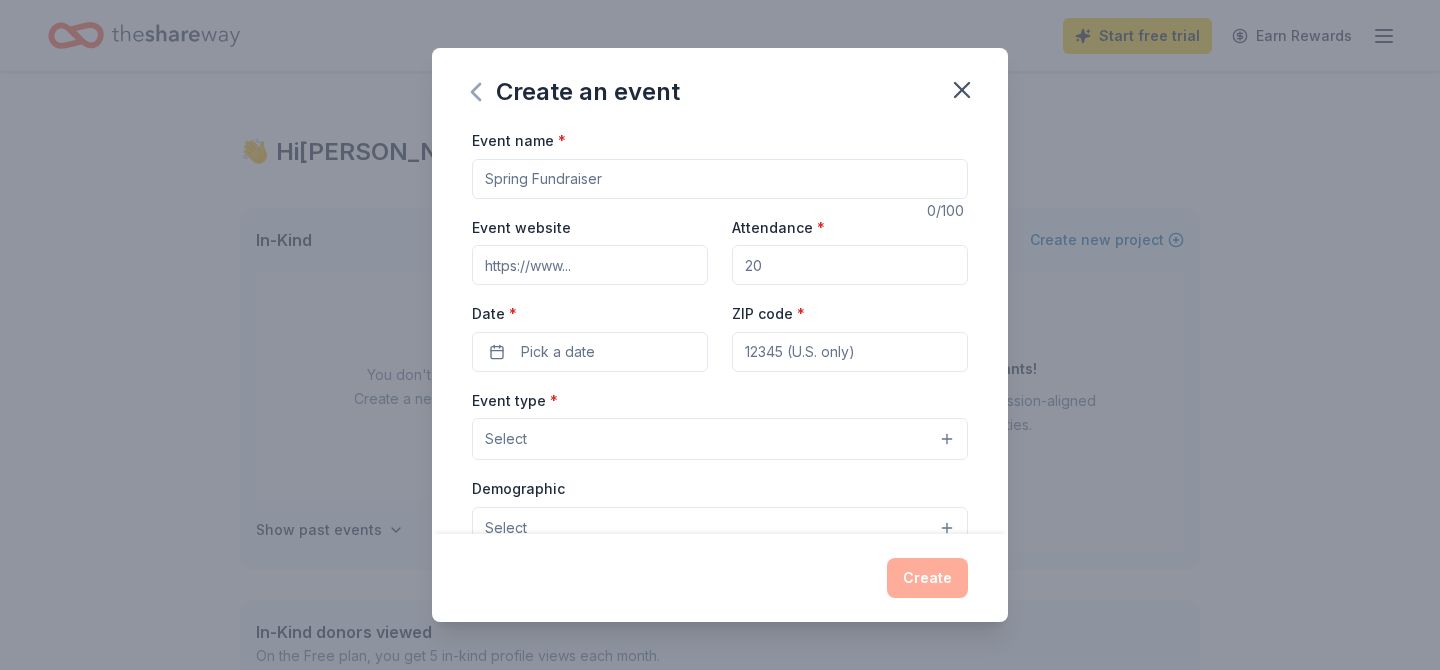 click 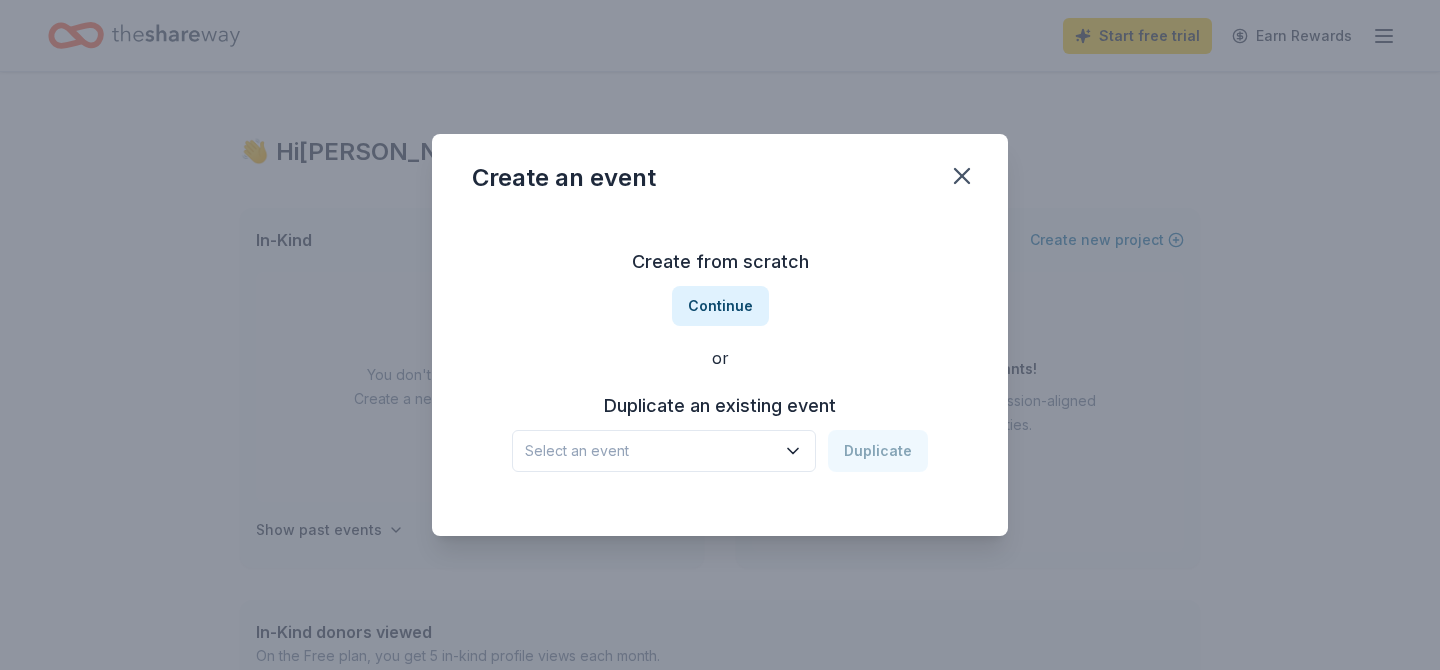 click on "Select an event" at bounding box center (664, 451) 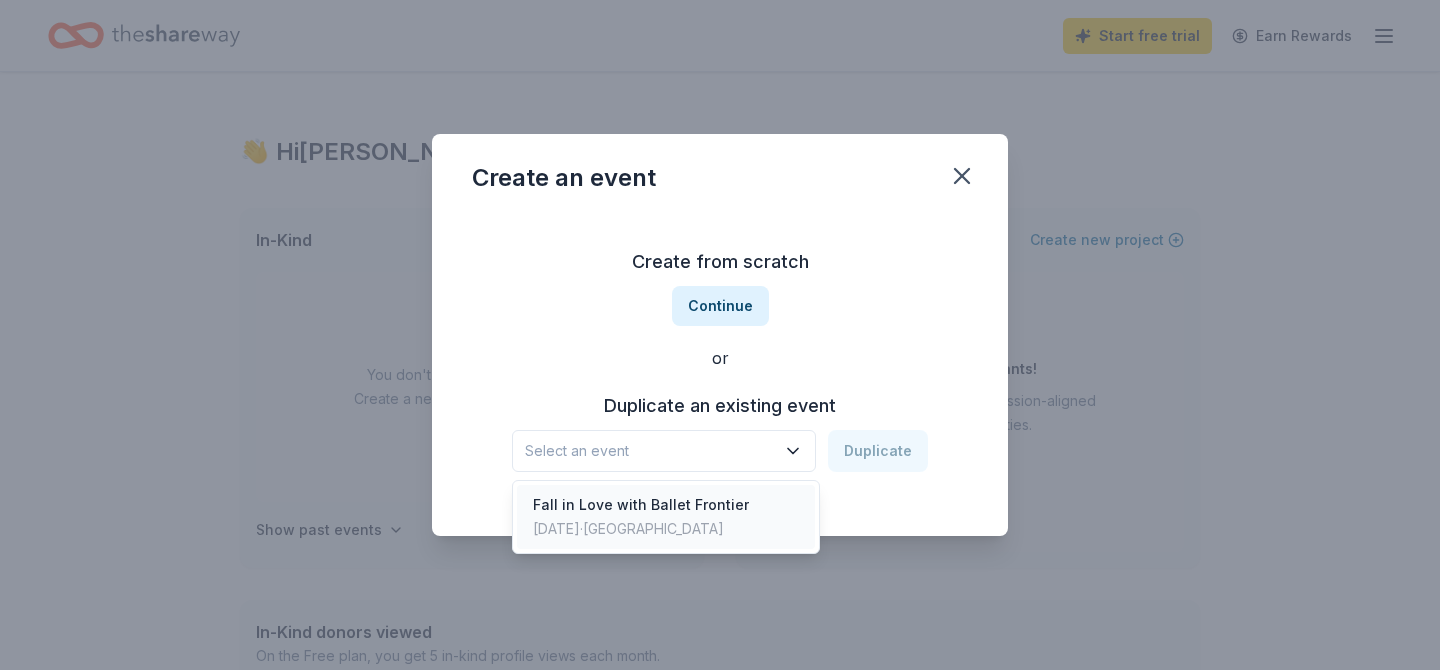 click on "Fall in Love with Ballet Frontier Oct 22, 2023  ·  TX" at bounding box center [666, 517] 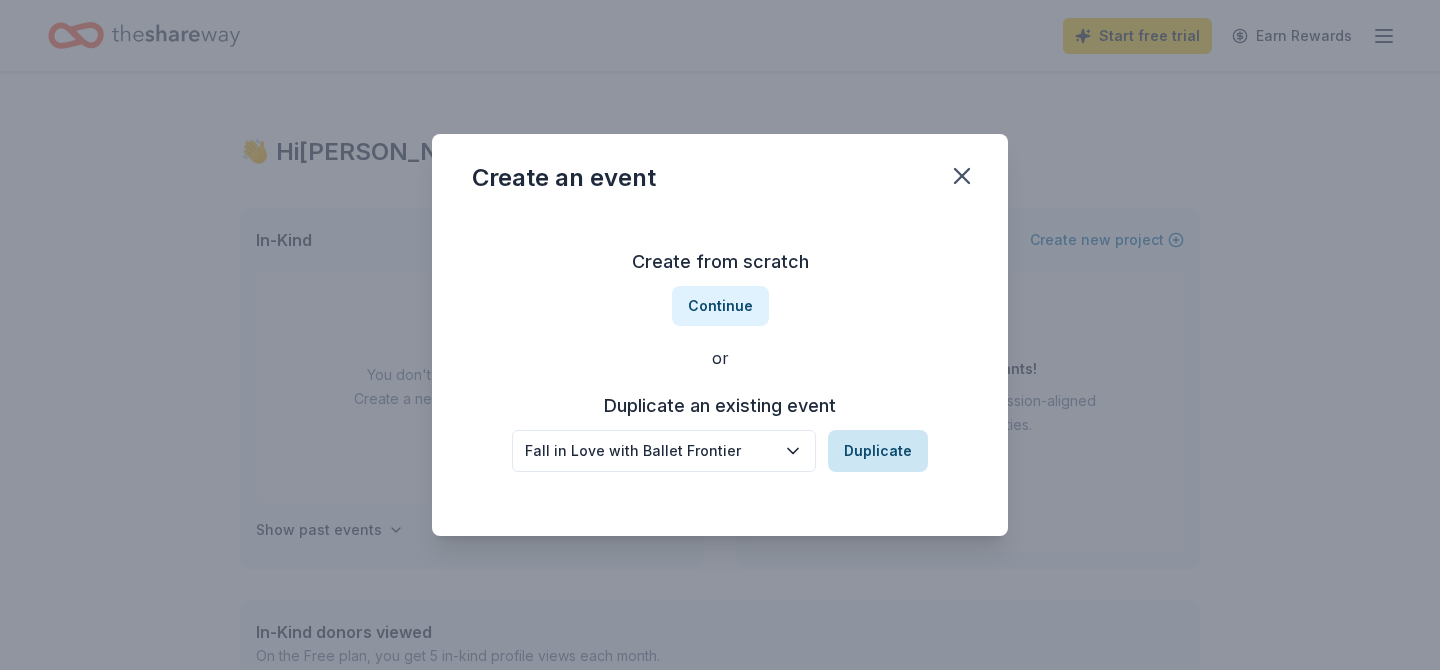 click on "Duplicate" at bounding box center (878, 451) 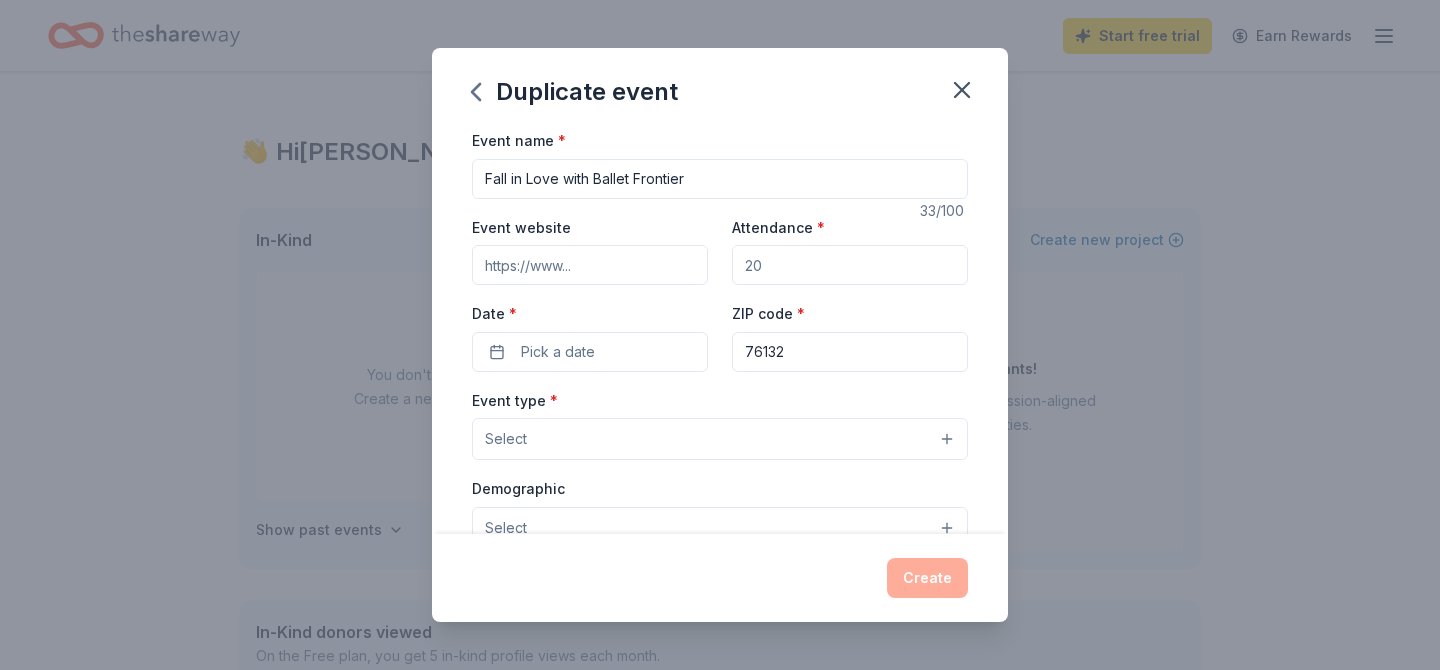 click on "Event website" at bounding box center (590, 265) 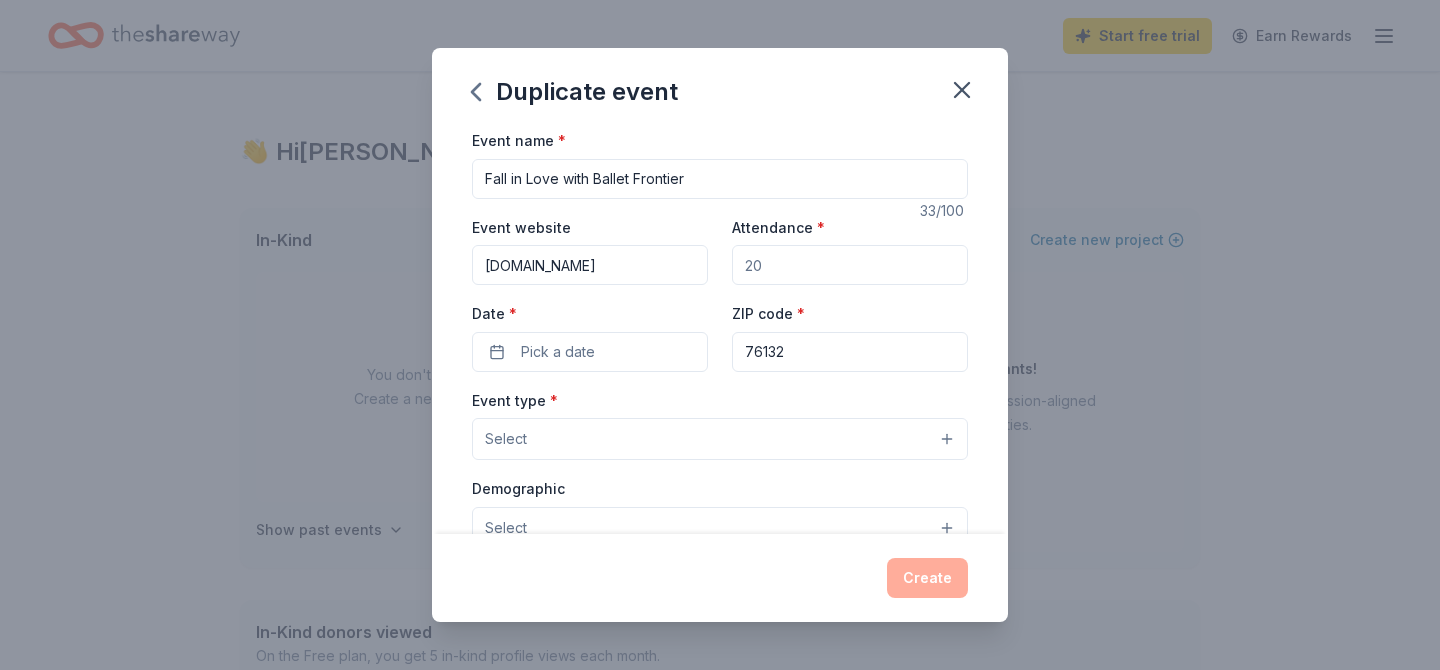 click on "Attendance *" at bounding box center [850, 265] 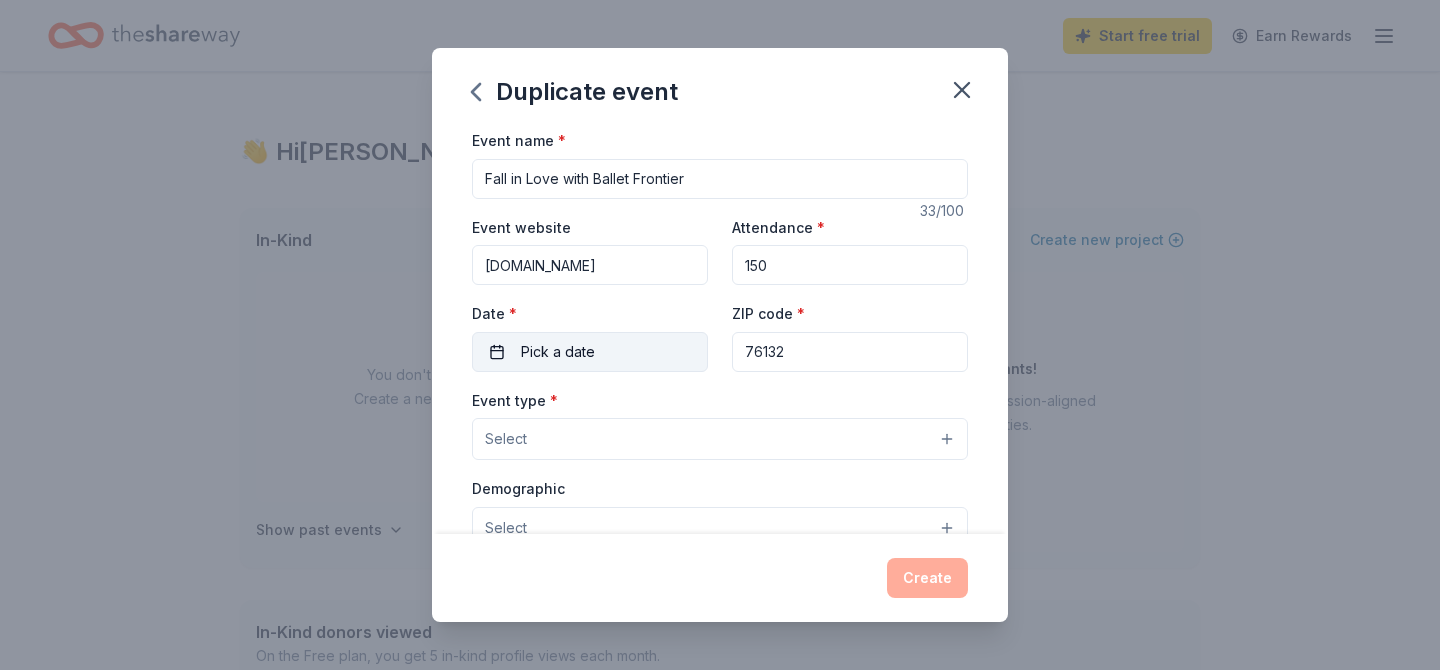 type on "150" 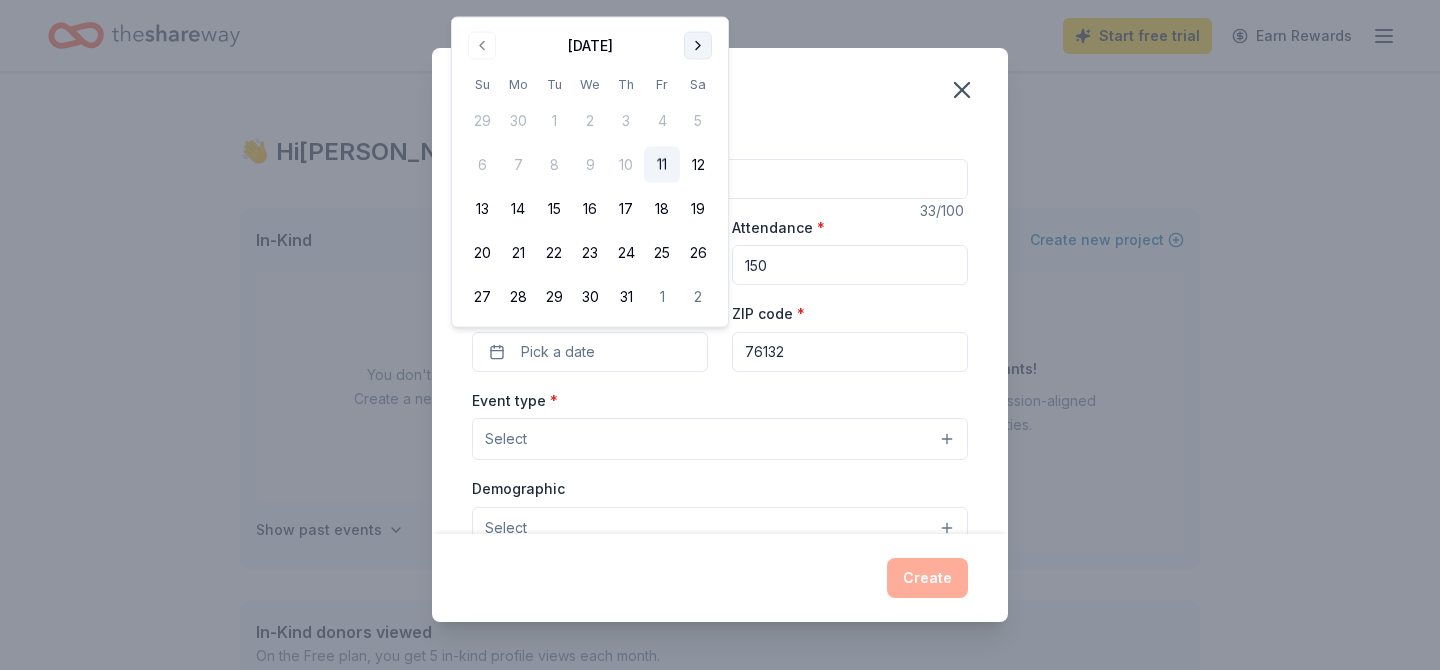 click at bounding box center (698, 46) 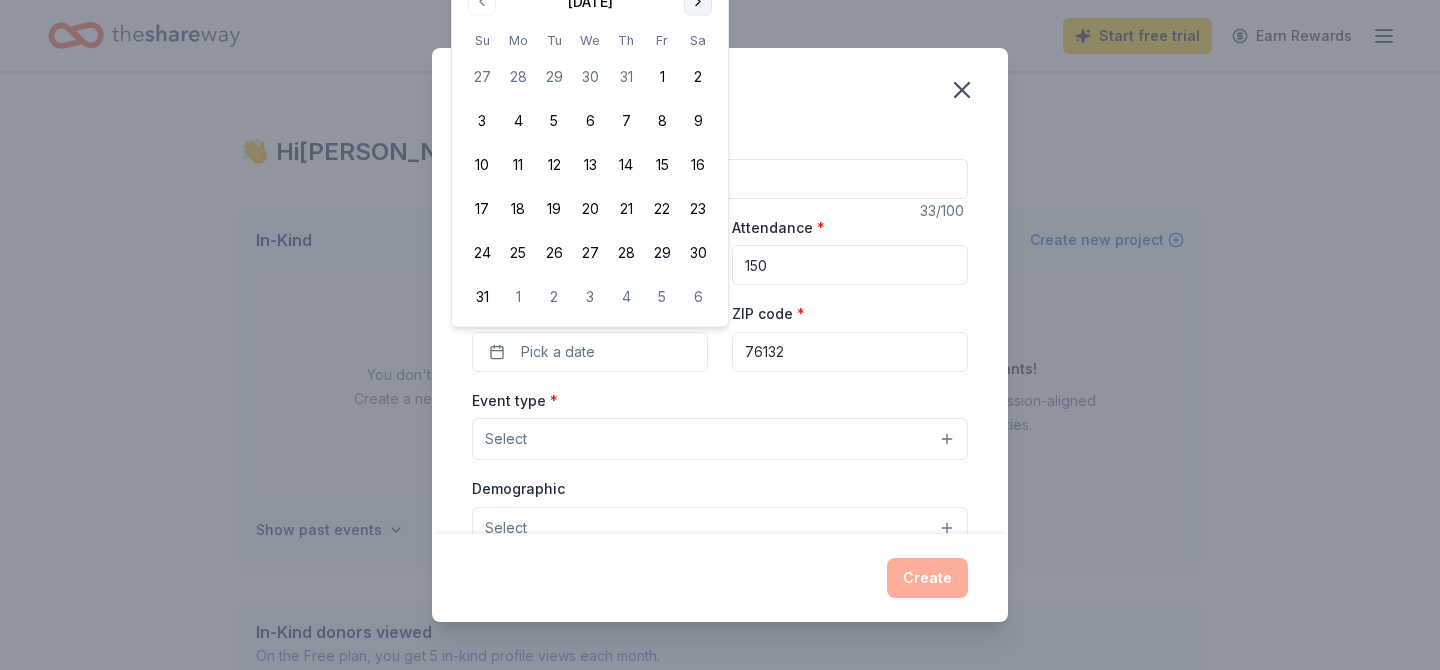 click on "Sa" at bounding box center [698, 40] 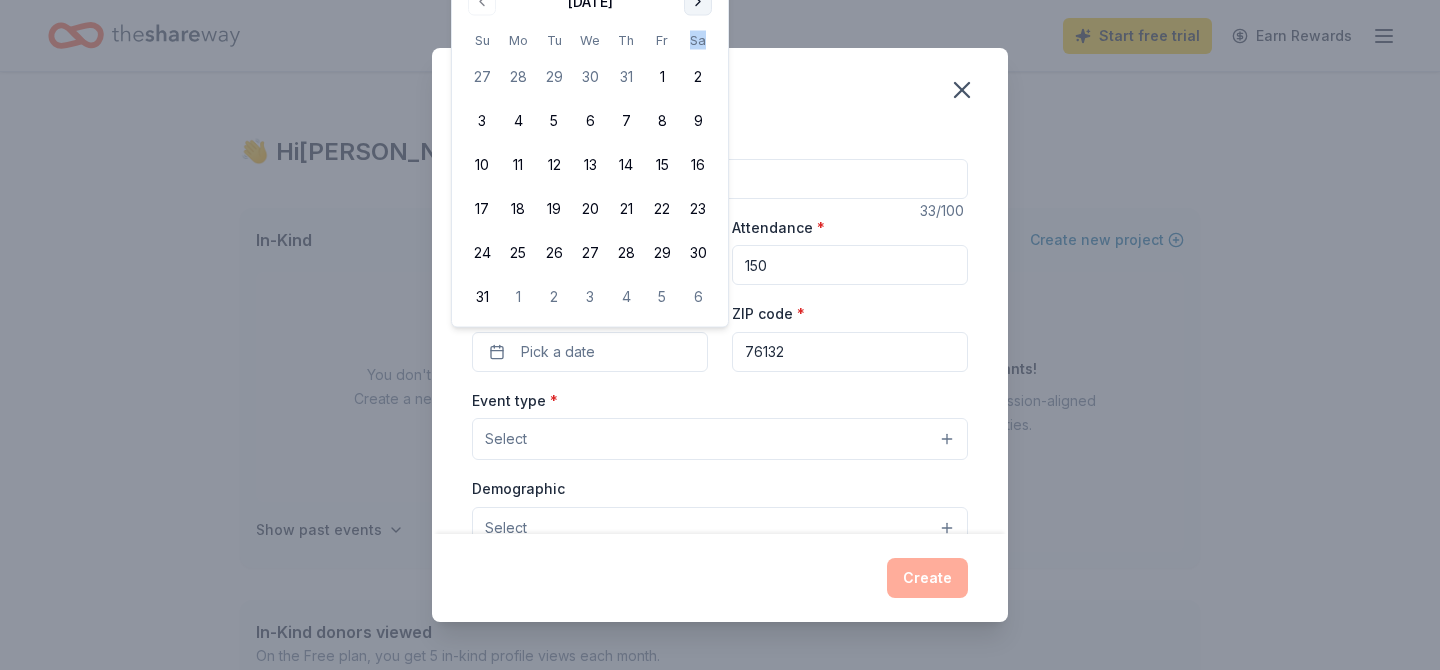 click at bounding box center [698, 2] 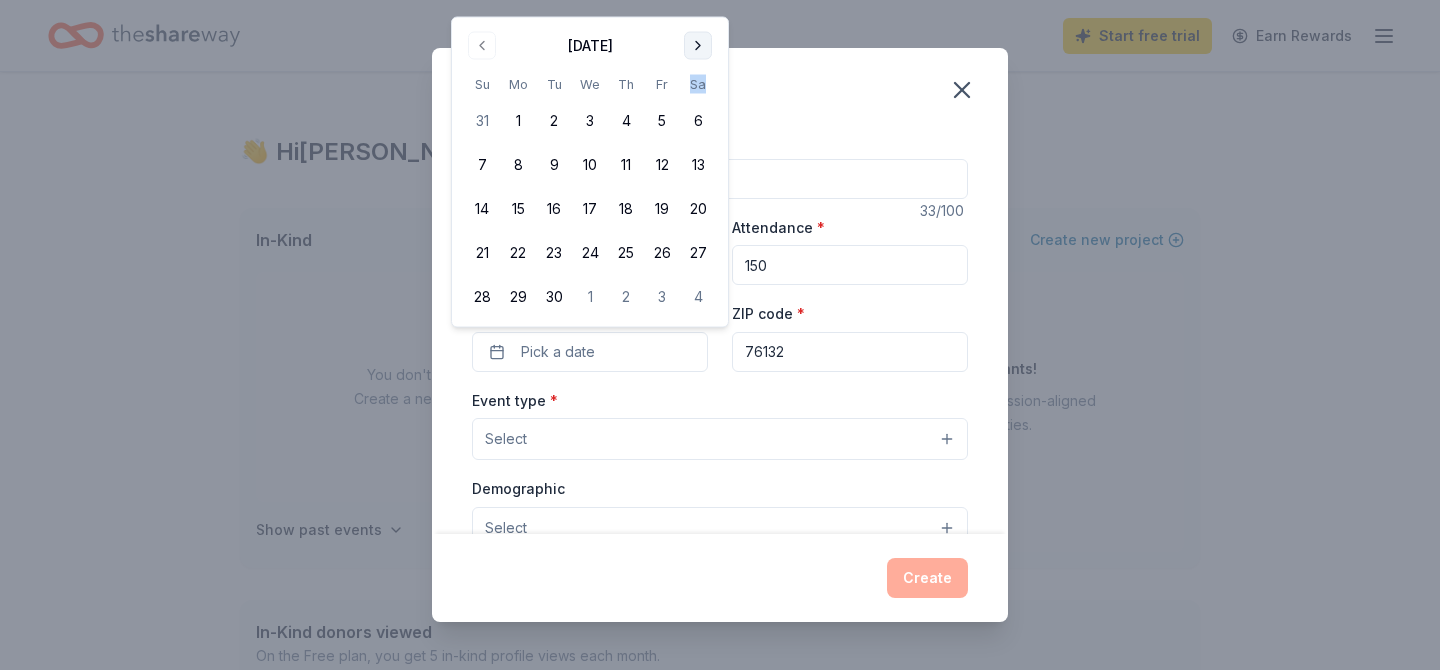 click at bounding box center (698, 46) 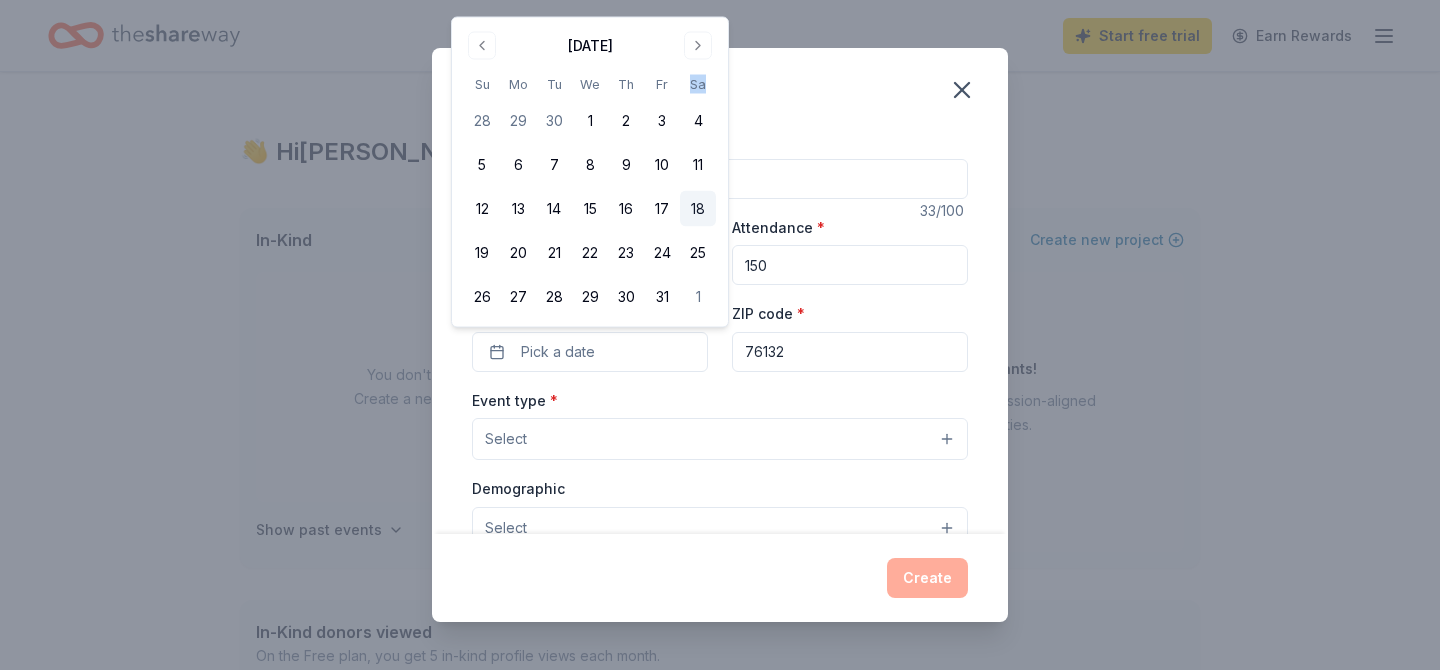click on "18" at bounding box center (698, 209) 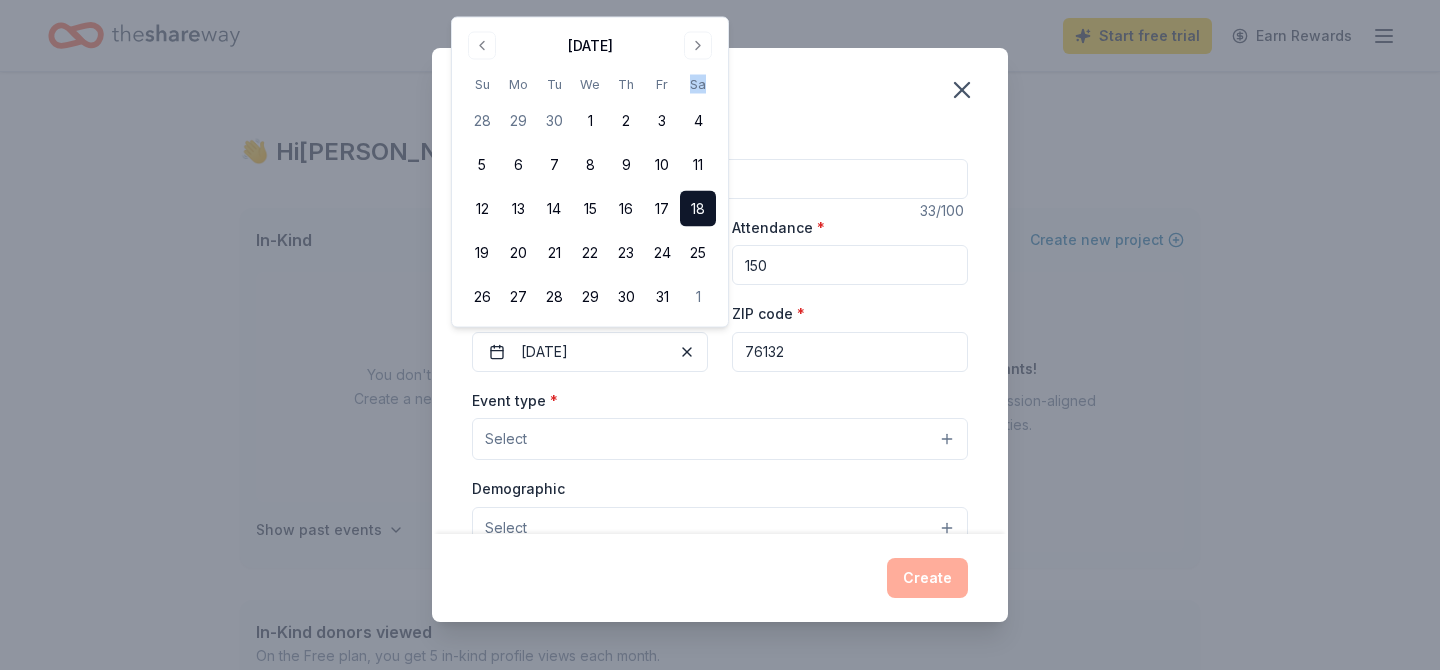 click on "Event type * Select" at bounding box center (720, 424) 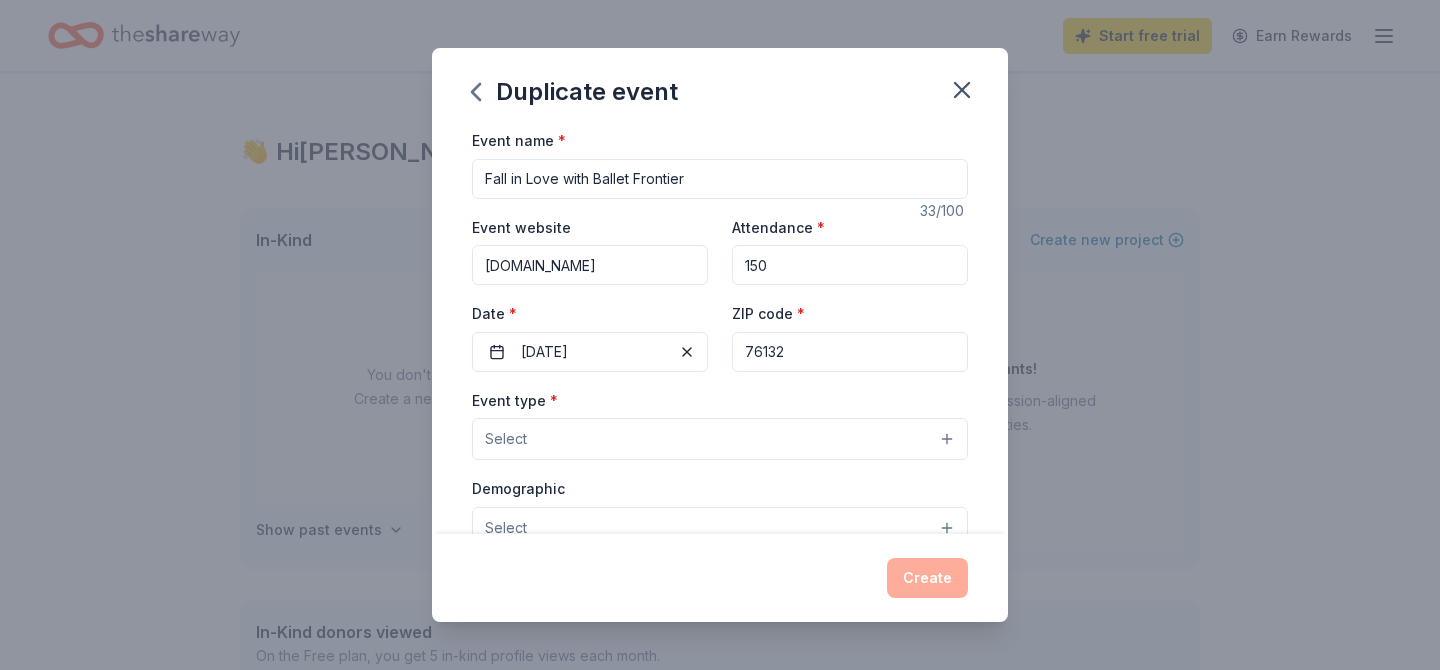 click on "Select" at bounding box center (720, 439) 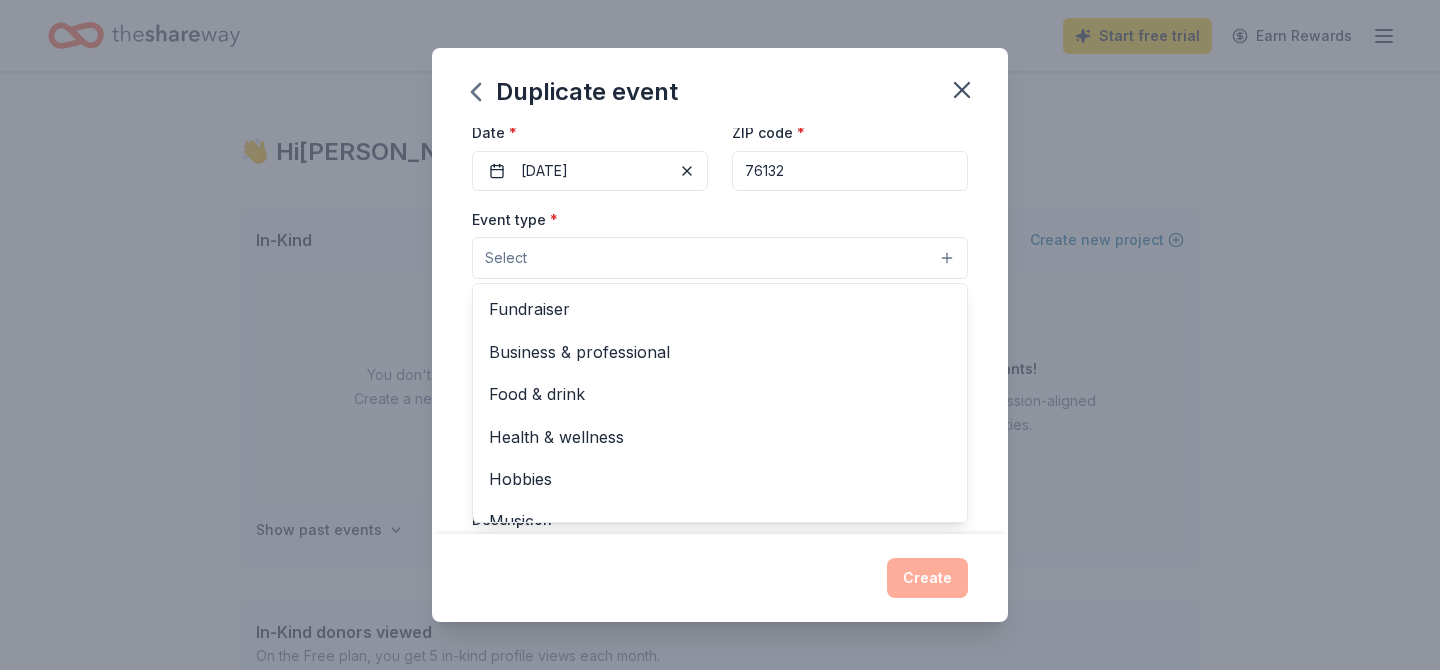 scroll, scrollTop: 209, scrollLeft: 0, axis: vertical 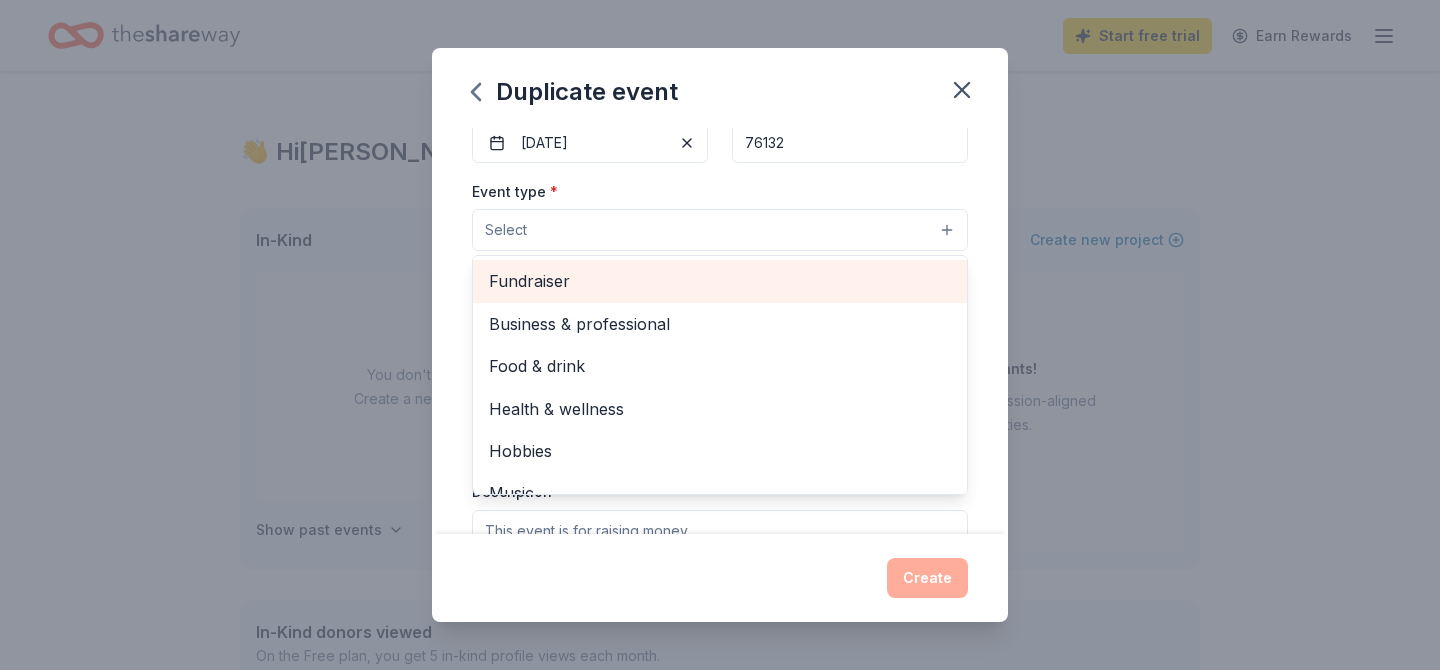 click on "Fundraiser" at bounding box center [720, 281] 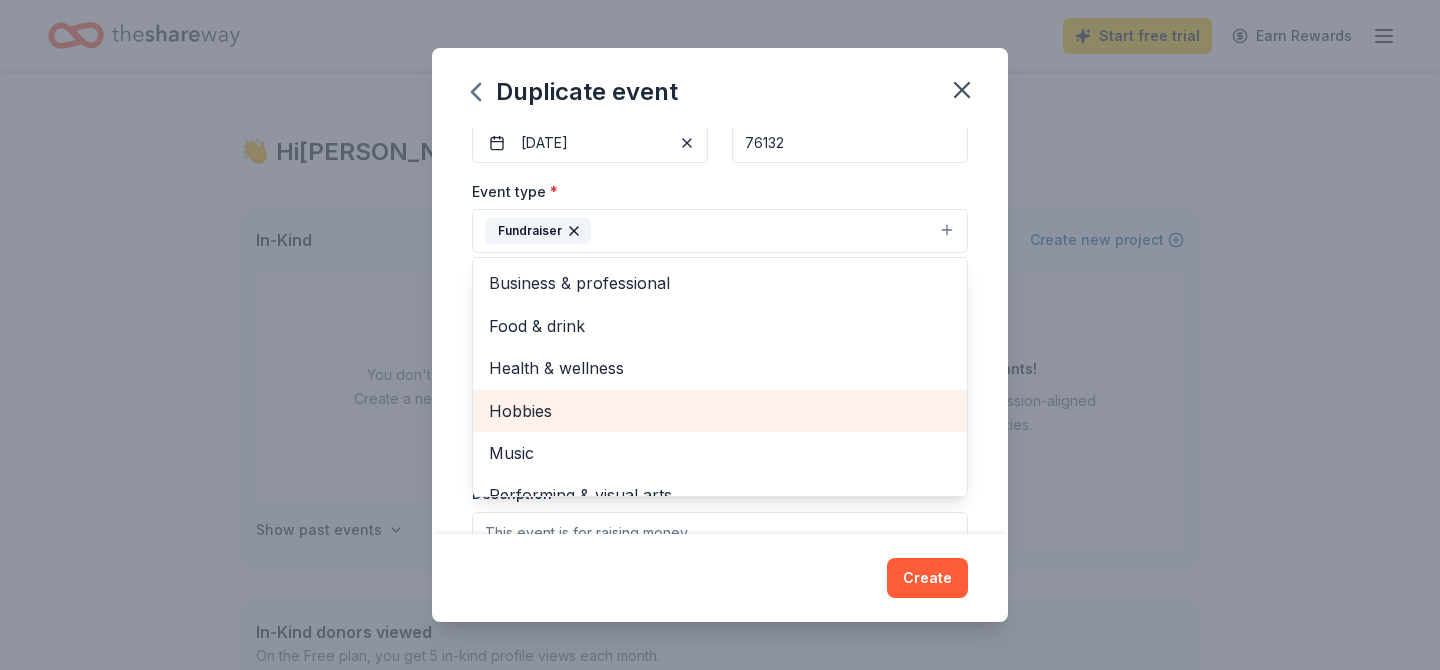 scroll, scrollTop: 24, scrollLeft: 0, axis: vertical 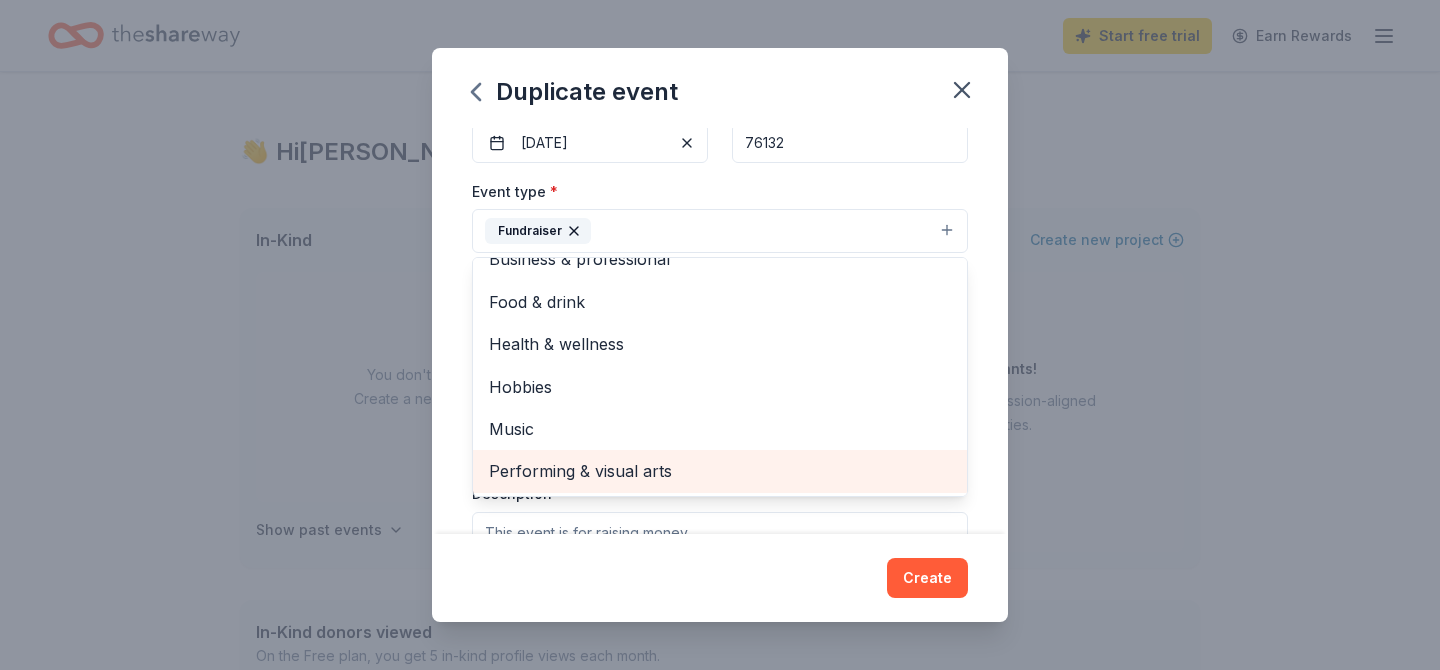 click on "Performing & visual arts" at bounding box center [720, 471] 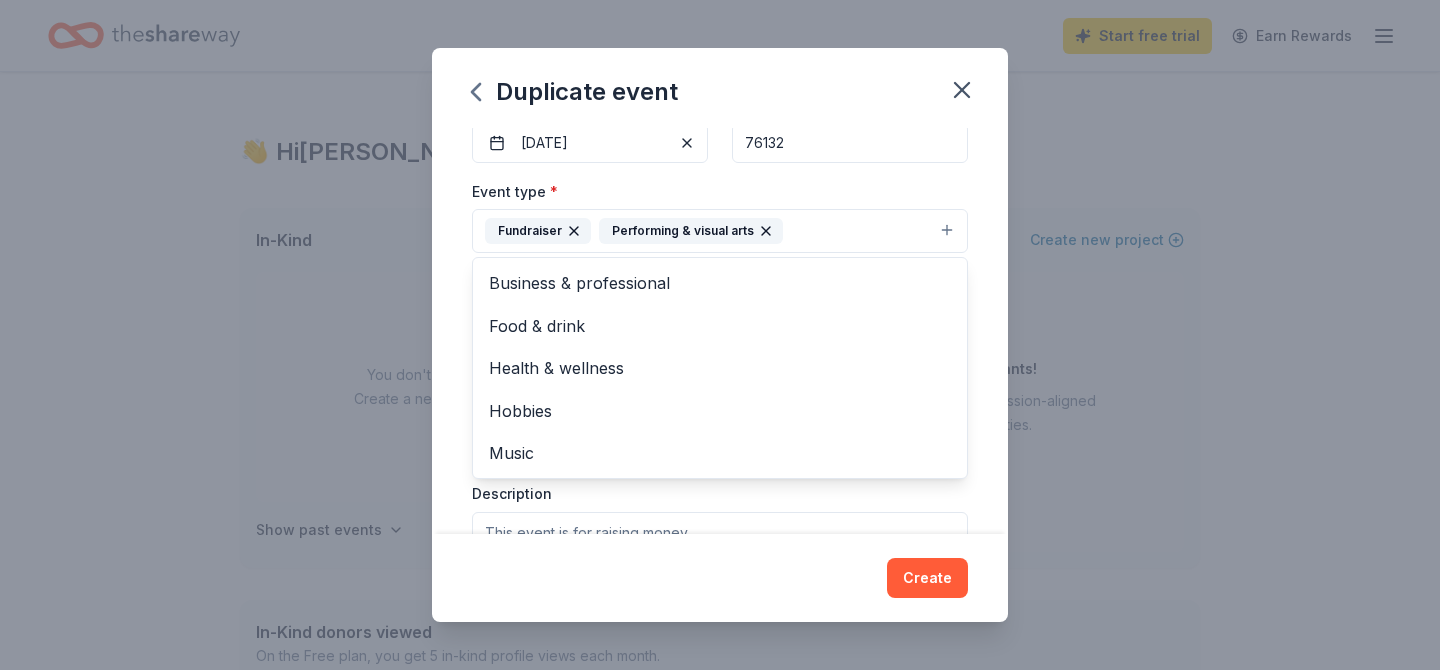 click on "Event name * Fall in Love with Ballet Frontier 33 /100 Event website balletfrontier.org Attendance * 150 Date * 10/18/2025 ZIP code * 76132 Event type * Fundraiser Performing & visual arts Business & professional Food & drink Health & wellness Hobbies Music Demographic Select We use this information to help brands find events with their target demographic to sponsor their products. Mailing address Apt/unit Description What are you looking for? * Auction & raffle Meals Snacks Desserts Alcohol Beverages Send me reminders Email me reminders of donor application deadlines Recurring event Copy donors Saved Applied Approved Received Declined Not interested All copied donors will be given "saved" status in your new event. Companies that are no longer donating will not be copied." at bounding box center [720, 331] 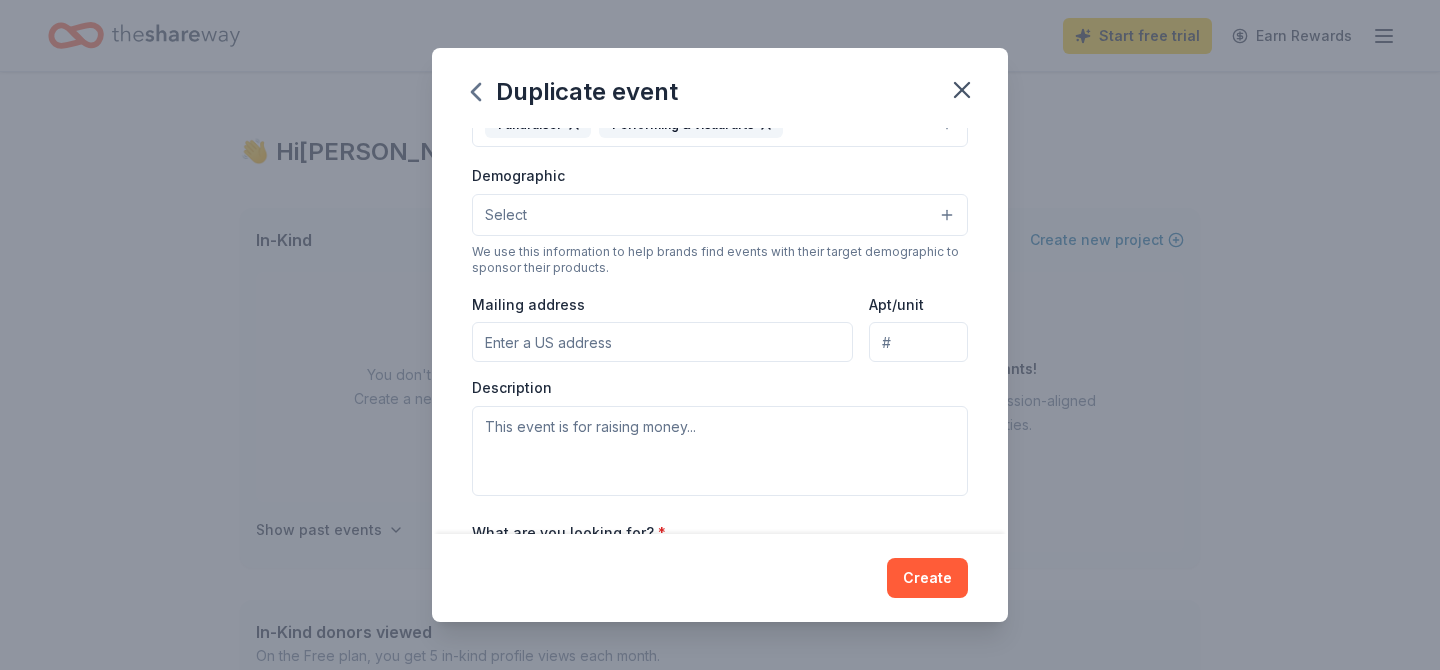 scroll, scrollTop: 310, scrollLeft: 0, axis: vertical 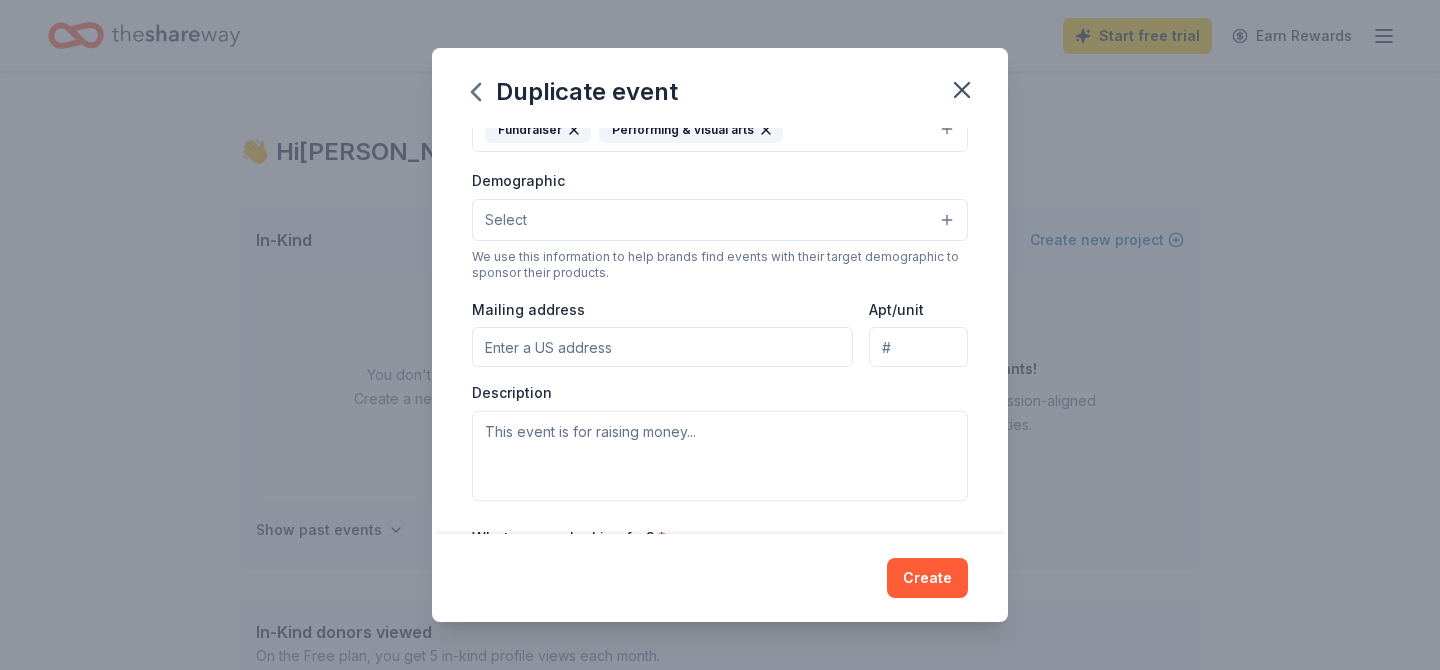 click on "Select" at bounding box center [720, 220] 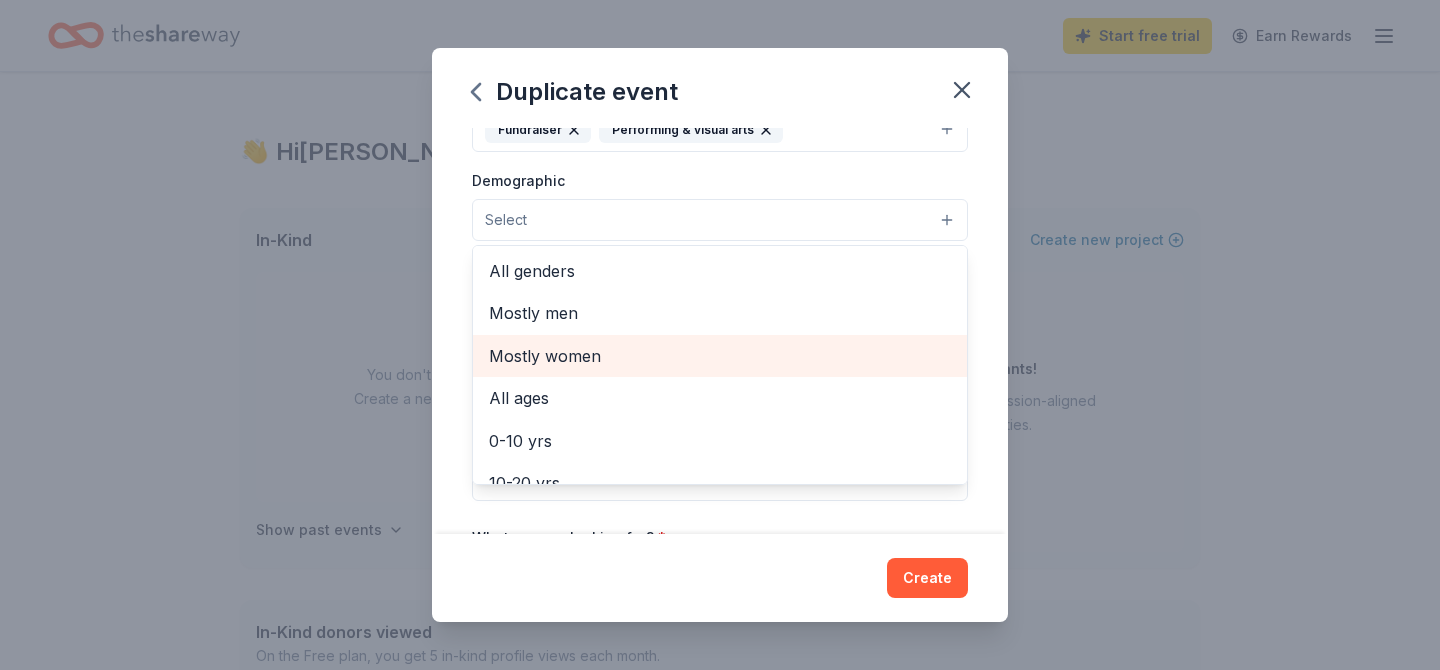 click on "Mostly women" at bounding box center (720, 356) 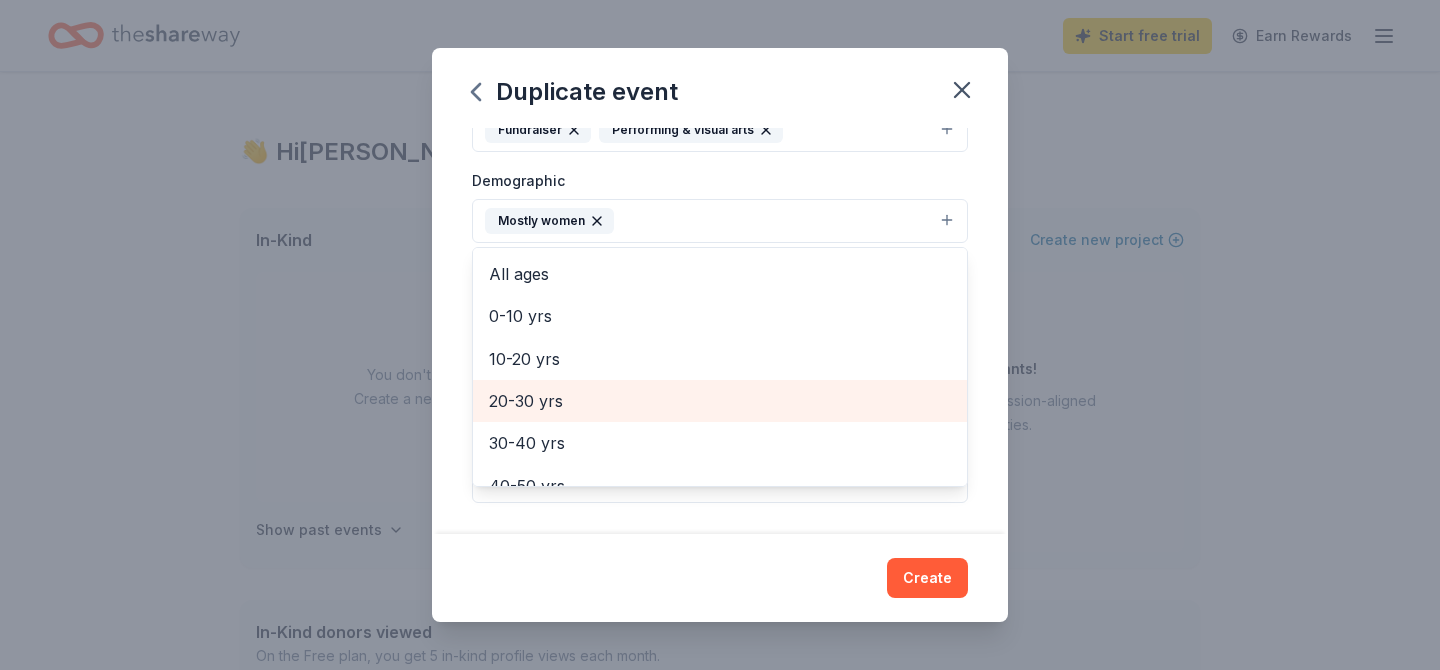 scroll, scrollTop: 82, scrollLeft: 0, axis: vertical 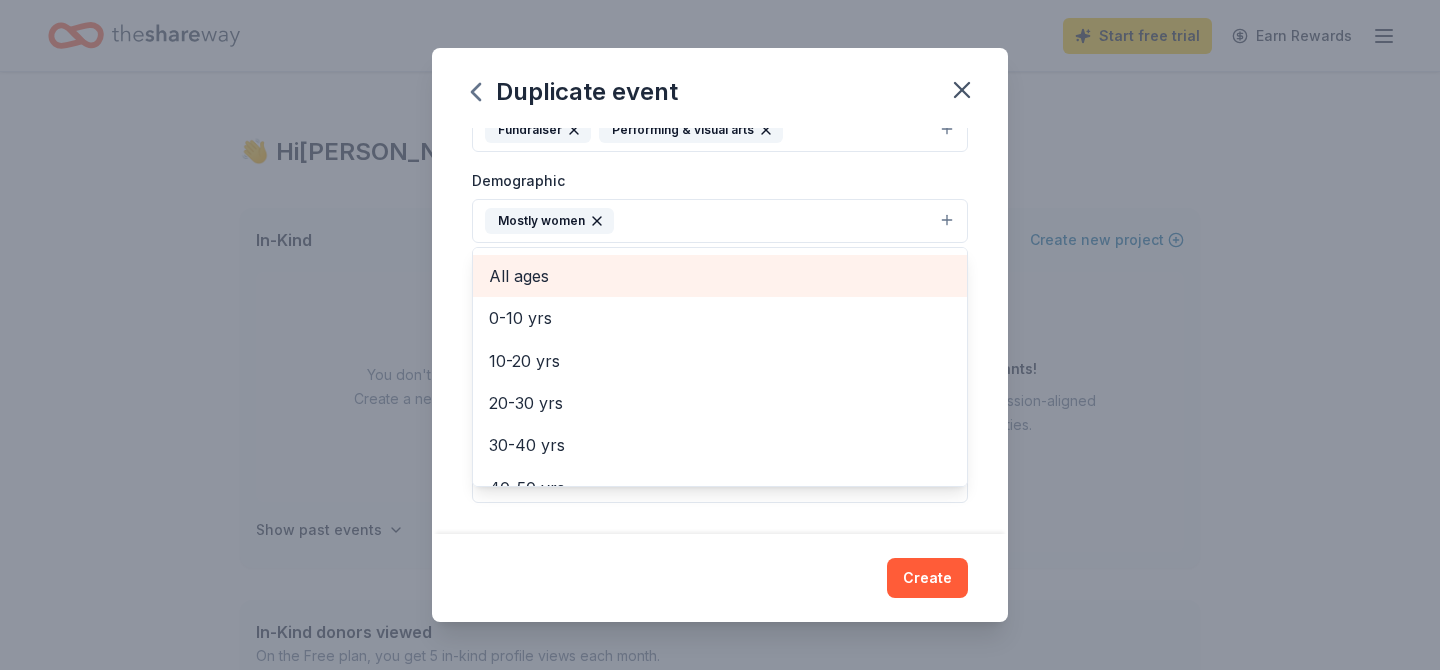 click on "All ages" at bounding box center [720, 276] 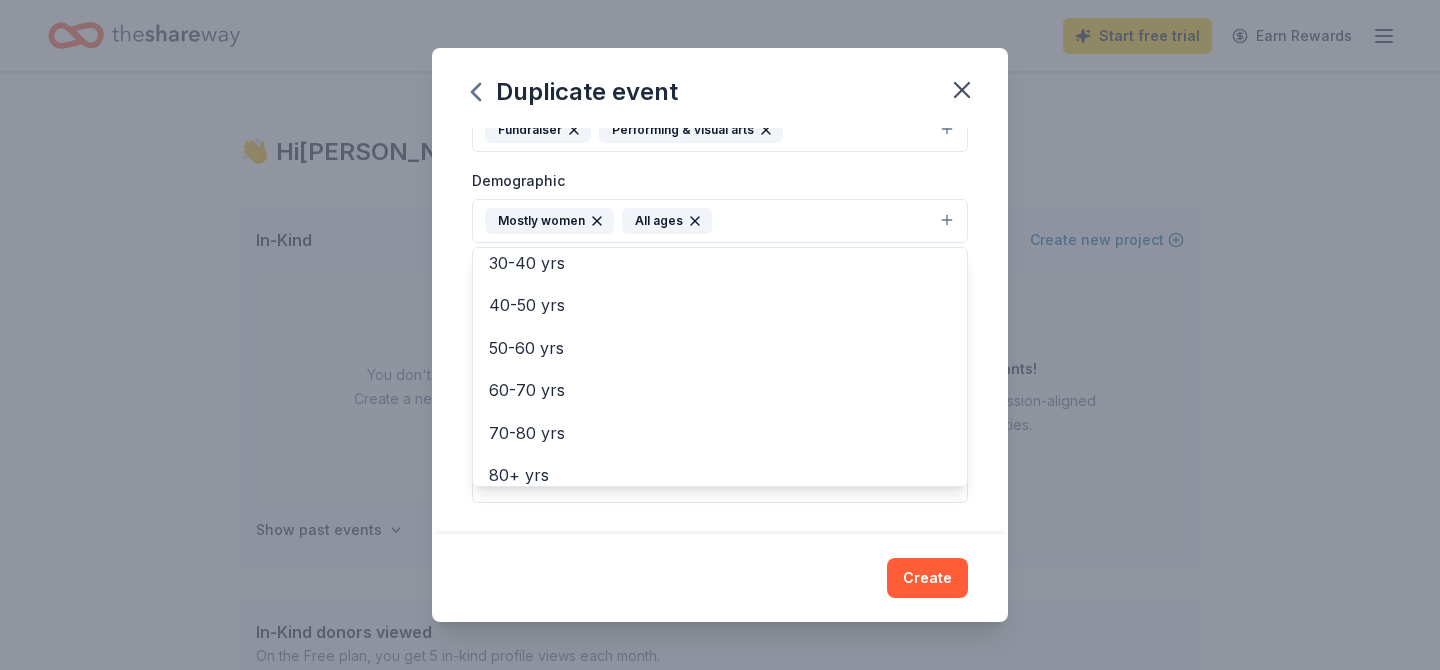 scroll, scrollTop: 236, scrollLeft: 0, axis: vertical 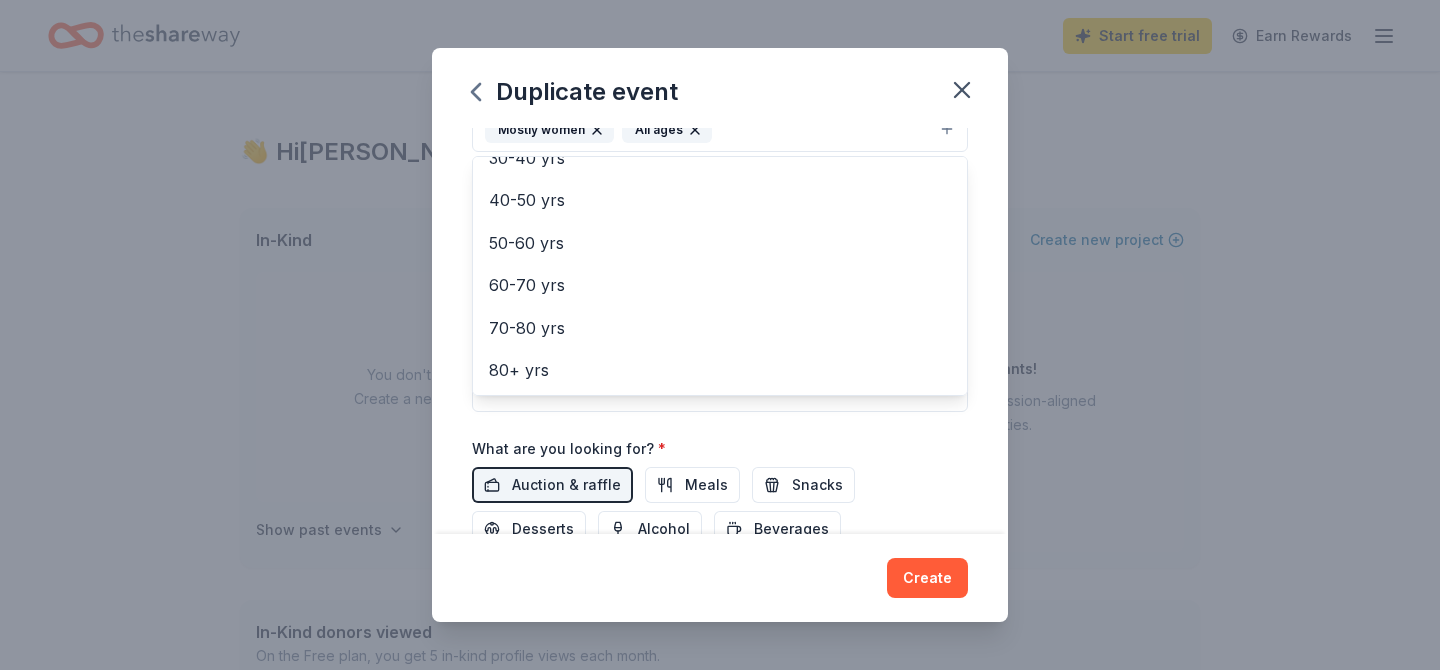 click on "Event name * Fall in Love with Ballet Frontier 33 /100 Event website balletfrontier.org Attendance * 150 Date * 10/18/2025 ZIP code * 76132 Event type * Fundraiser Performing & visual arts Demographic Mostly women All ages All genders Mostly men 0-10 yrs 10-20 yrs 20-30 yrs 30-40 yrs 40-50 yrs 50-60 yrs 60-70 yrs 70-80 yrs 80+ yrs We use this information to help brands find events with their target demographic to sponsor their products. Mailing address Apt/unit Description What are you looking for? * Auction & raffle Meals Snacks Desserts Alcohol Beverages Send me reminders Email me reminders of donor application deadlines Recurring event Copy donors Saved Applied Approved Received Declined Not interested All copied donors will be given "saved" status in your new event. Companies that are no longer donating will not be copied." at bounding box center (720, 331) 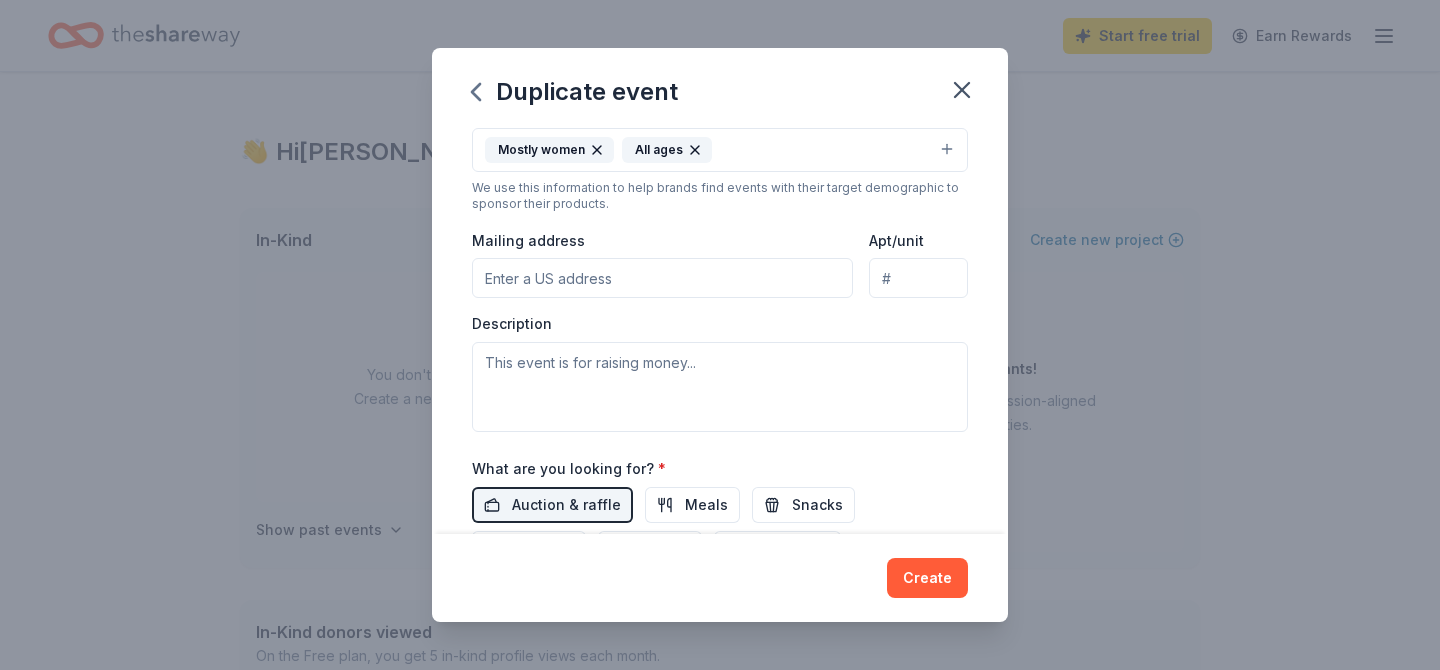 scroll, scrollTop: 308, scrollLeft: 0, axis: vertical 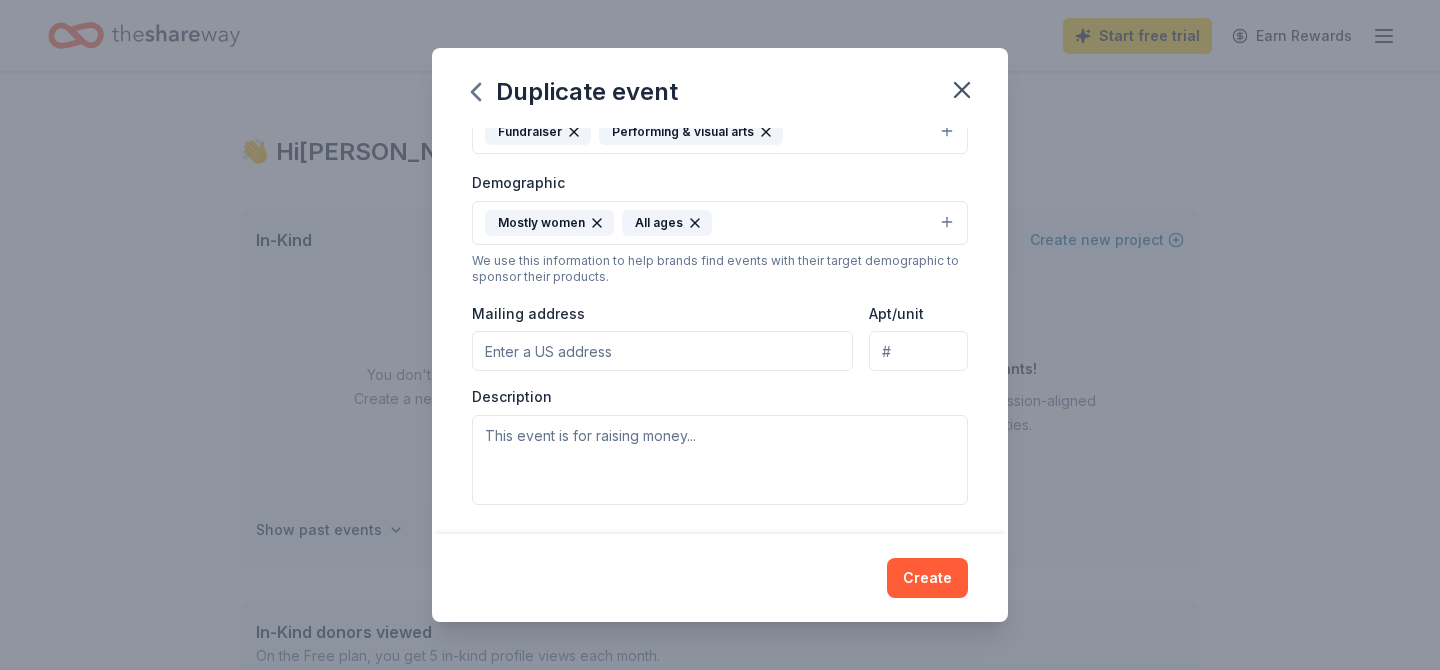 click on "Mailing address" at bounding box center [662, 351] 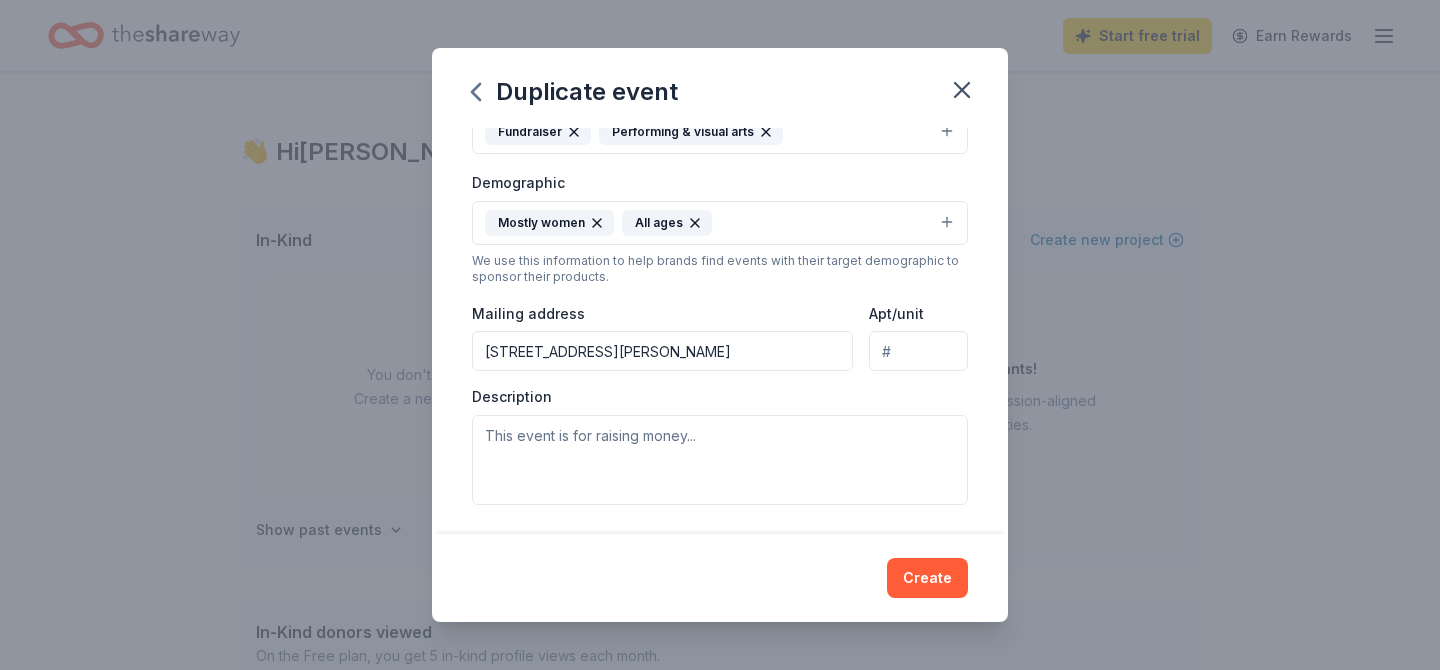 click on "Description" at bounding box center [720, 446] 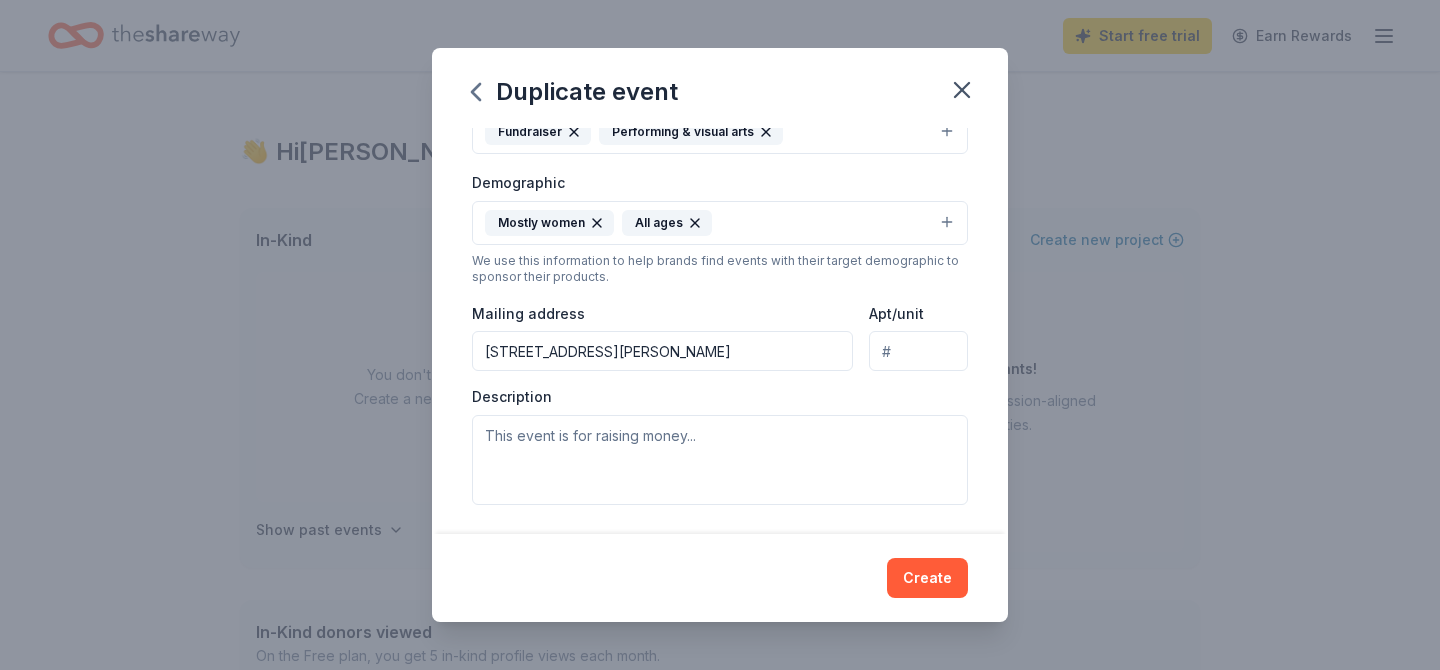 type on "6132 Overton Ridge Boulevard, Fort Worth, TX, 76132" 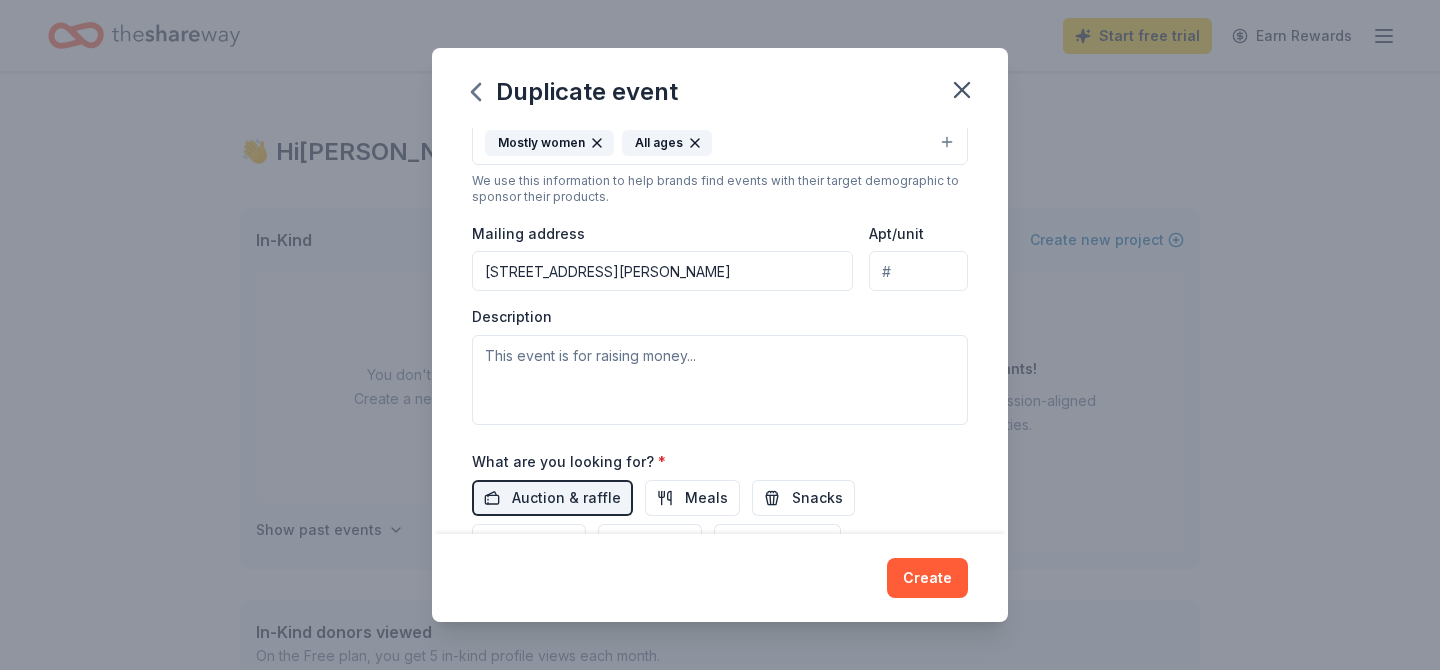 scroll, scrollTop: 398, scrollLeft: 0, axis: vertical 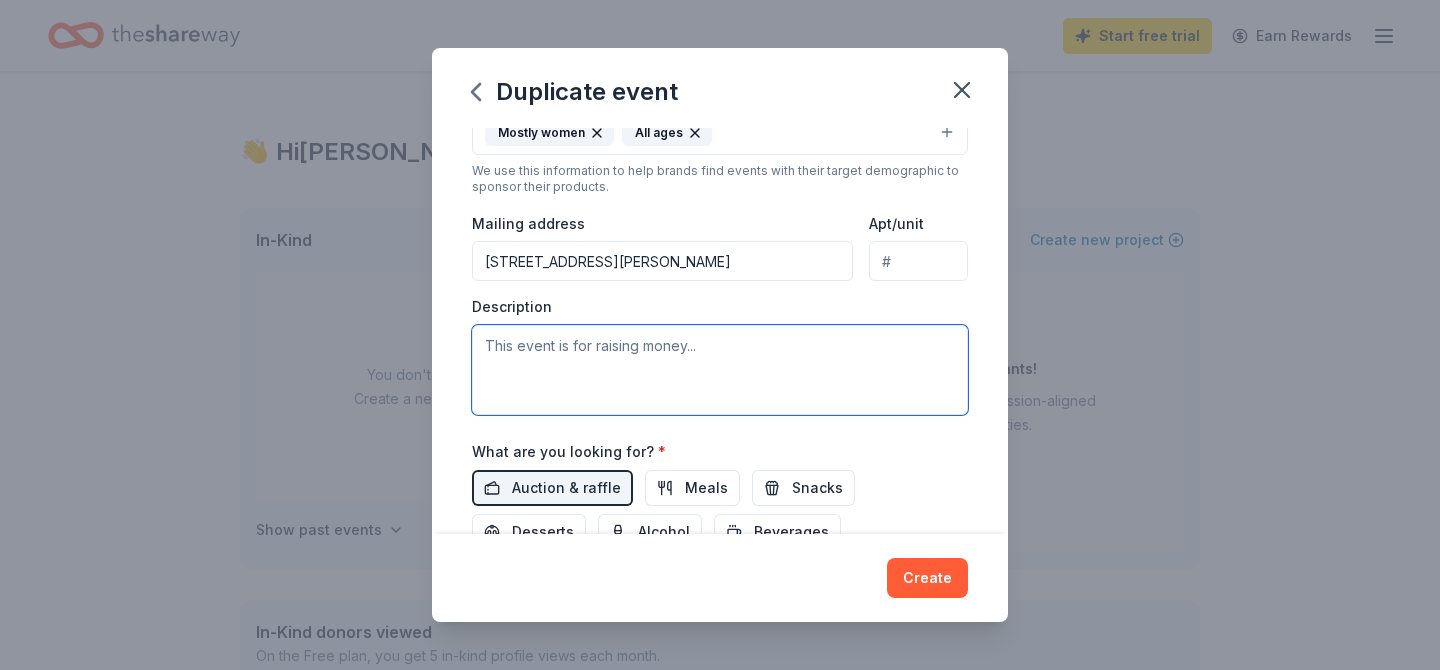 click at bounding box center [720, 370] 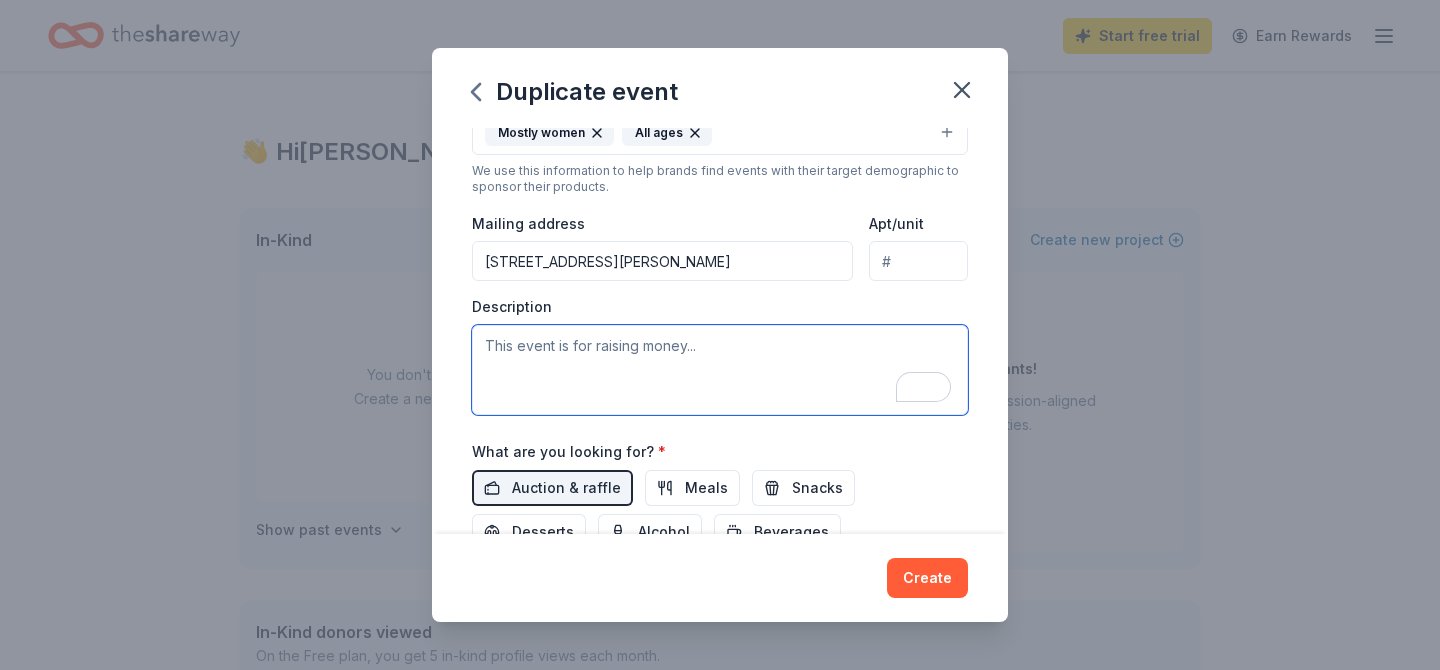 paste on "Ballet Frontier is dedicated to bringing the arts and ballet to diverse audiences across [GEOGRAPHIC_DATA][US_STATE]. Our annual fundraising event, Fall in Love with Ballet Frontier, raises money to support our outreach programs and general operating expenses. Outreach programs include providing free ballet classes to local charities and [GEOGRAPHIC_DATA] ISD students, free tickets to performances for local charities, and the Nutcracker School Show. The Nutcracker School Show is a free, abridged performance of The Nutcracker designed specifically for students with a narrator to tell the story and a Q&A session with the dancers after the show. Ballet Frontier is dedicated to providing high-caliber ballet to audiences across [GEOGRAPHIC_DATA][US_STATE].
The Fall in Love with Ballet Frontier Gala will occur on [DATE] at the [GEOGRAPHIC_DATA] in [GEOGRAPHIC_DATA], [GEOGRAPHIC_DATA]. The evening will include a short performance by the dancers, dinner, specialty cocktails, live music, and a silent auction." 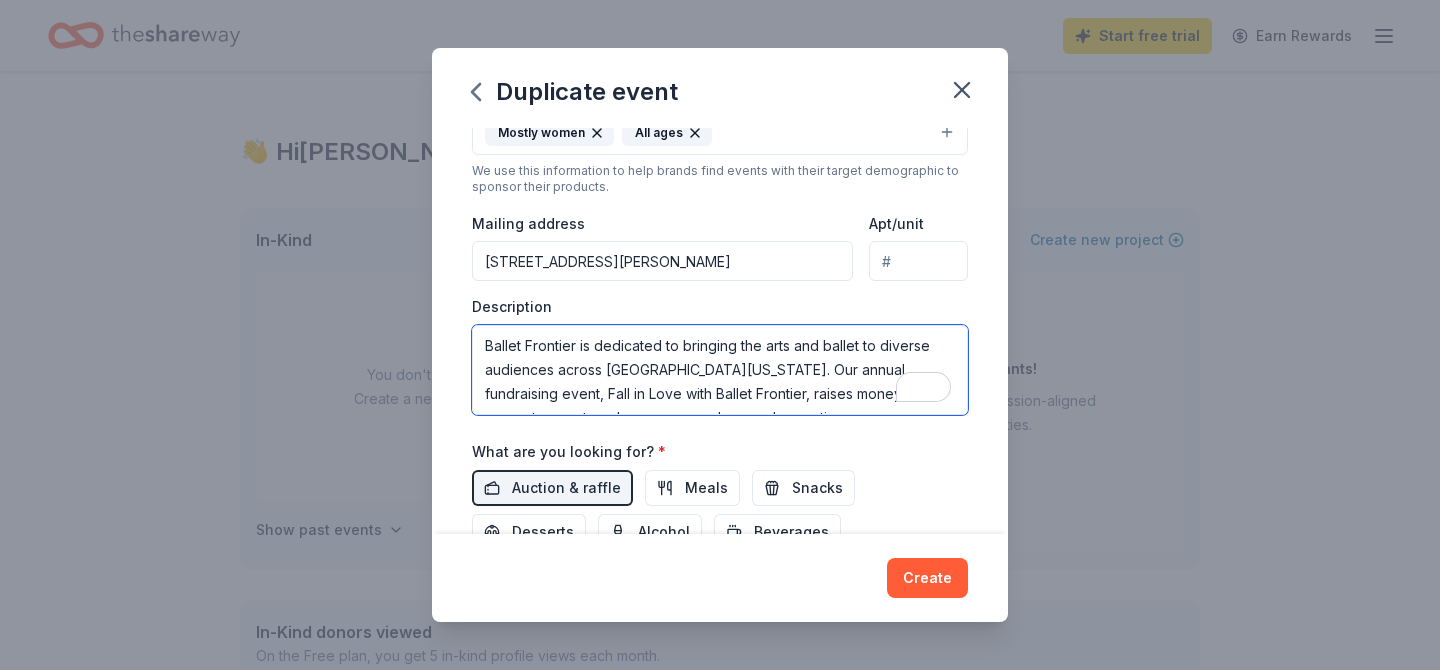 scroll, scrollTop: 301, scrollLeft: 0, axis: vertical 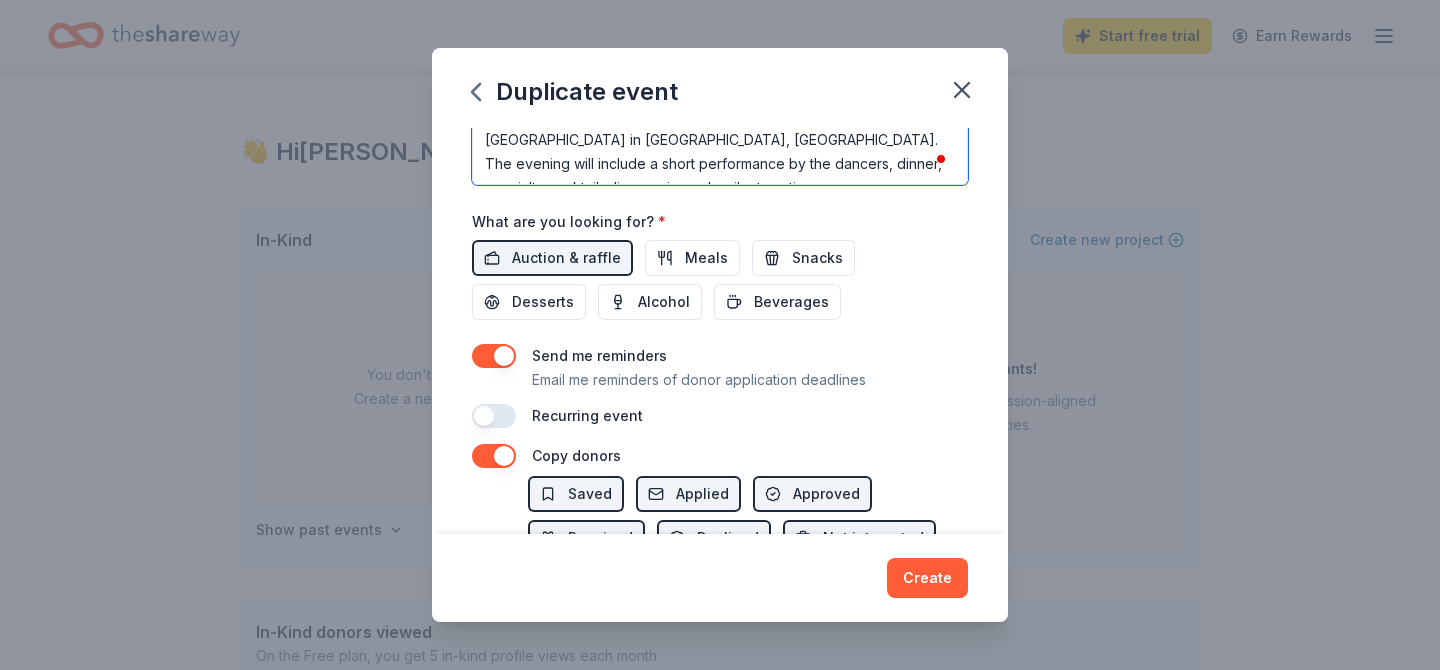 type on "Ballet Frontier is dedicated to bringing the arts and ballet to diverse audiences across [GEOGRAPHIC_DATA][US_STATE]. Our annual fundraising event, Fall in Love with Ballet Frontier, raises money to support our outreach programs and general operating expenses. Outreach programs include providing free ballet classes to local charities and [GEOGRAPHIC_DATA] ISD students, free tickets to performances for local charities, and the Nutcracker School Show. The Nutcracker School Show is a free, abridged performance of The Nutcracker designed specifically for students with a narrator to tell the story and a Q&A session with the dancers after the show. Ballet Frontier is dedicated to providing high-caliber ballet to audiences across [GEOGRAPHIC_DATA][US_STATE].
The Fall in Love with Ballet Frontier Gala will occur on [DATE] at the [GEOGRAPHIC_DATA] in [GEOGRAPHIC_DATA], [GEOGRAPHIC_DATA]. The evening will include a short performance by the dancers, dinner, specialty cocktails, live music, and a silent auction." 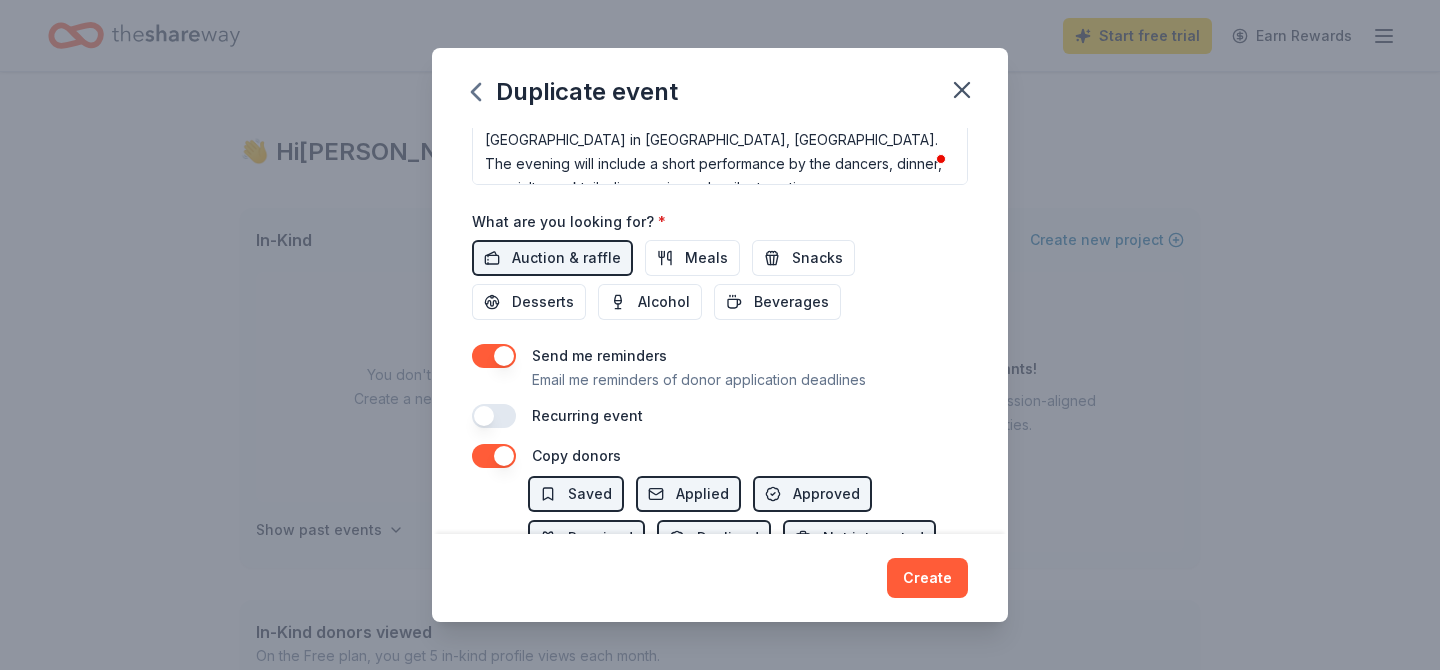 click at bounding box center [494, 356] 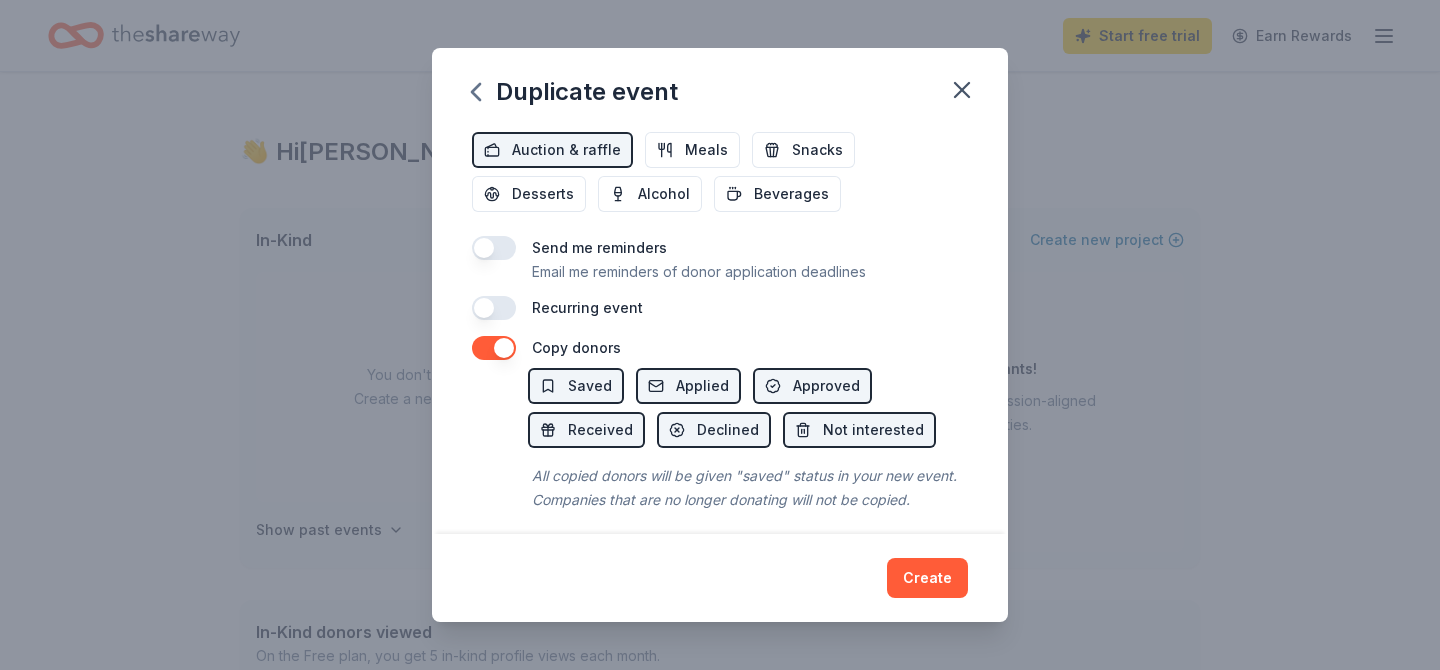 scroll, scrollTop: 747, scrollLeft: 0, axis: vertical 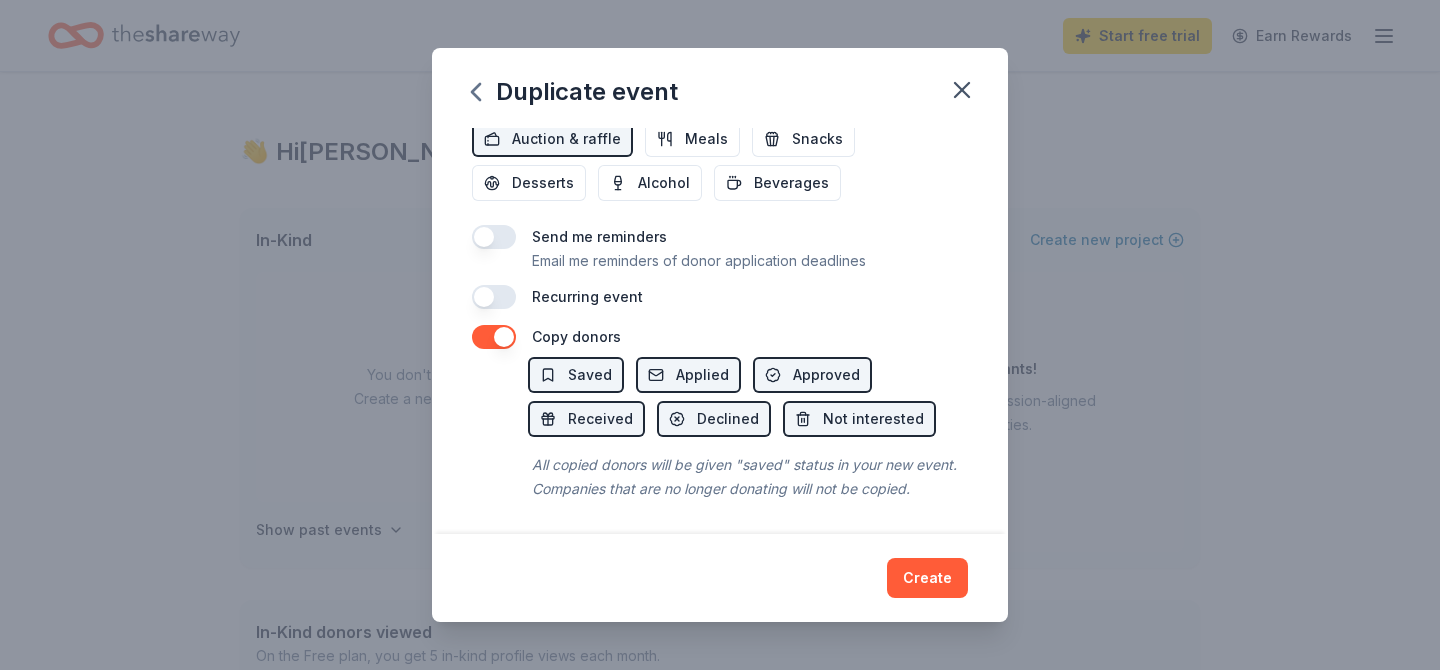 click at bounding box center [494, 237] 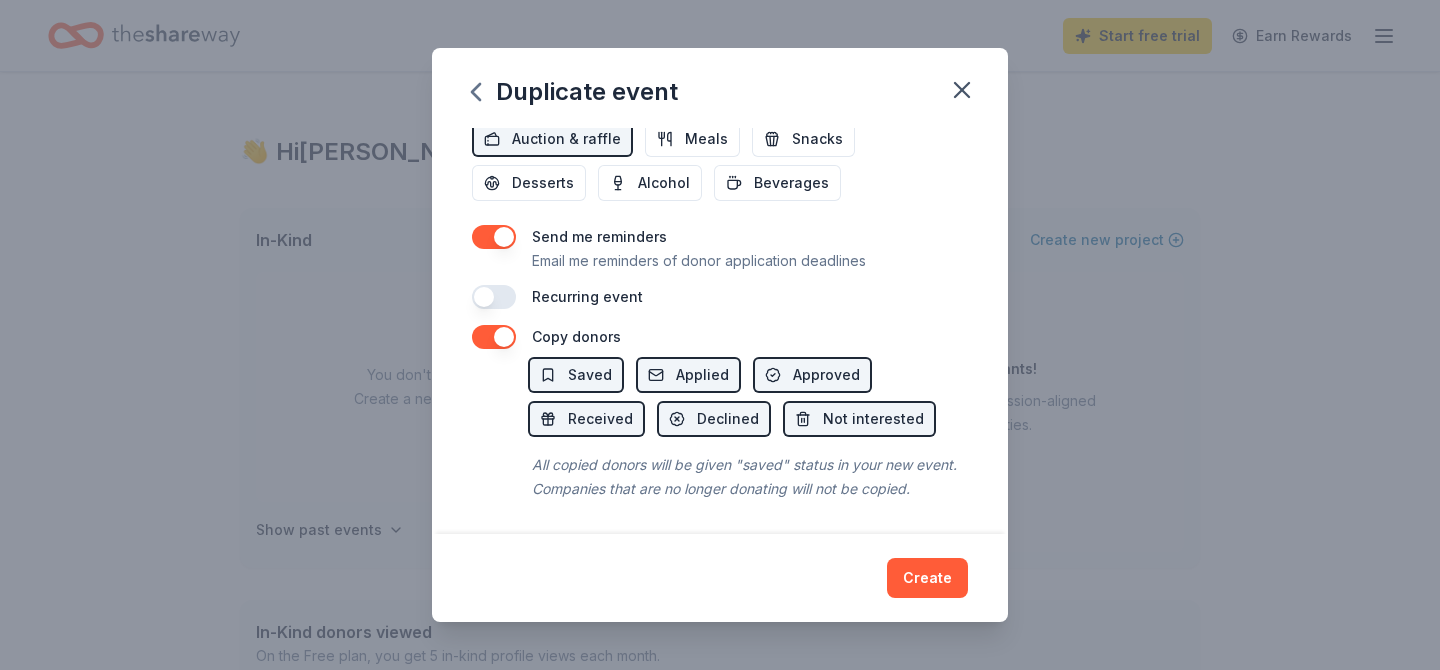 scroll, scrollTop: 749, scrollLeft: 0, axis: vertical 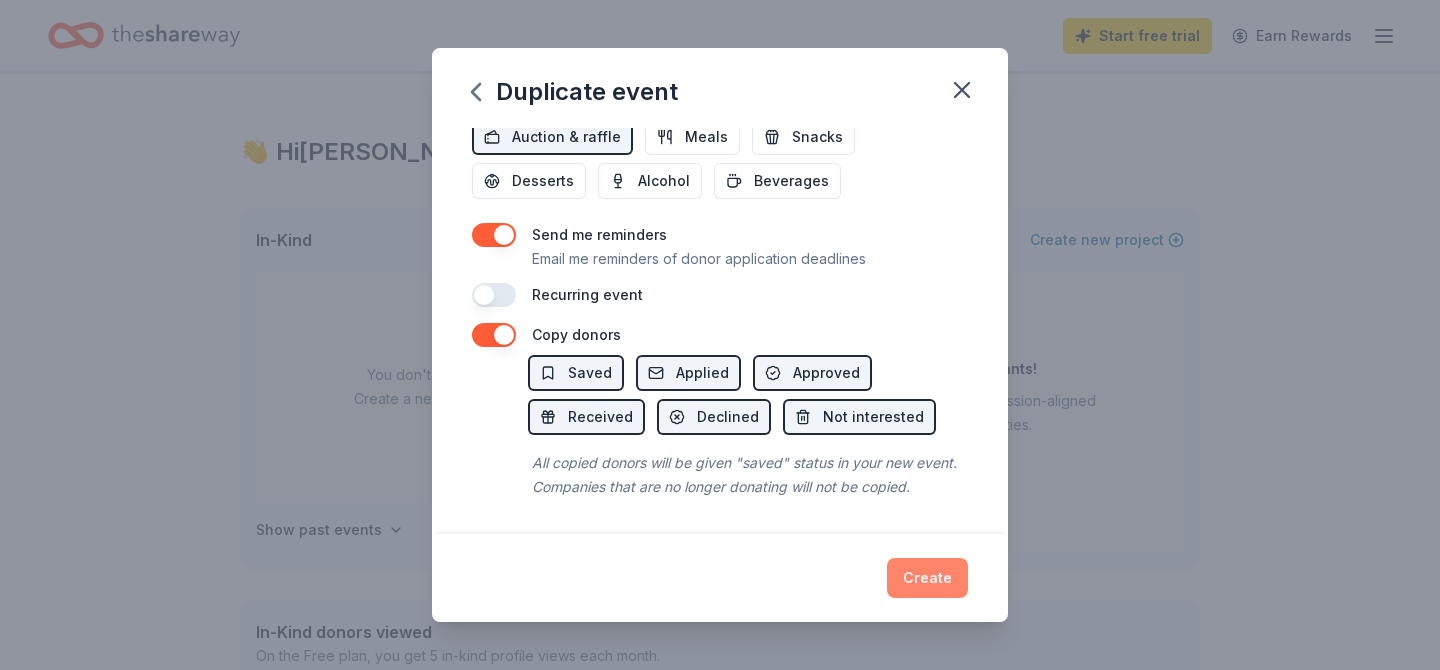 click on "Create" at bounding box center [927, 578] 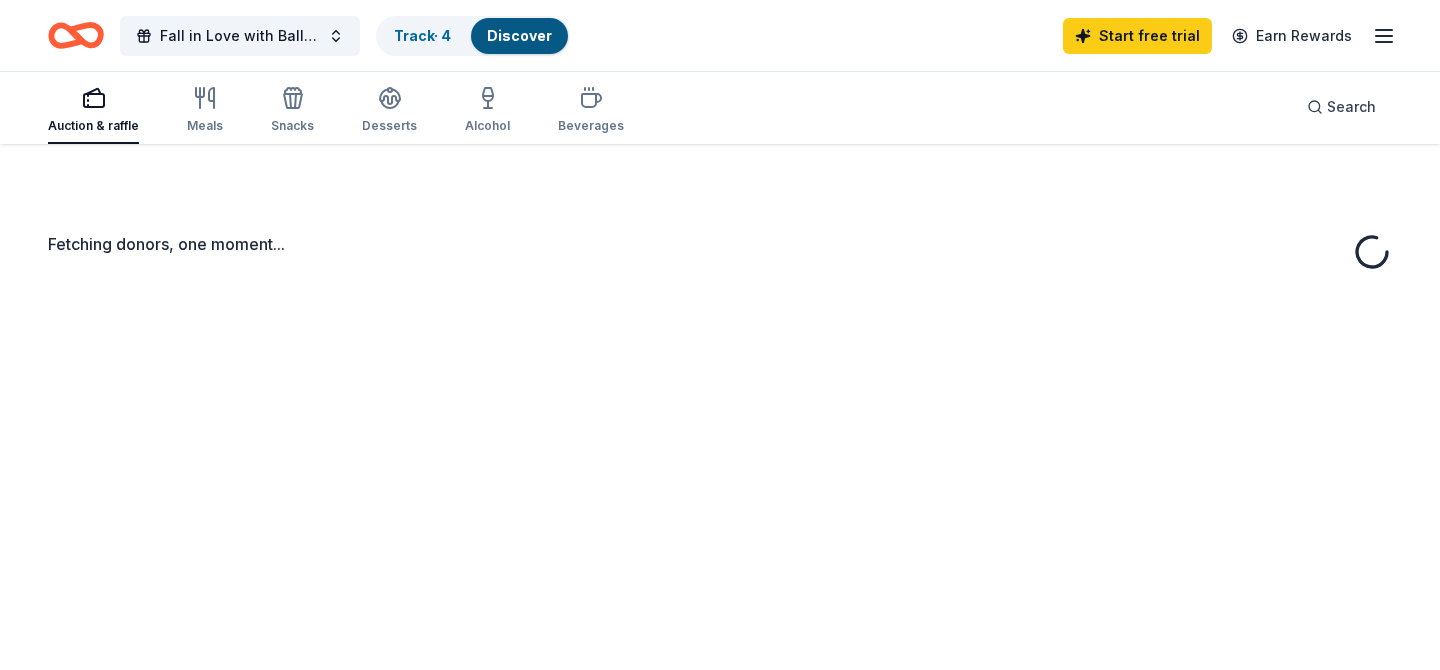 scroll, scrollTop: 0, scrollLeft: 0, axis: both 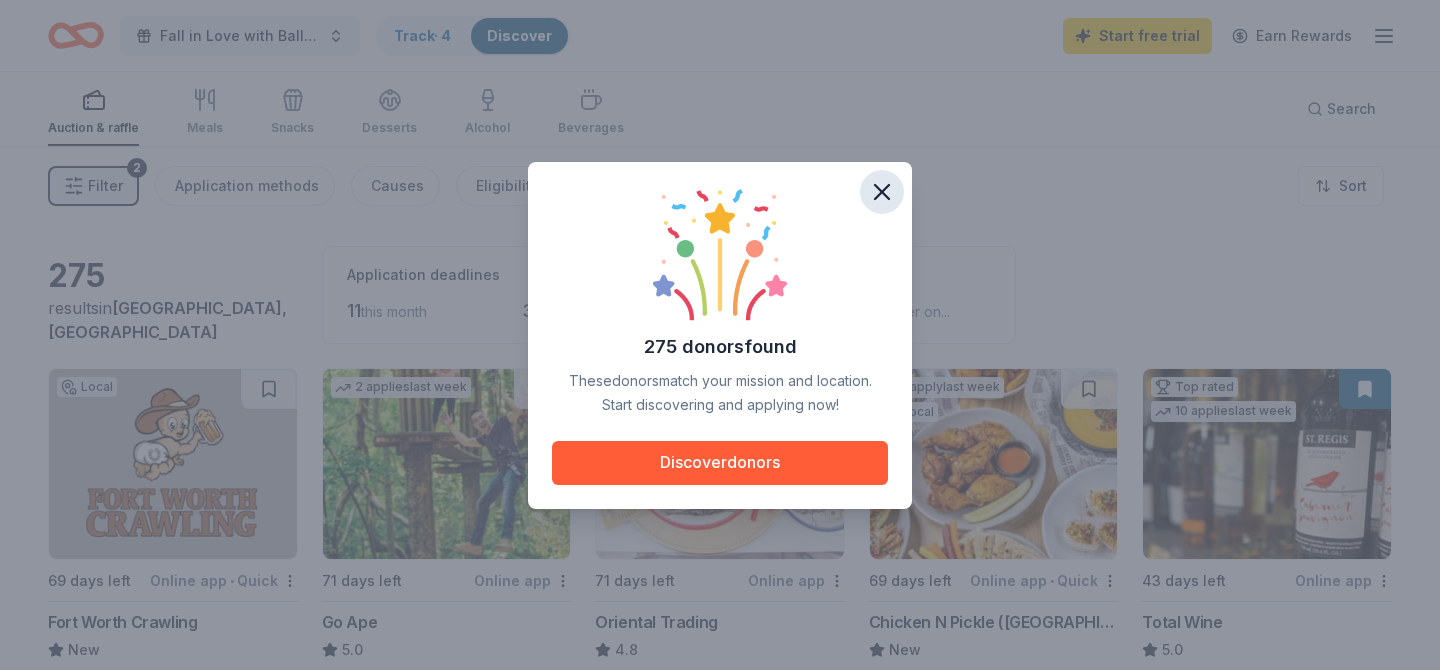 click 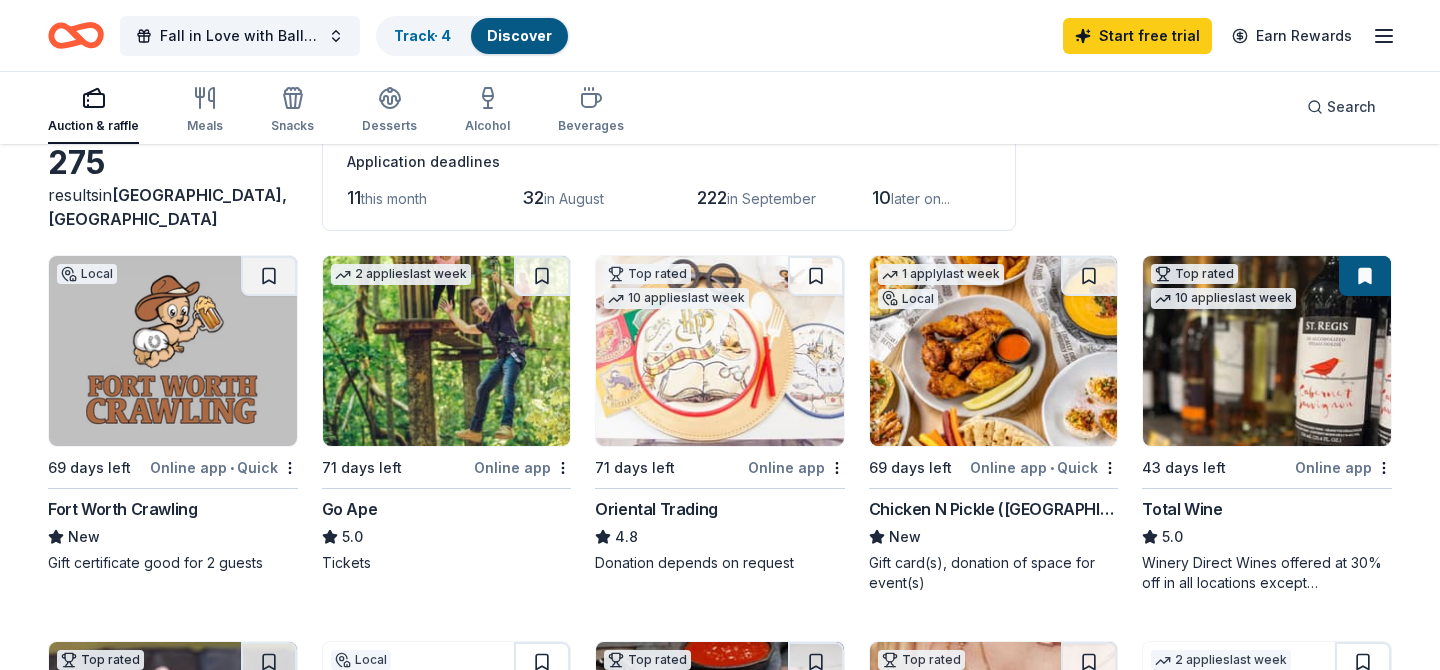scroll, scrollTop: 117, scrollLeft: 0, axis: vertical 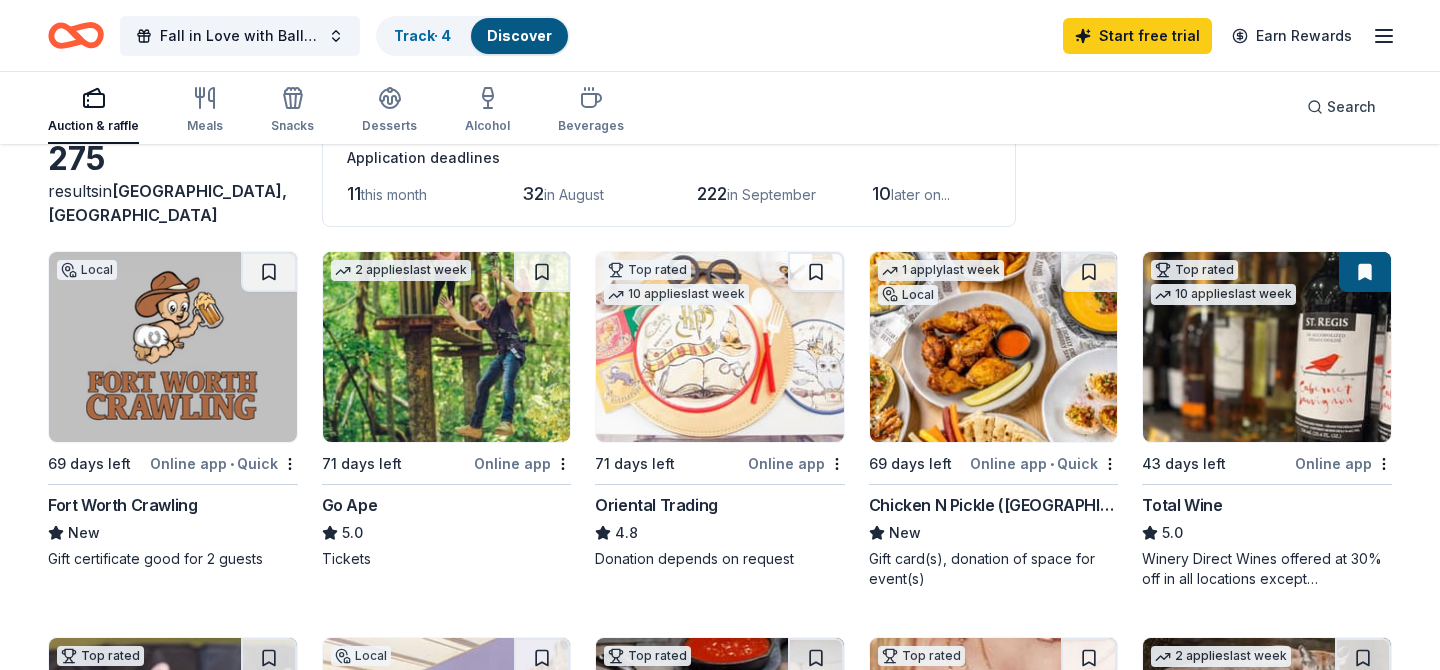 click at bounding box center (994, 347) 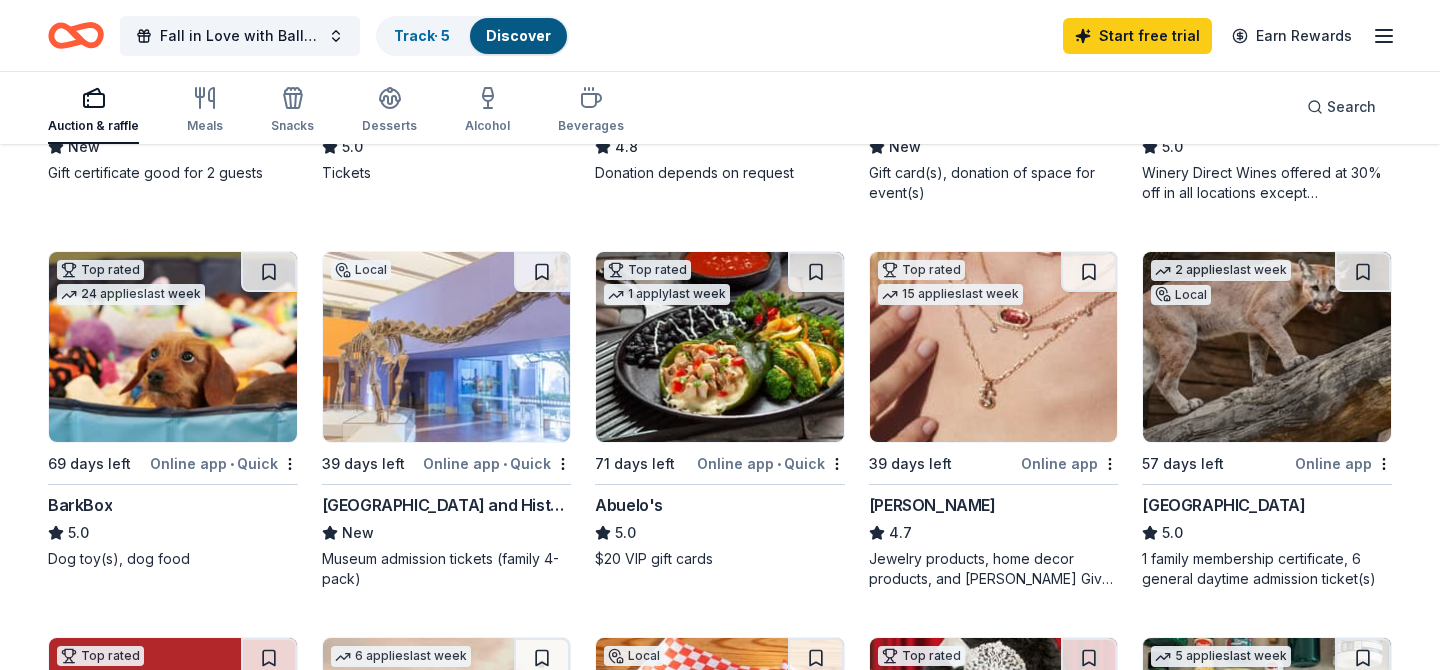 scroll, scrollTop: 506, scrollLeft: 0, axis: vertical 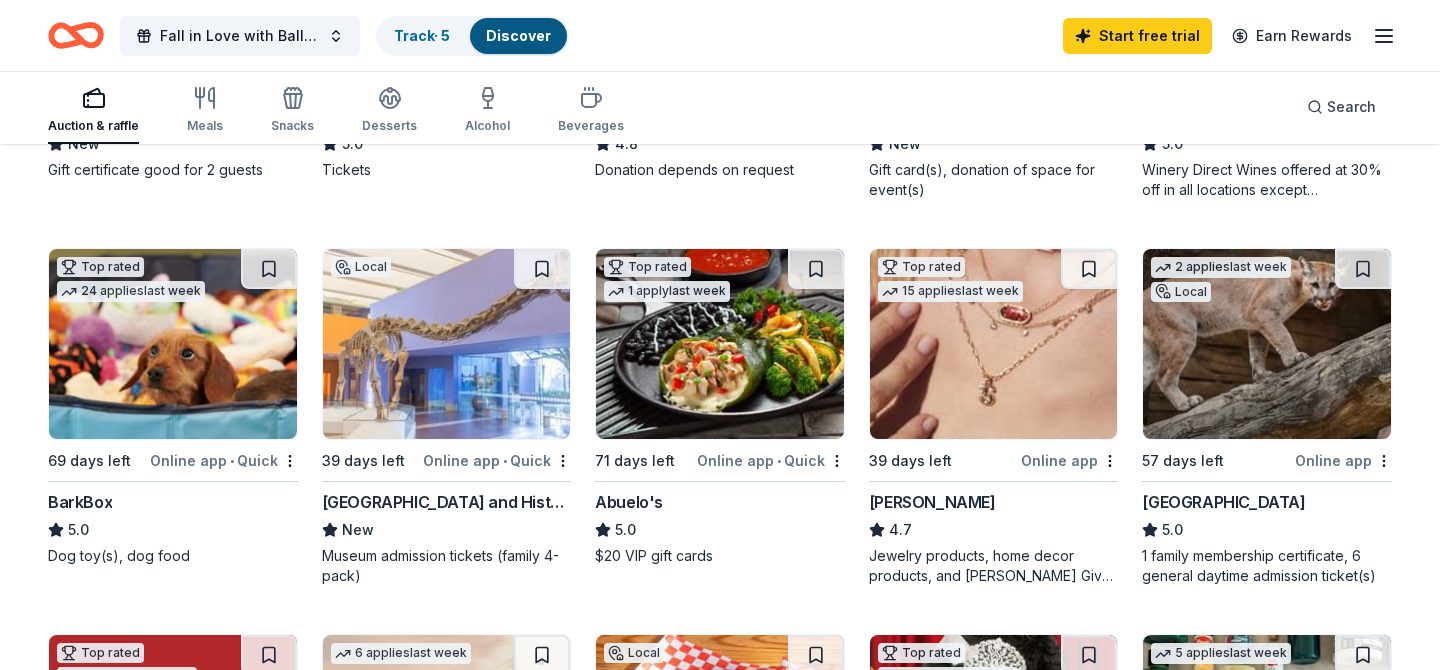 click at bounding box center (447, 344) 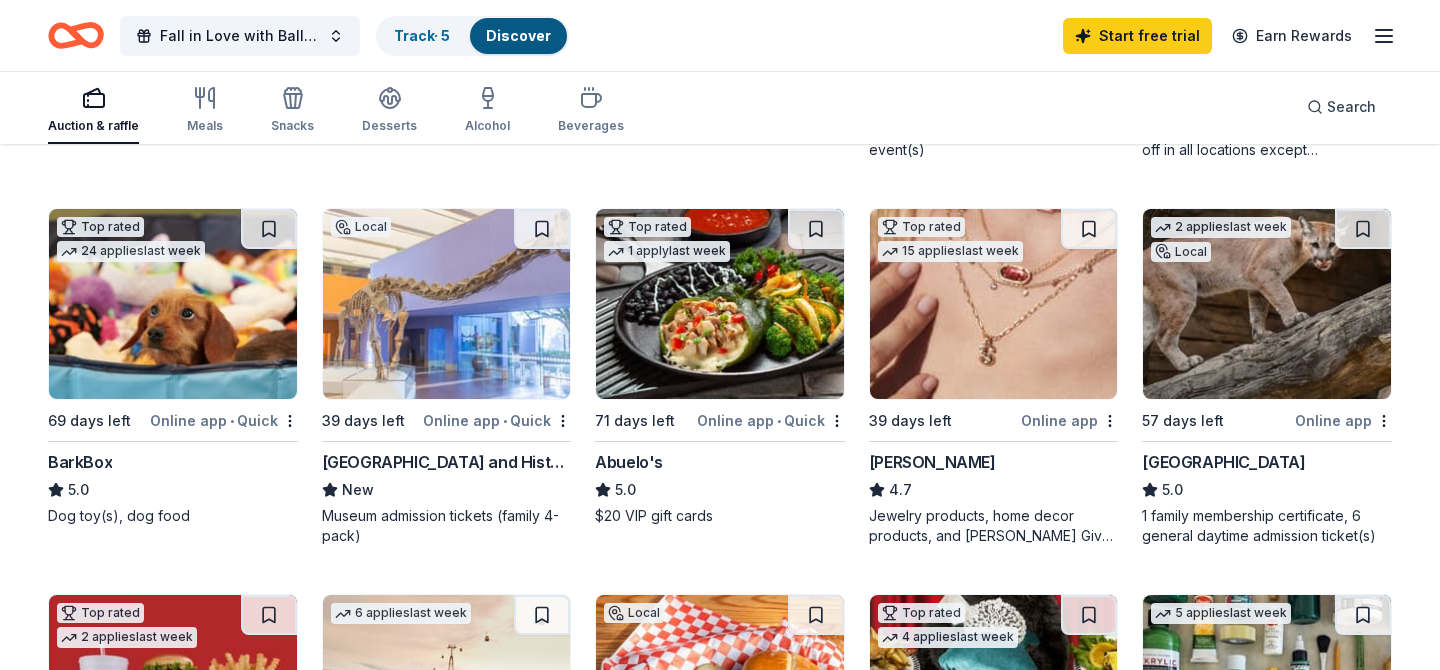 scroll, scrollTop: 547, scrollLeft: 0, axis: vertical 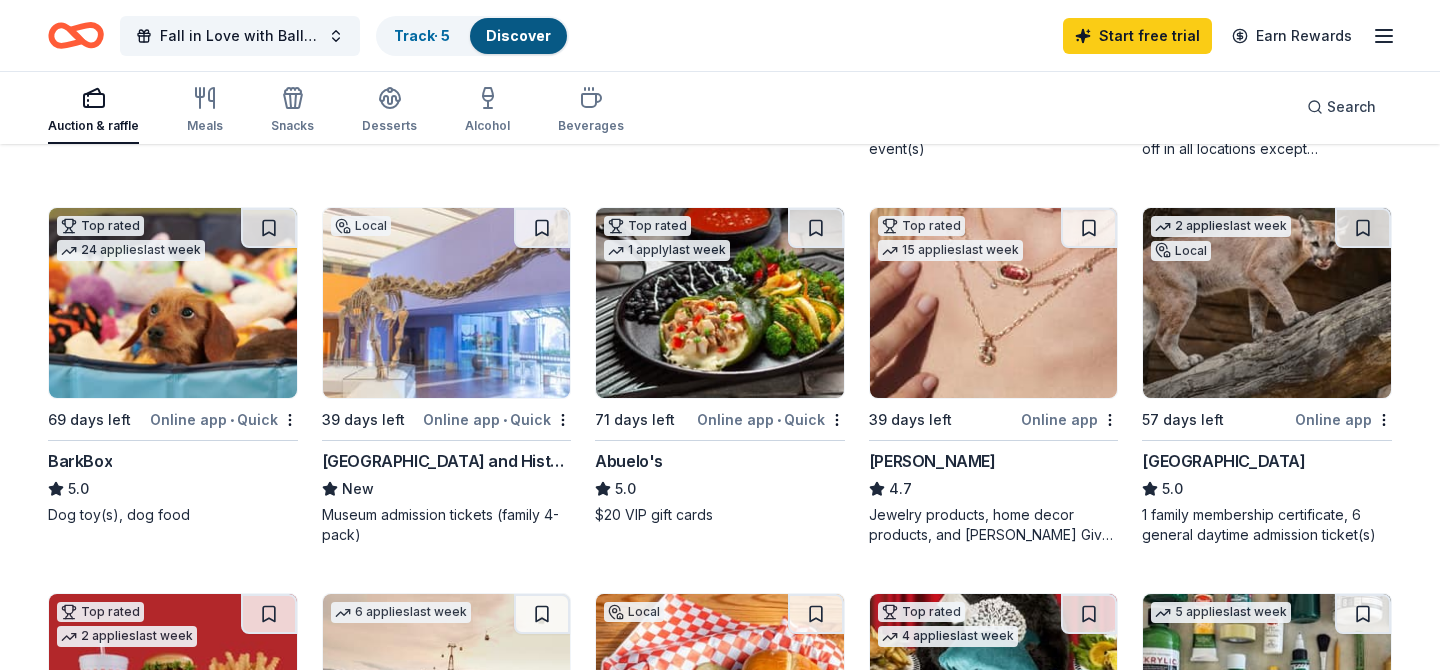 click at bounding box center (994, 303) 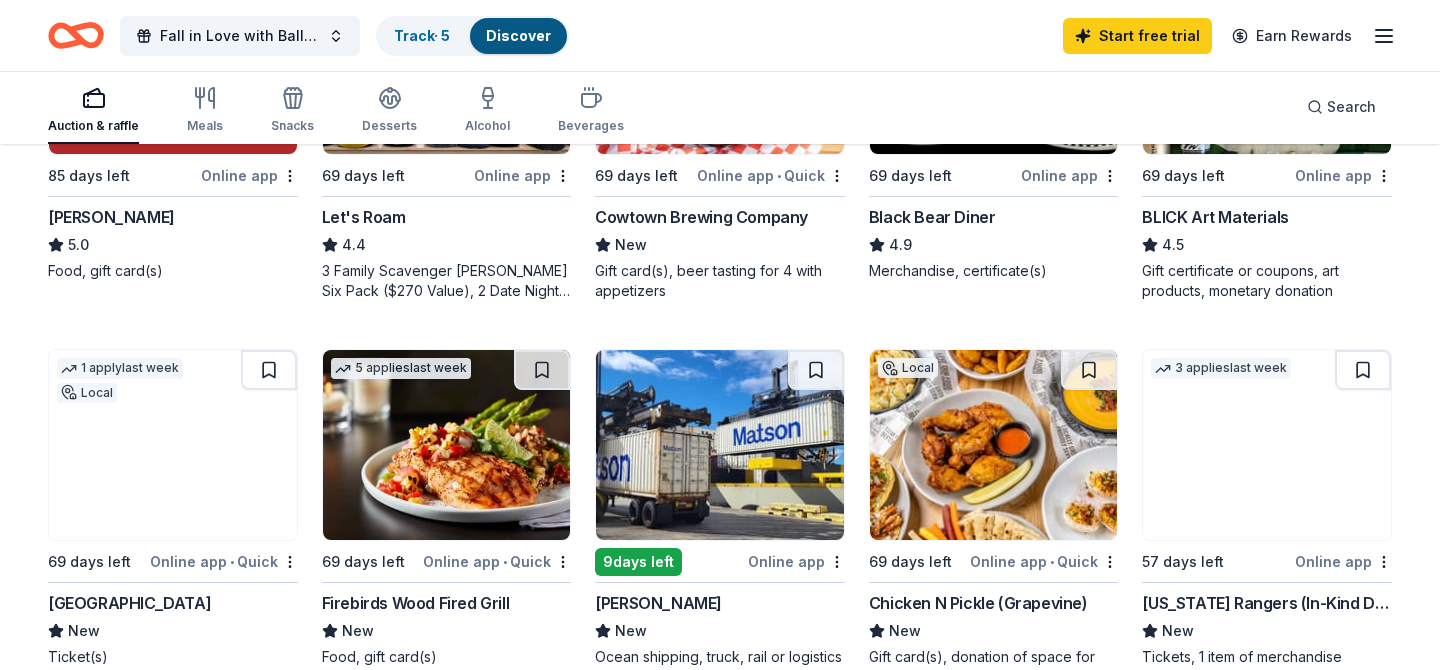 scroll, scrollTop: 1229, scrollLeft: 0, axis: vertical 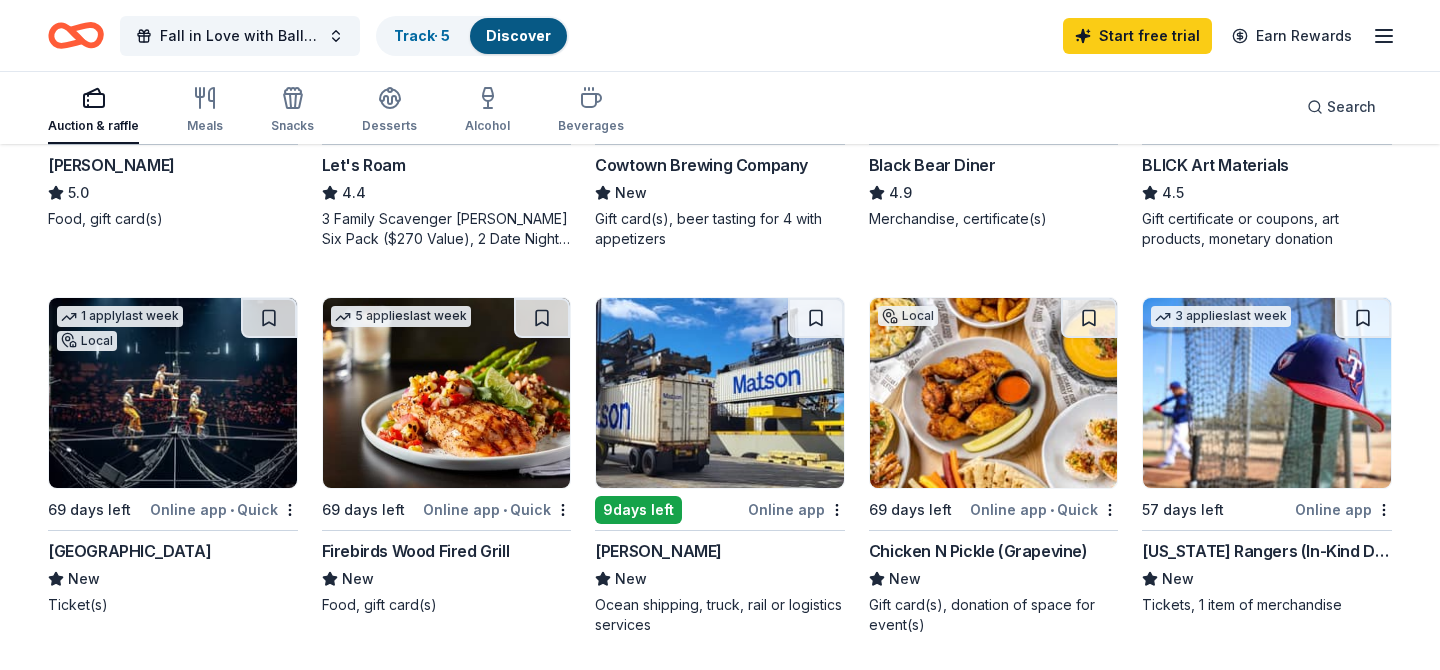 click at bounding box center (173, 393) 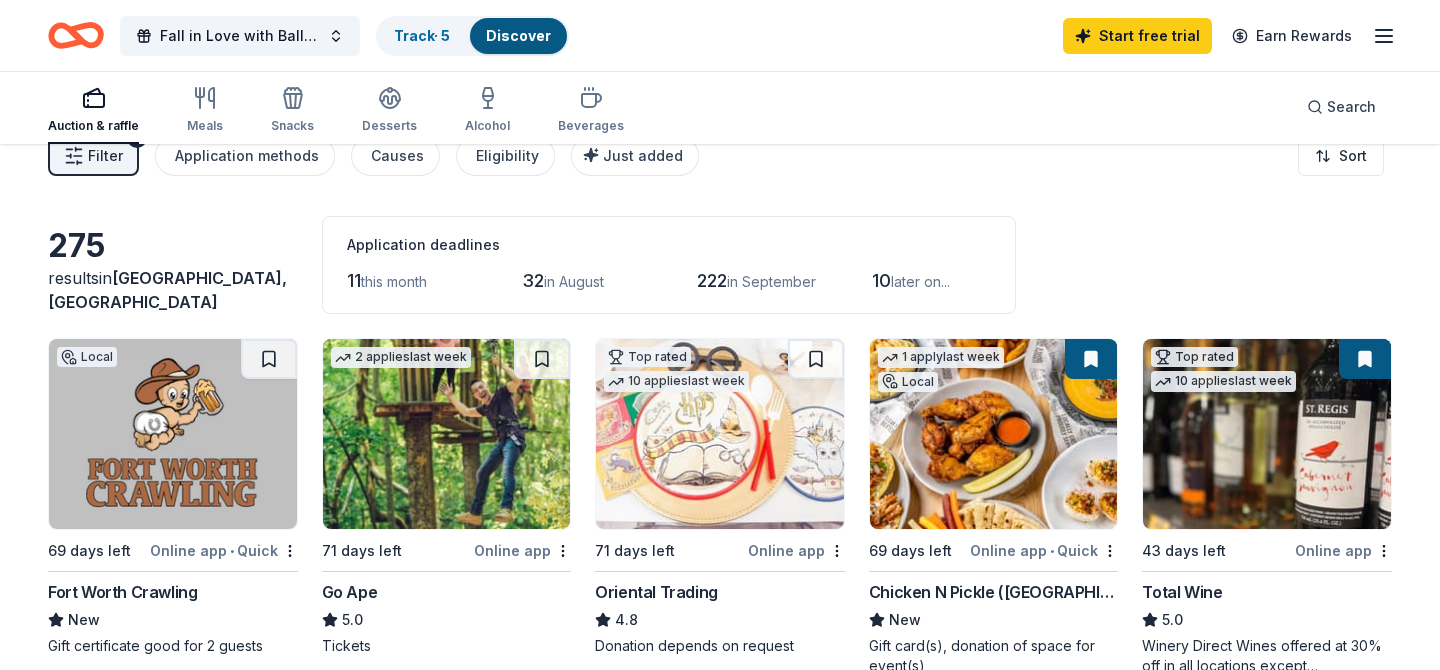 scroll, scrollTop: 0, scrollLeft: 0, axis: both 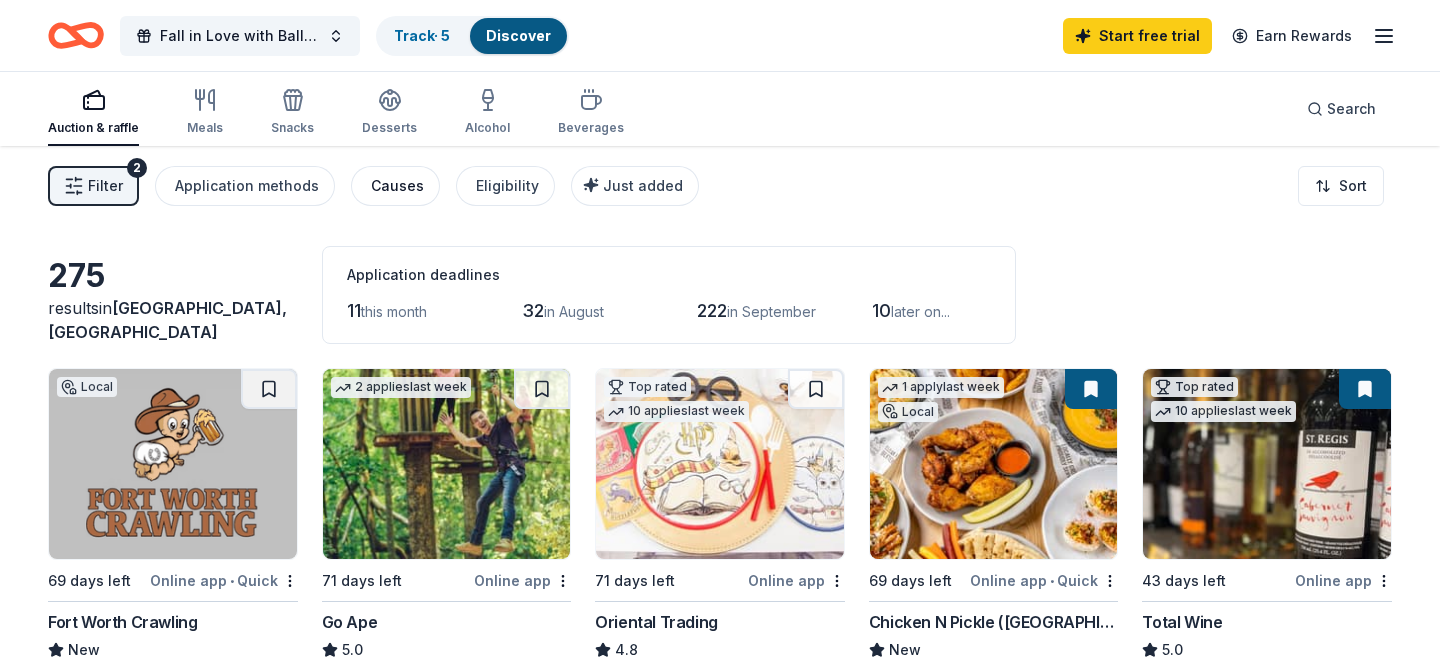click on "Causes" at bounding box center (395, 186) 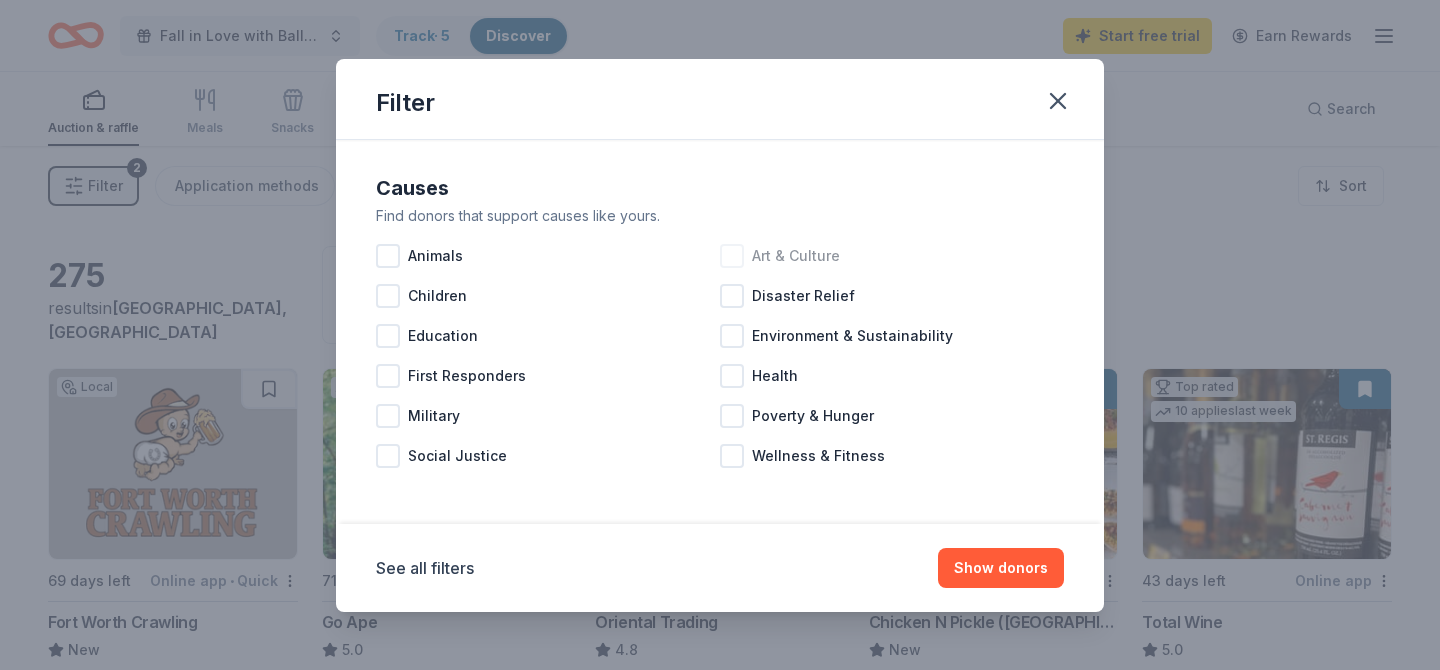 click at bounding box center (732, 256) 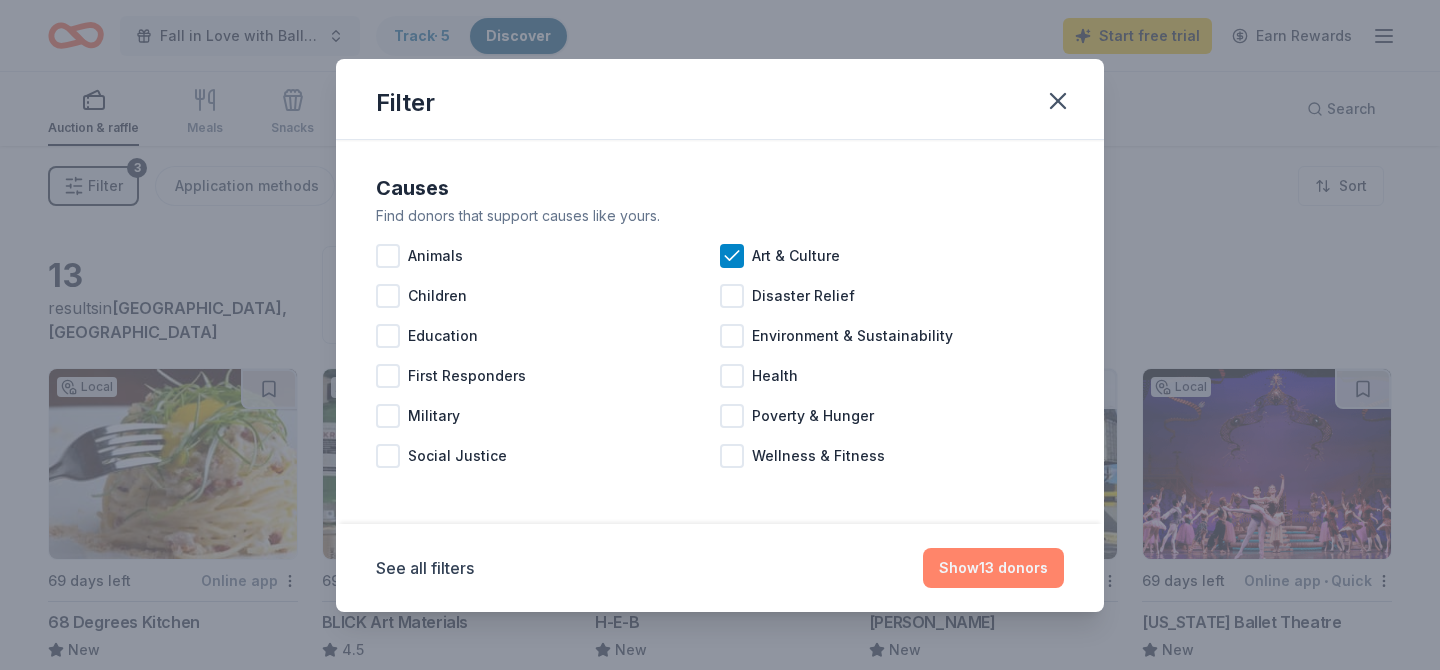 click on "Show  13   donors" at bounding box center (993, 568) 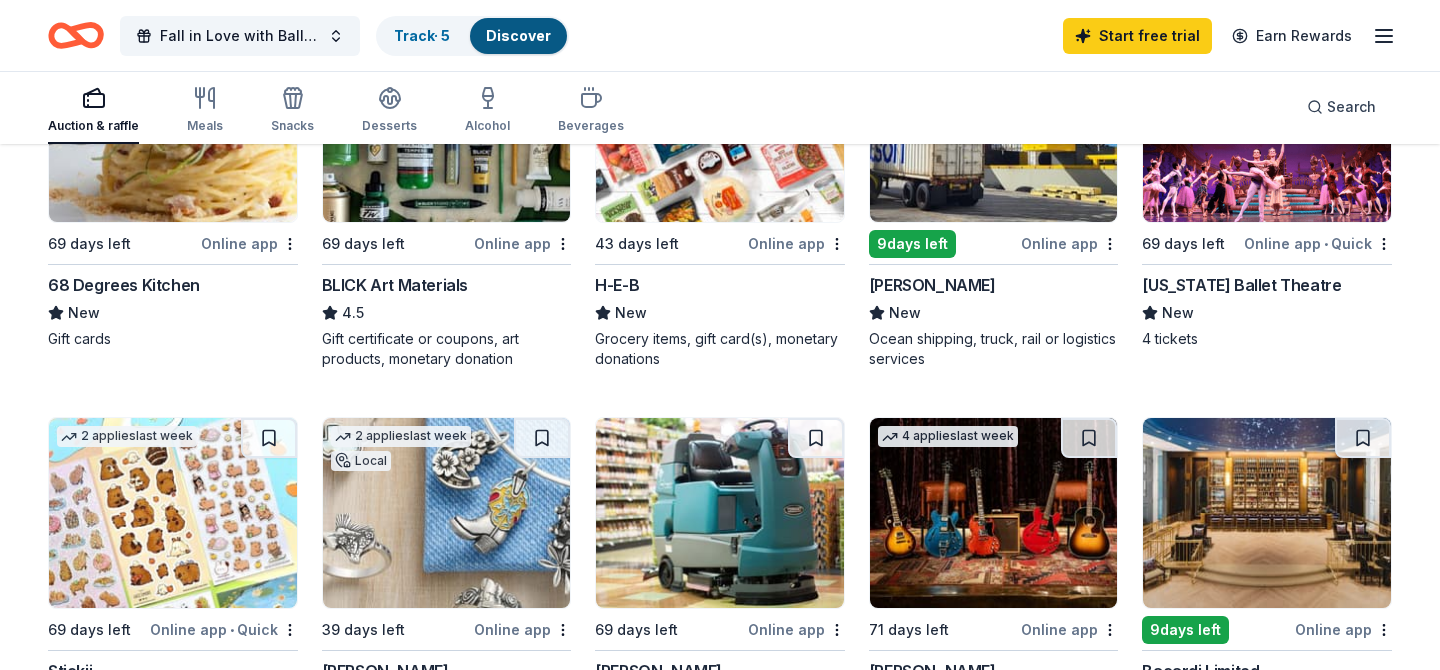 scroll, scrollTop: 0, scrollLeft: 0, axis: both 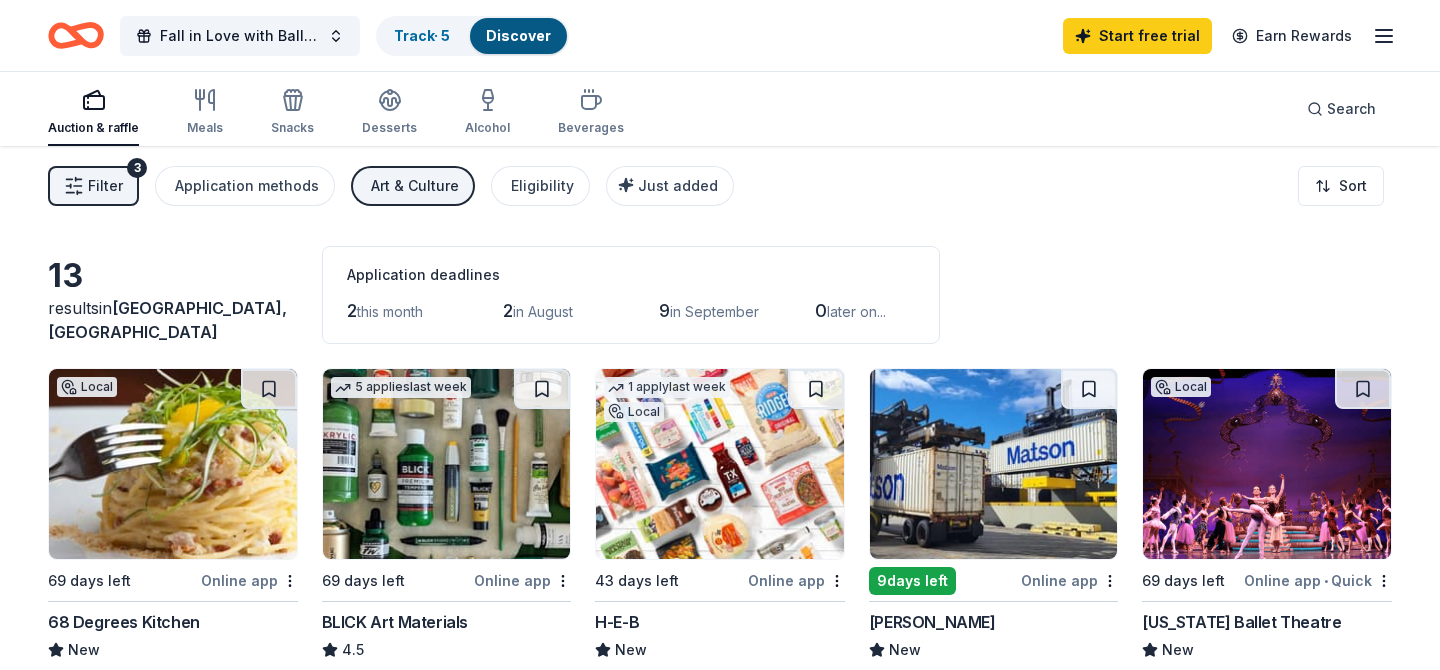 click on "Art & Culture" at bounding box center [415, 186] 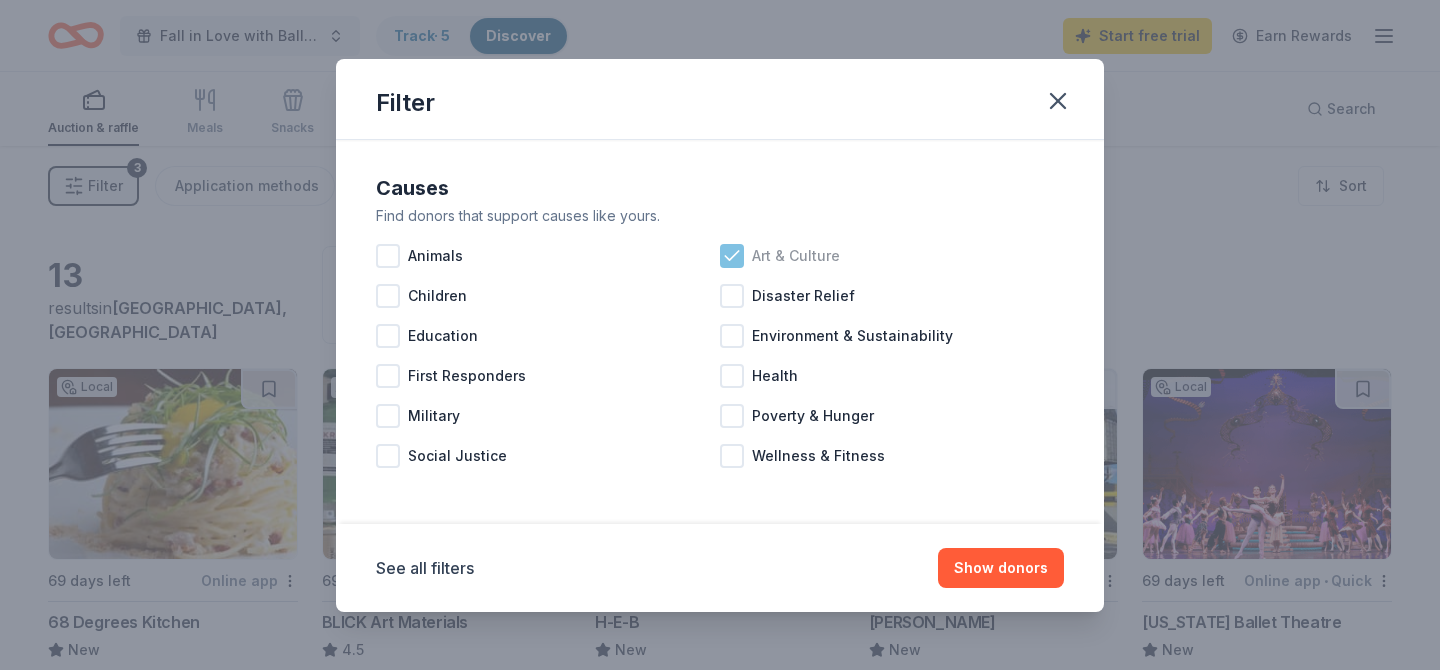 click 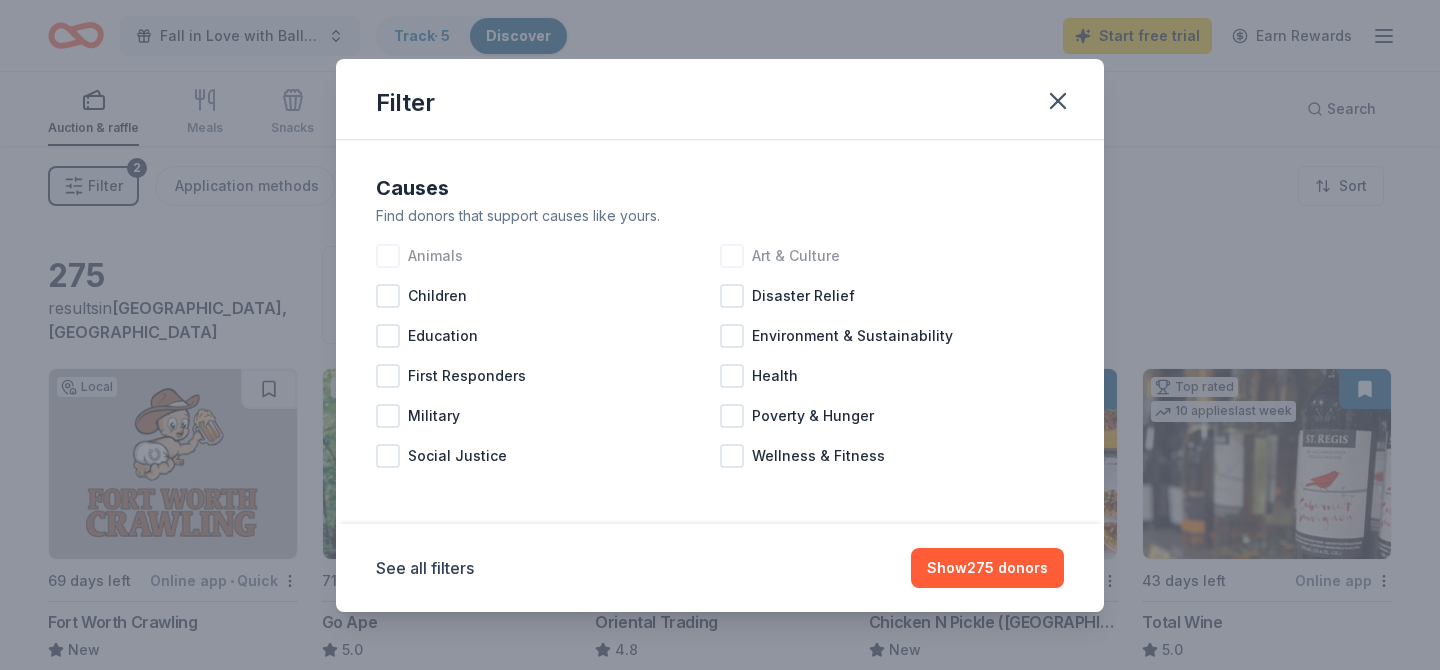 click on "Animals" at bounding box center (548, 256) 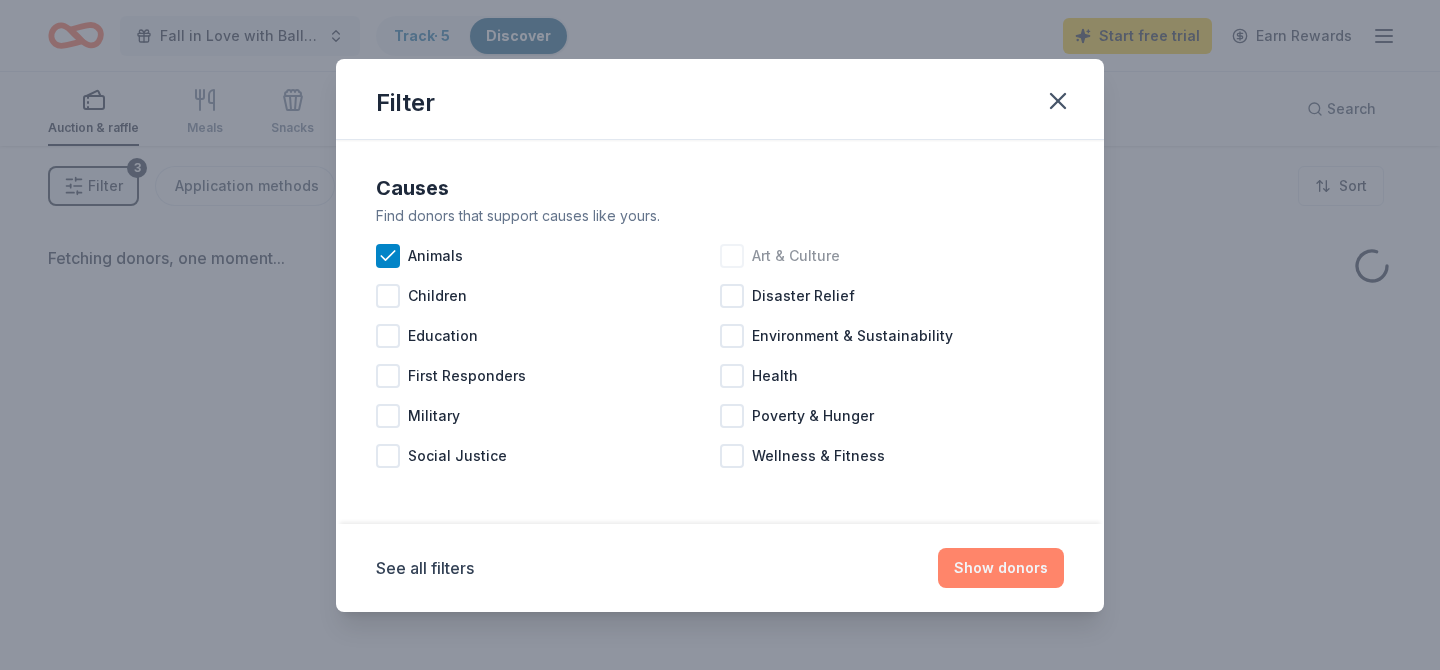 click on "Show    donors" at bounding box center (1001, 568) 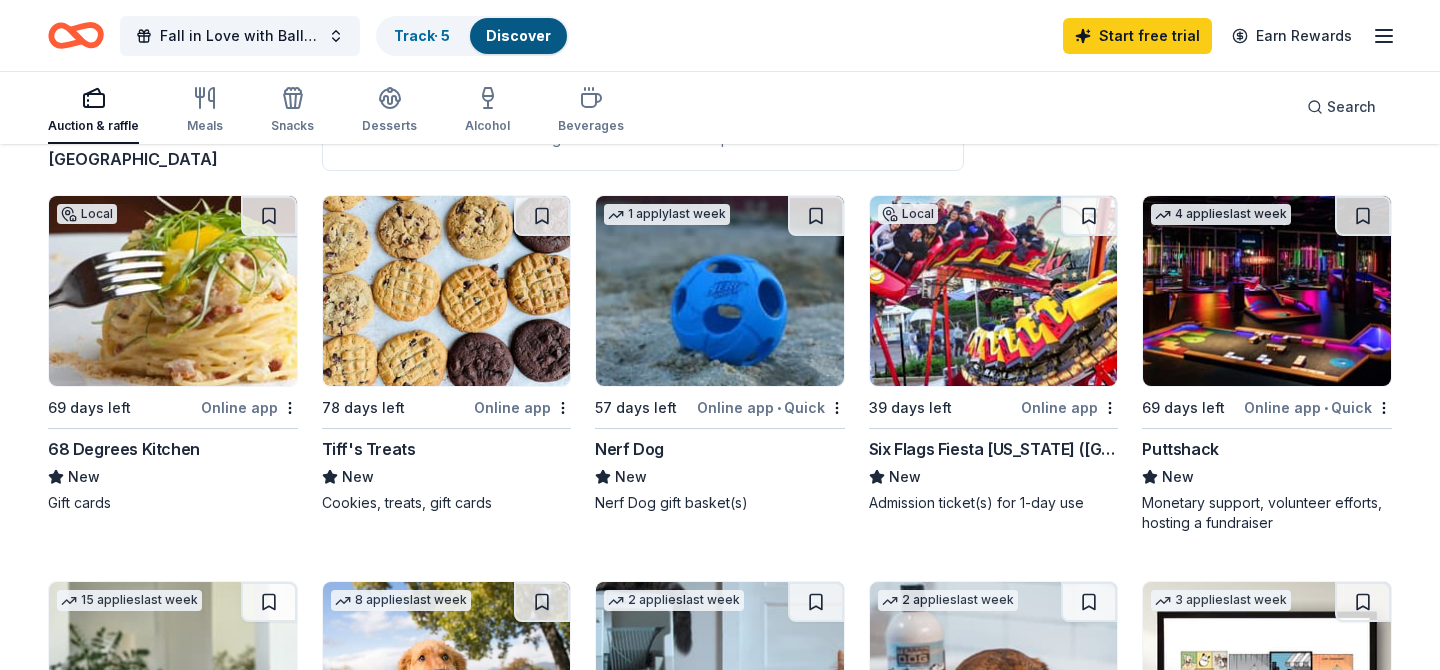 scroll, scrollTop: 0, scrollLeft: 0, axis: both 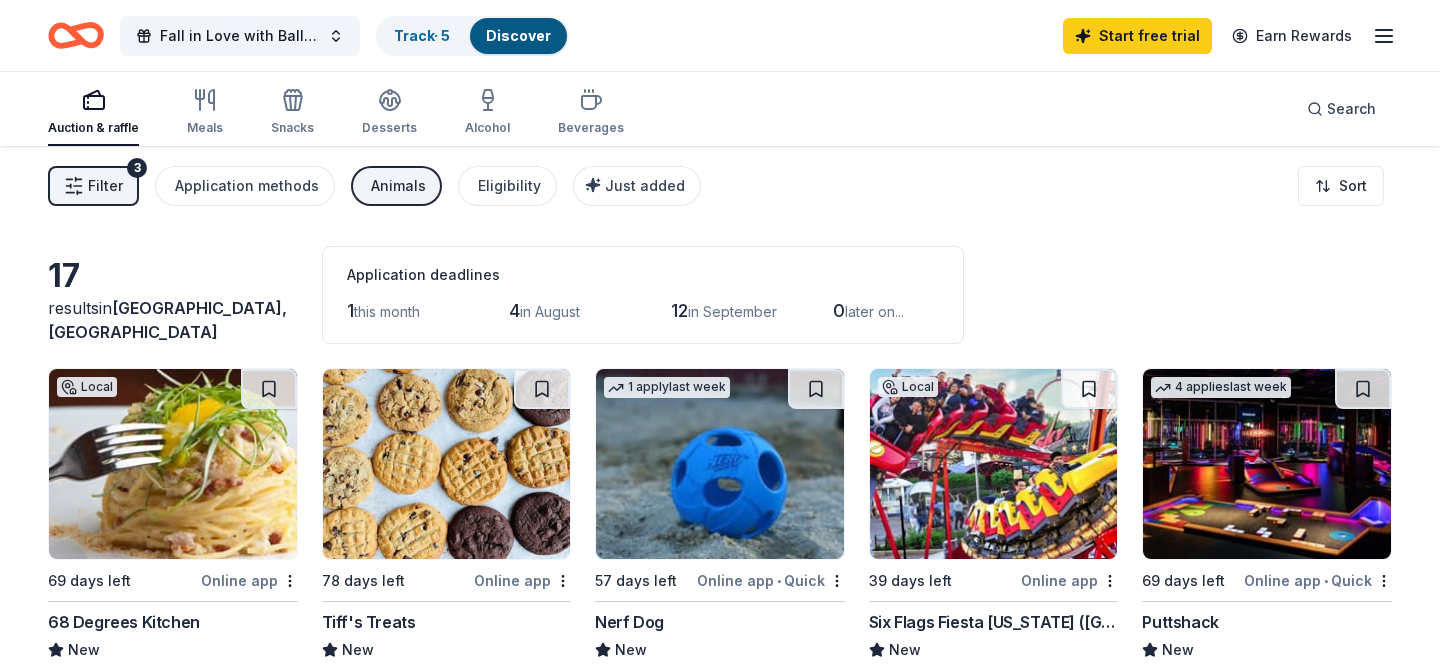 click on "Animals" at bounding box center [398, 186] 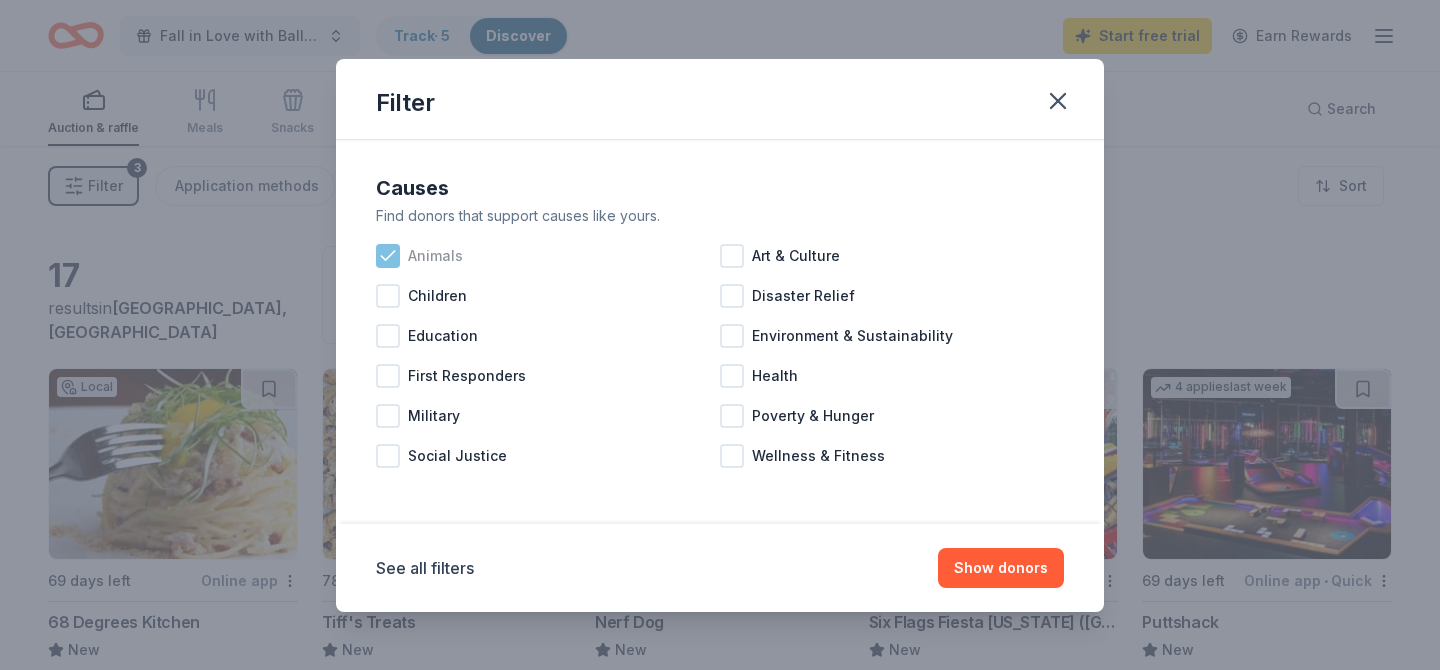 click on "Animals" at bounding box center [435, 256] 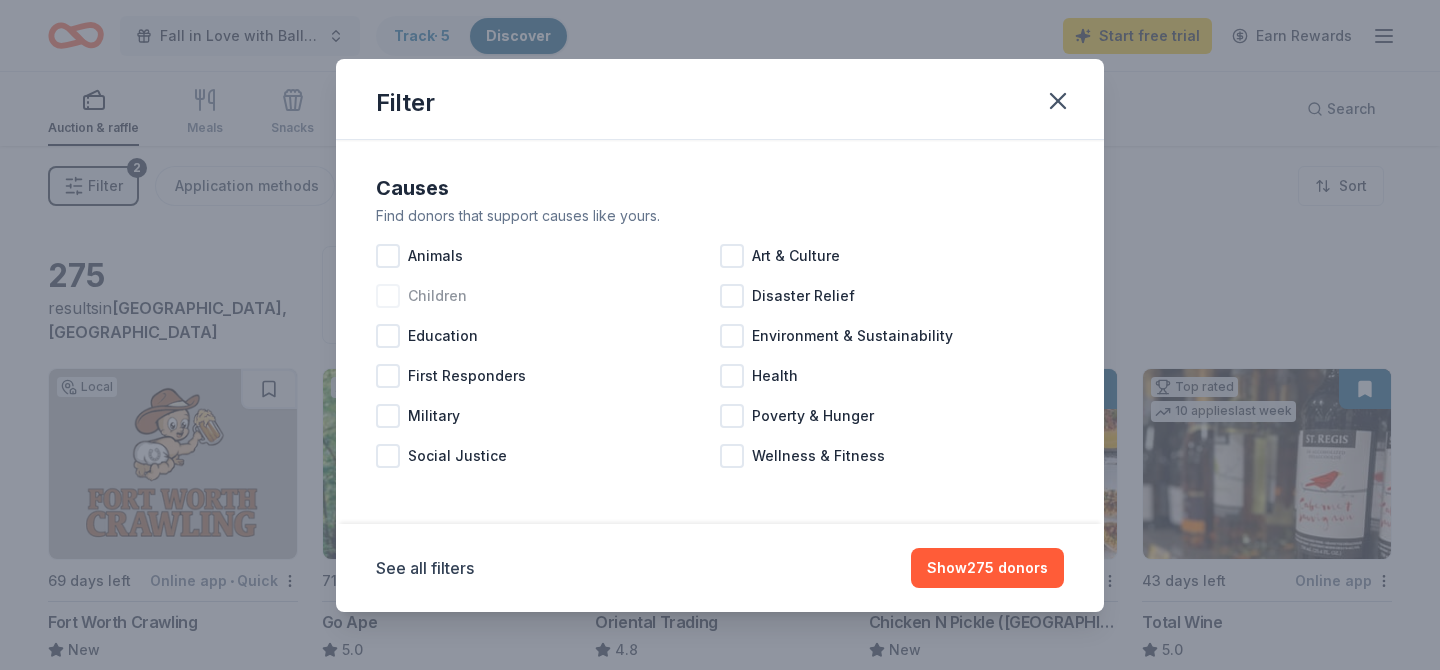 click on "Children" at bounding box center [437, 296] 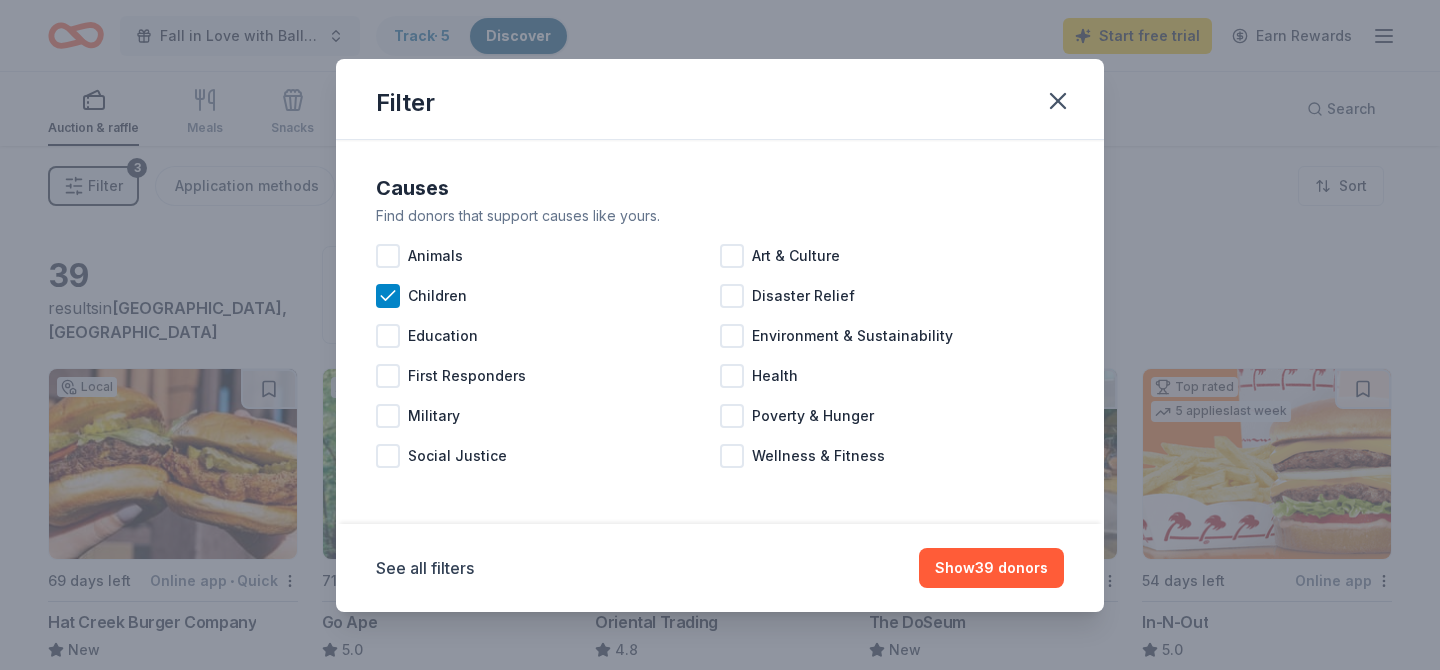 click on "See all filters Show  39   donors" at bounding box center (720, 568) 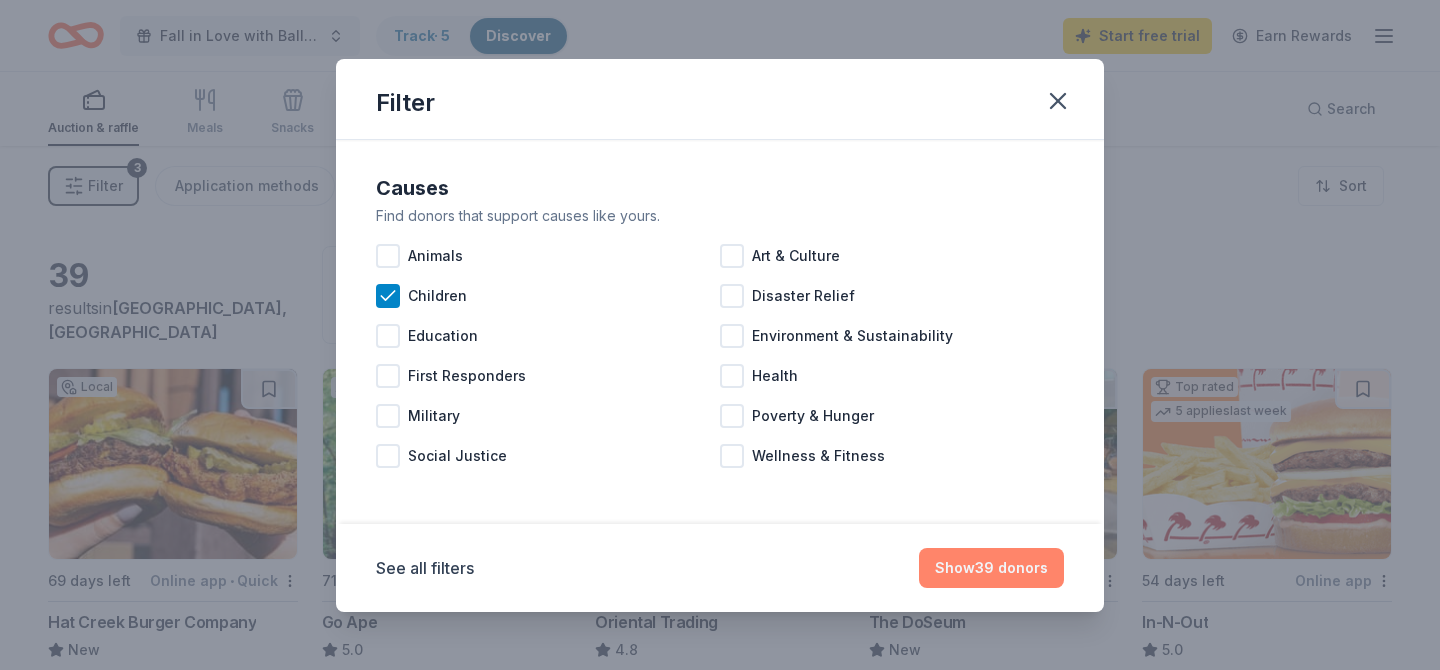 click on "Show  39   donors" at bounding box center [991, 568] 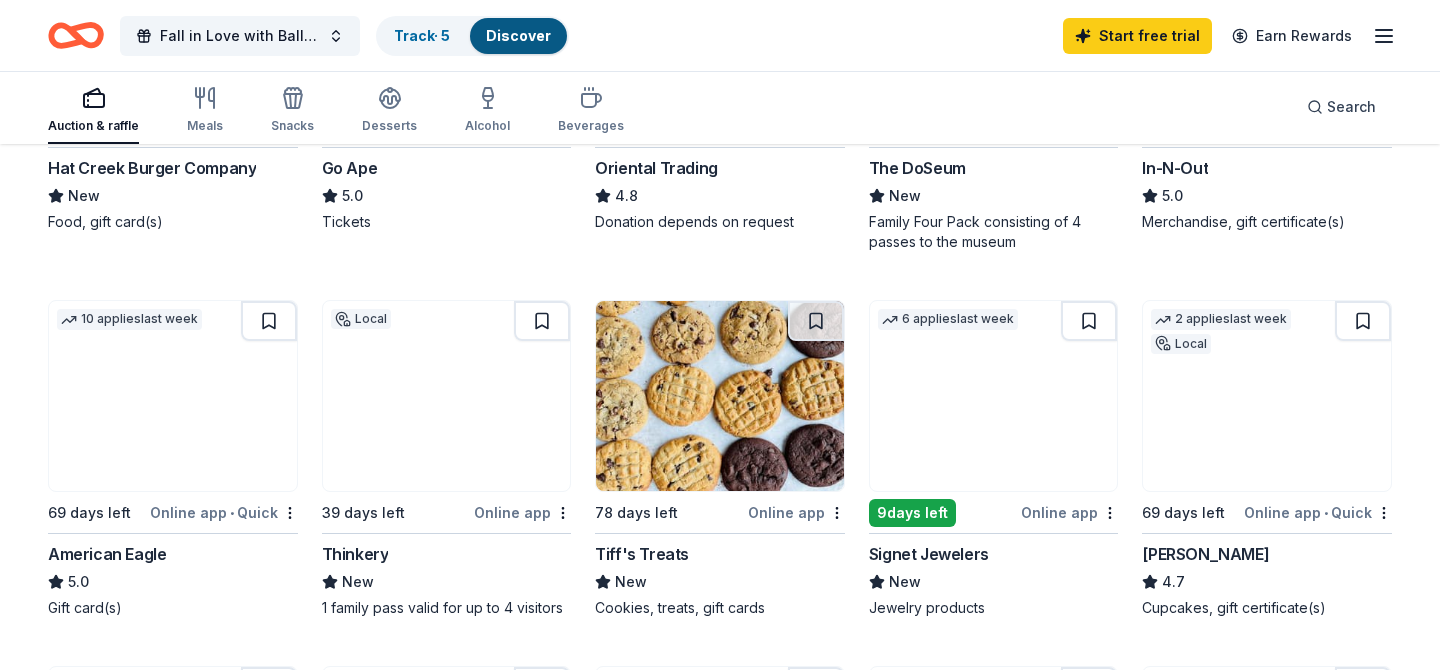 scroll, scrollTop: 0, scrollLeft: 0, axis: both 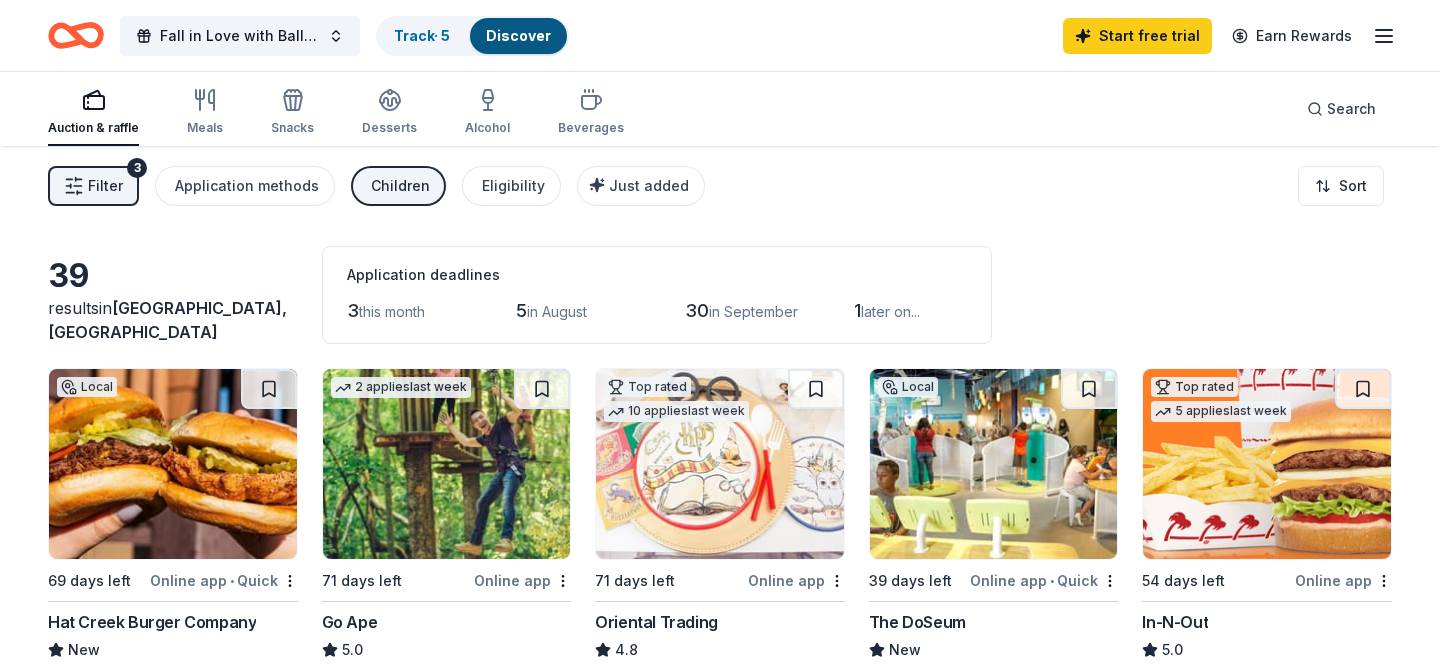 click on "Children" at bounding box center [398, 186] 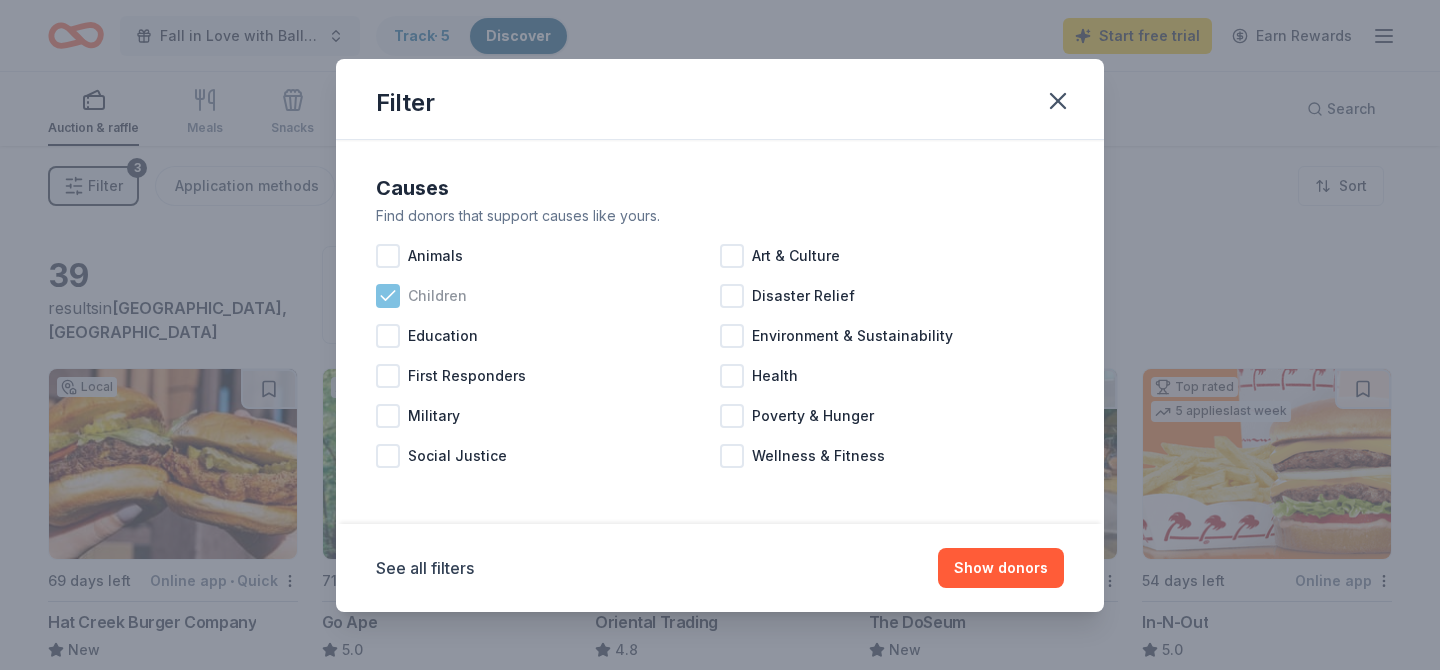 click 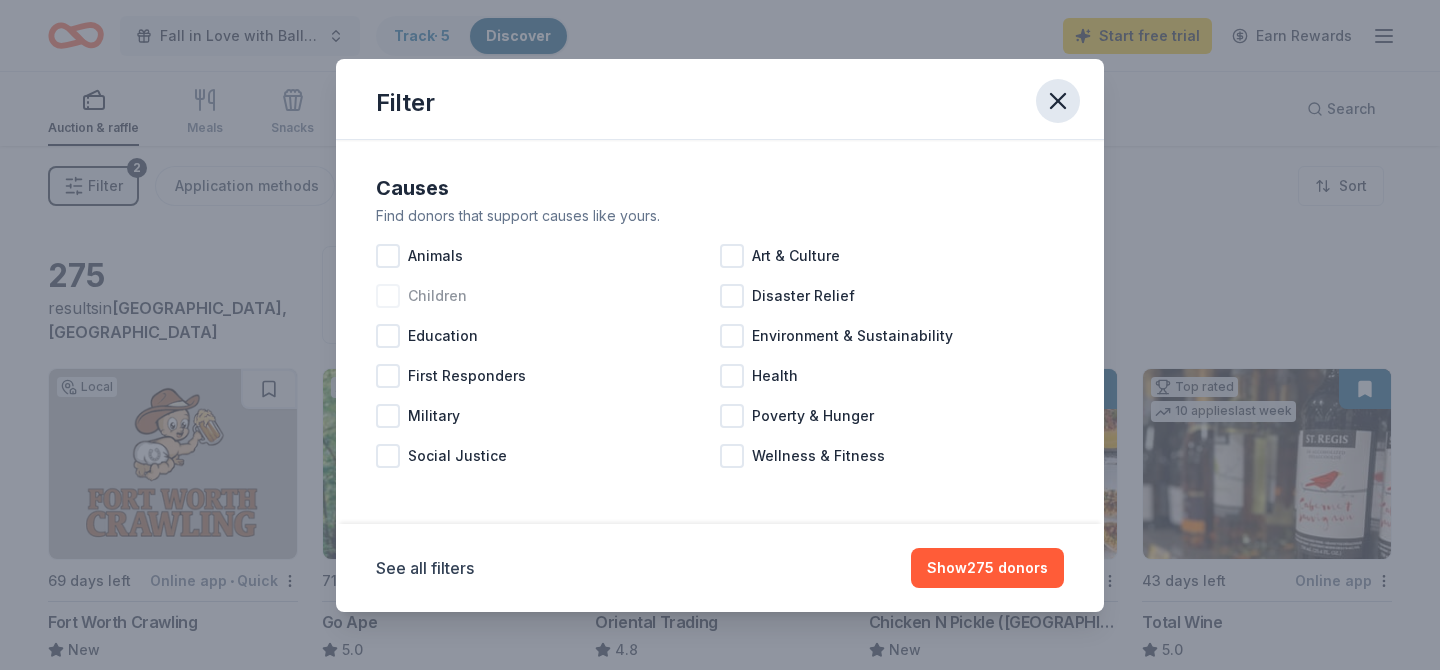 click 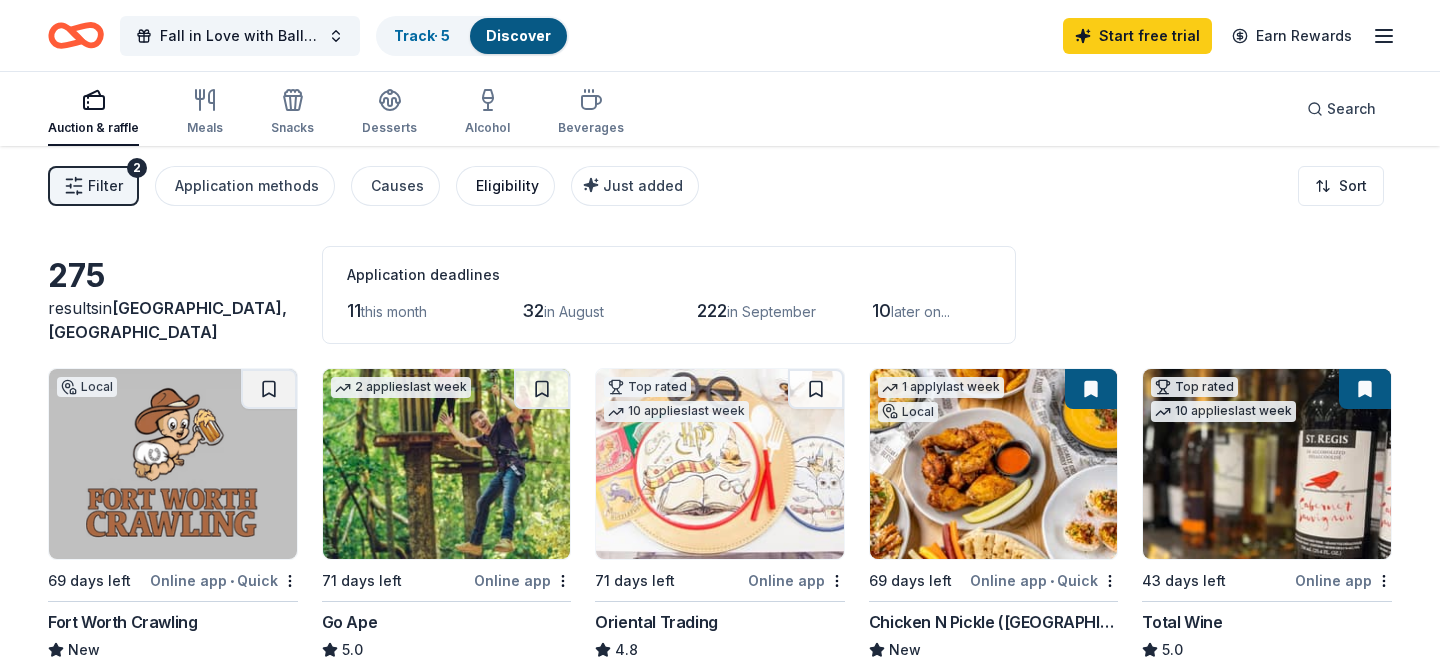 click on "Eligibility" at bounding box center (507, 186) 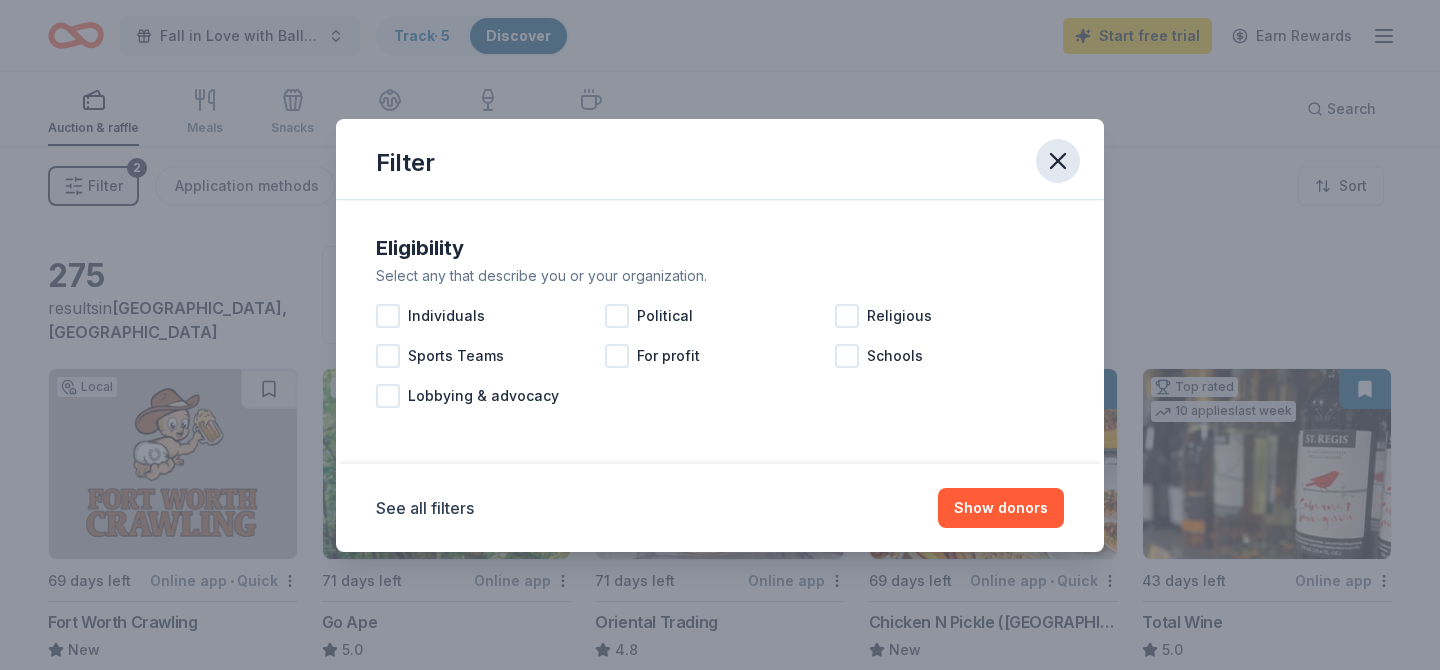 click 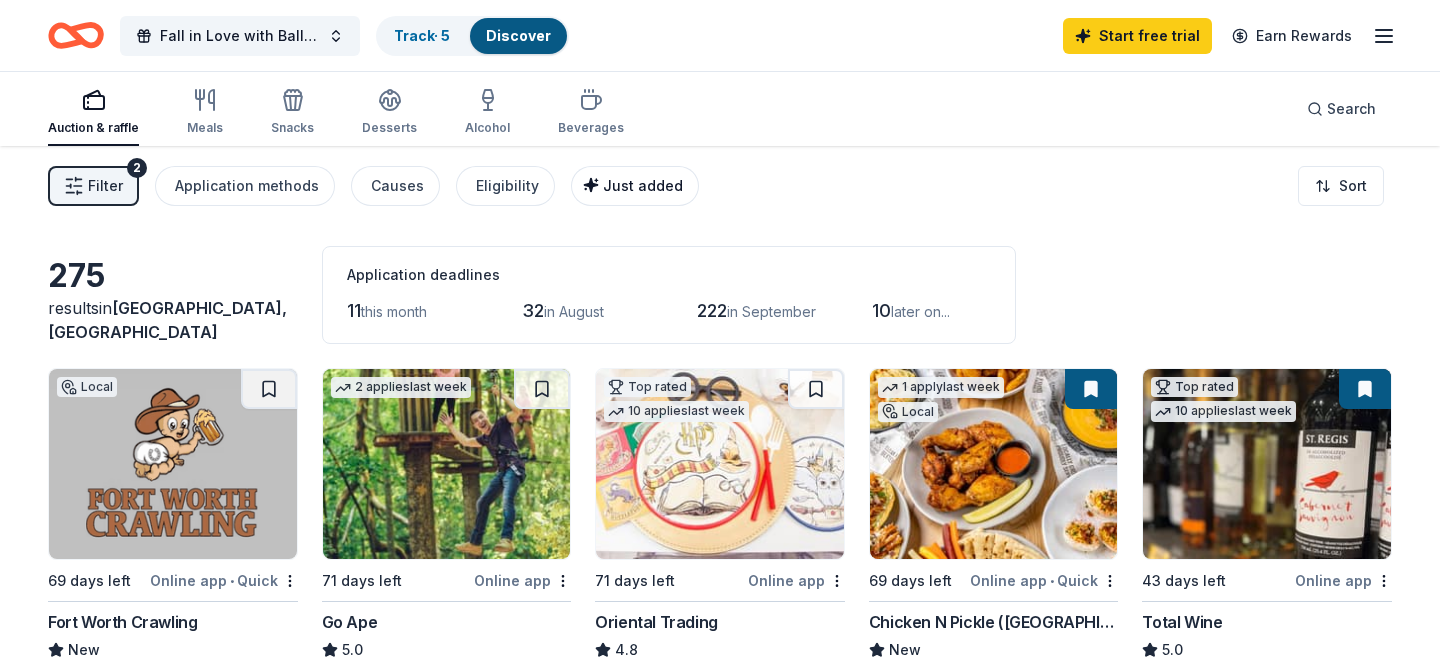 click on "Just added" at bounding box center [643, 185] 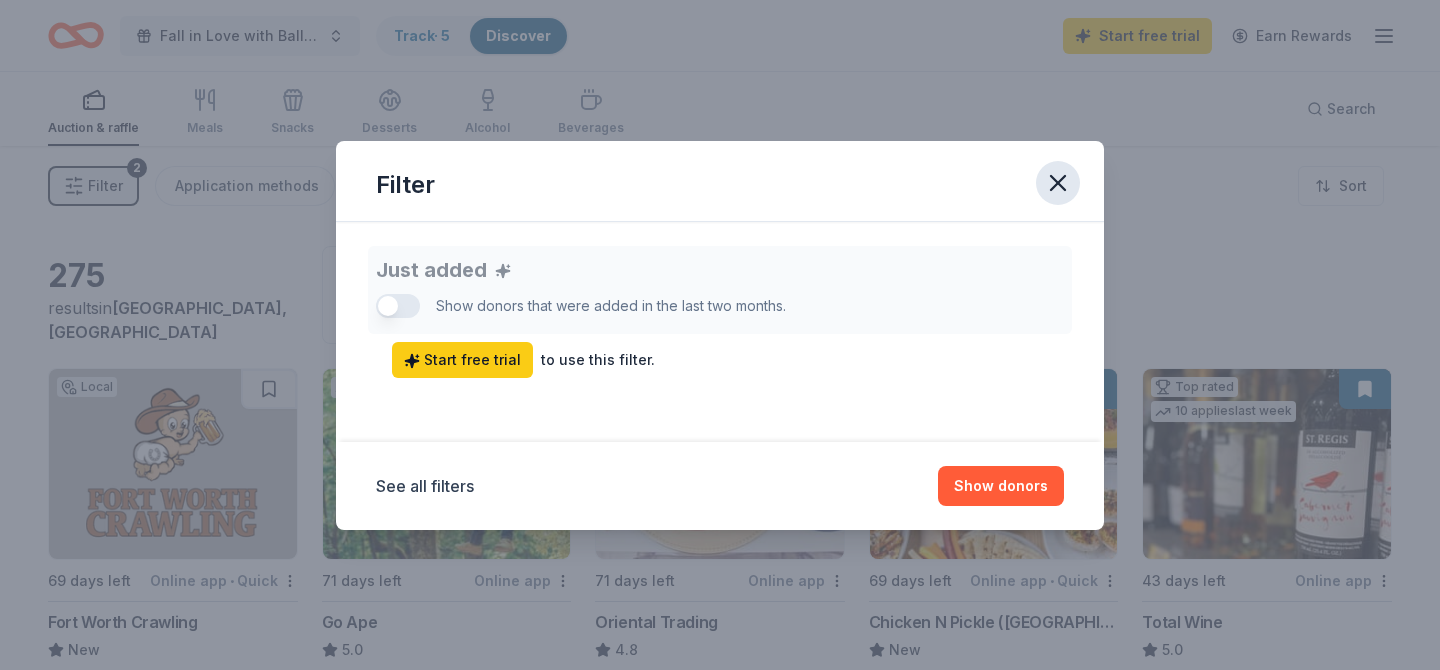 click 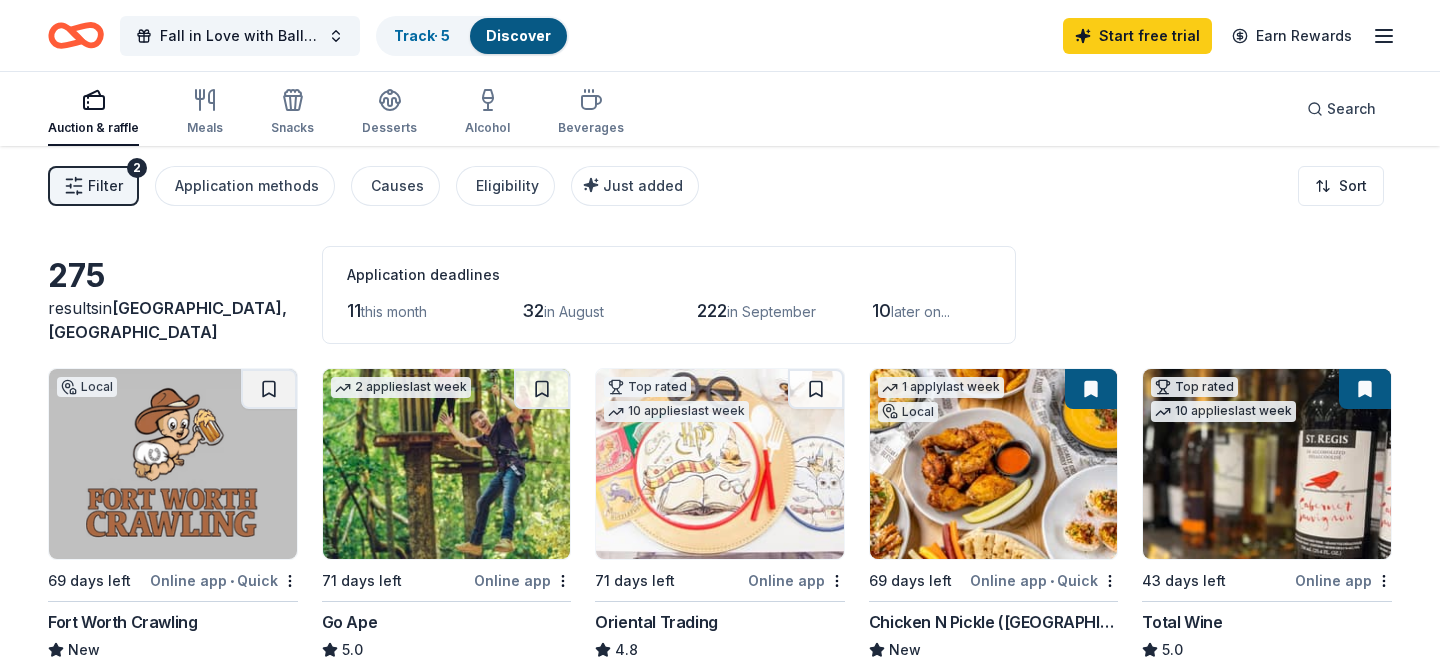 click on "Filter" at bounding box center [105, 186] 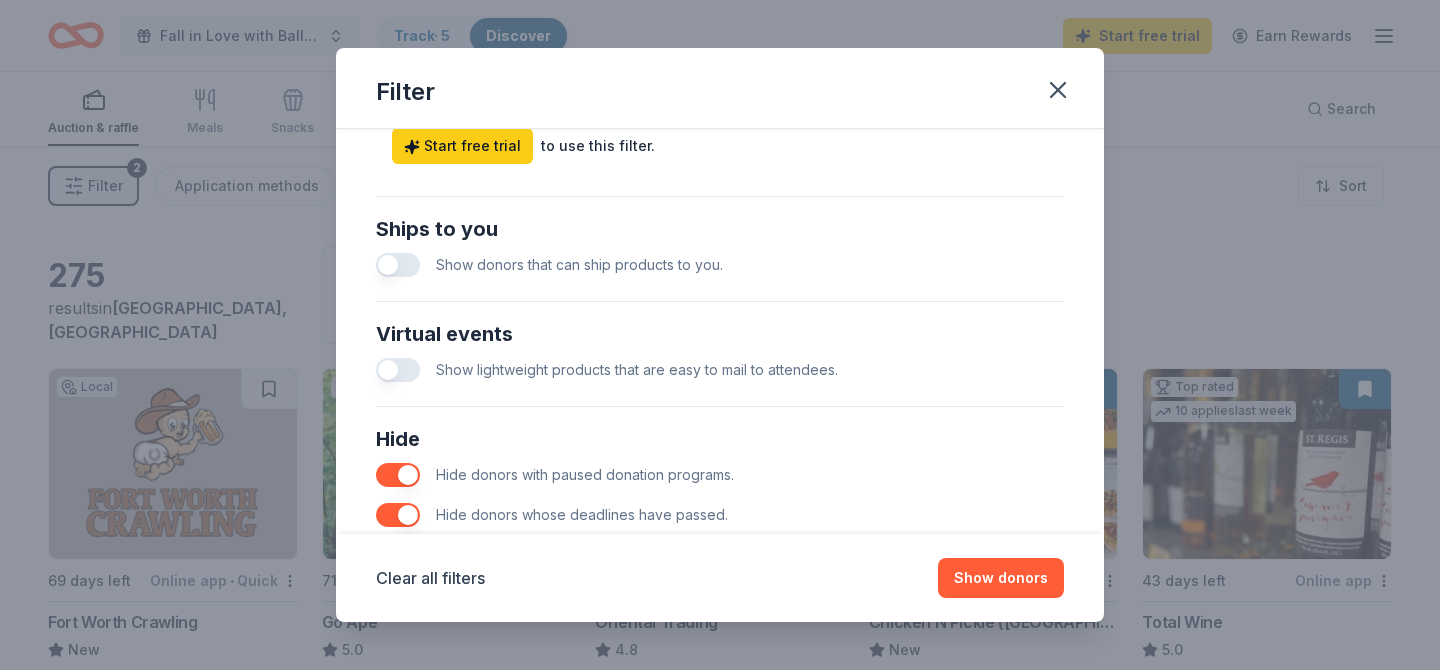 scroll, scrollTop: 891, scrollLeft: 0, axis: vertical 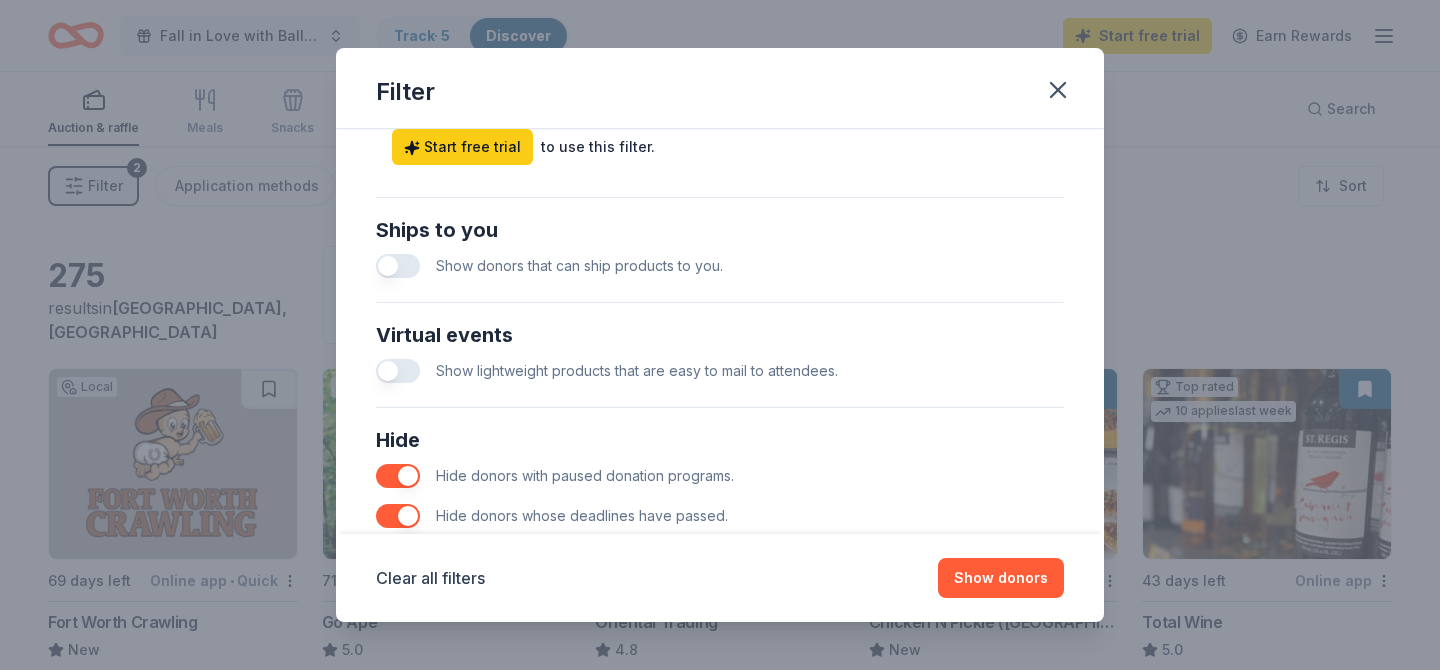 click at bounding box center [398, 266] 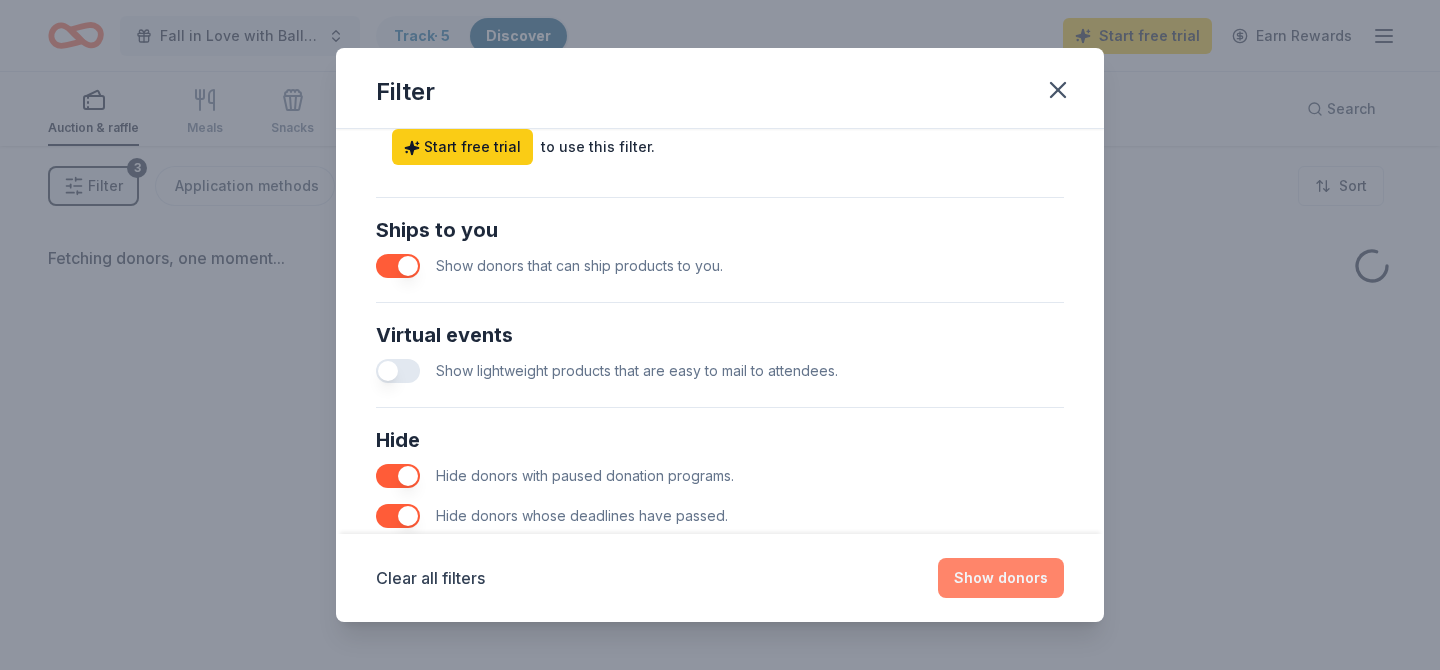 click on "Show    donors" at bounding box center [1001, 578] 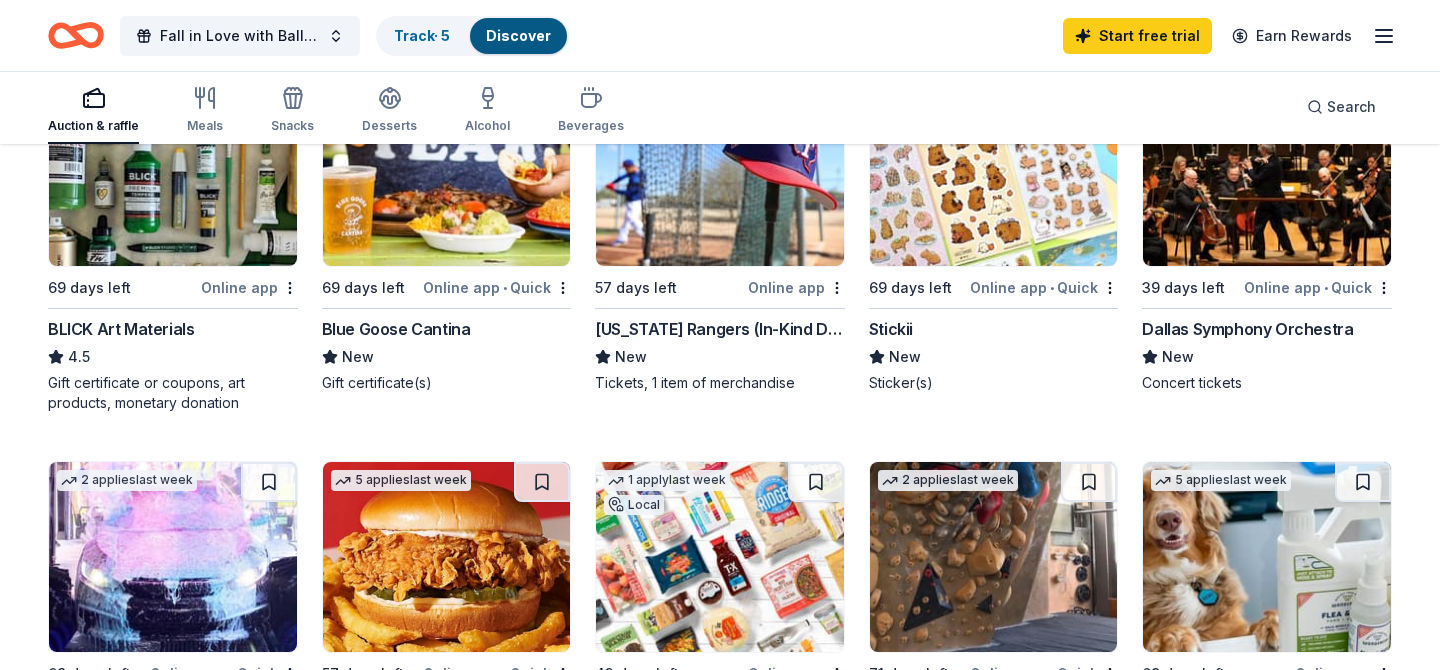 scroll, scrollTop: 678, scrollLeft: 0, axis: vertical 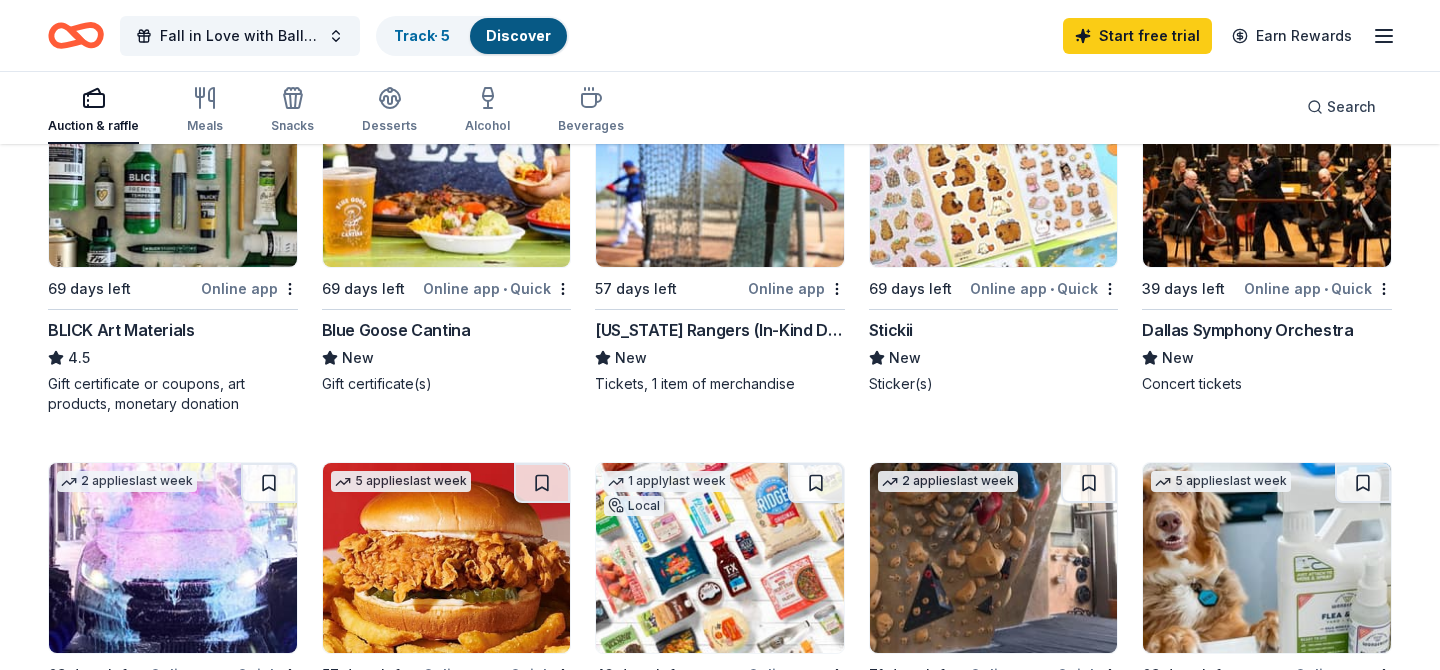 click at bounding box center (1267, 172) 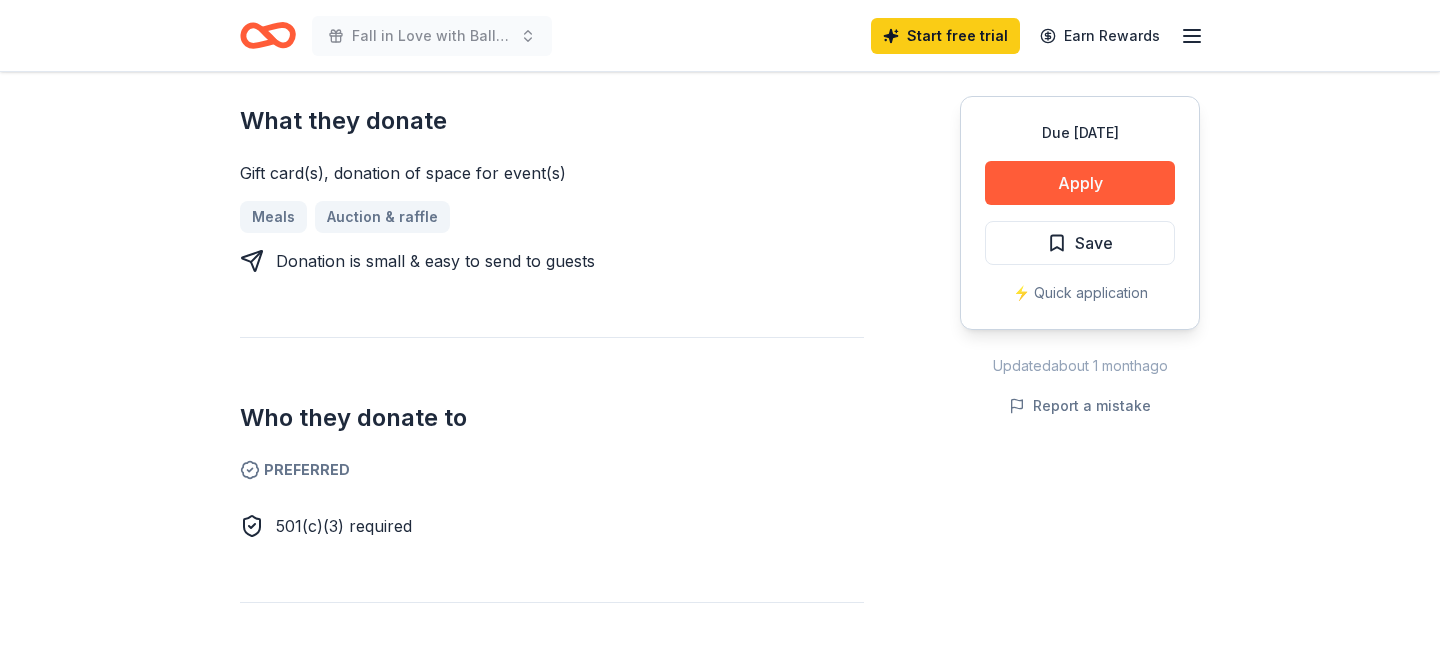 scroll, scrollTop: 877, scrollLeft: 0, axis: vertical 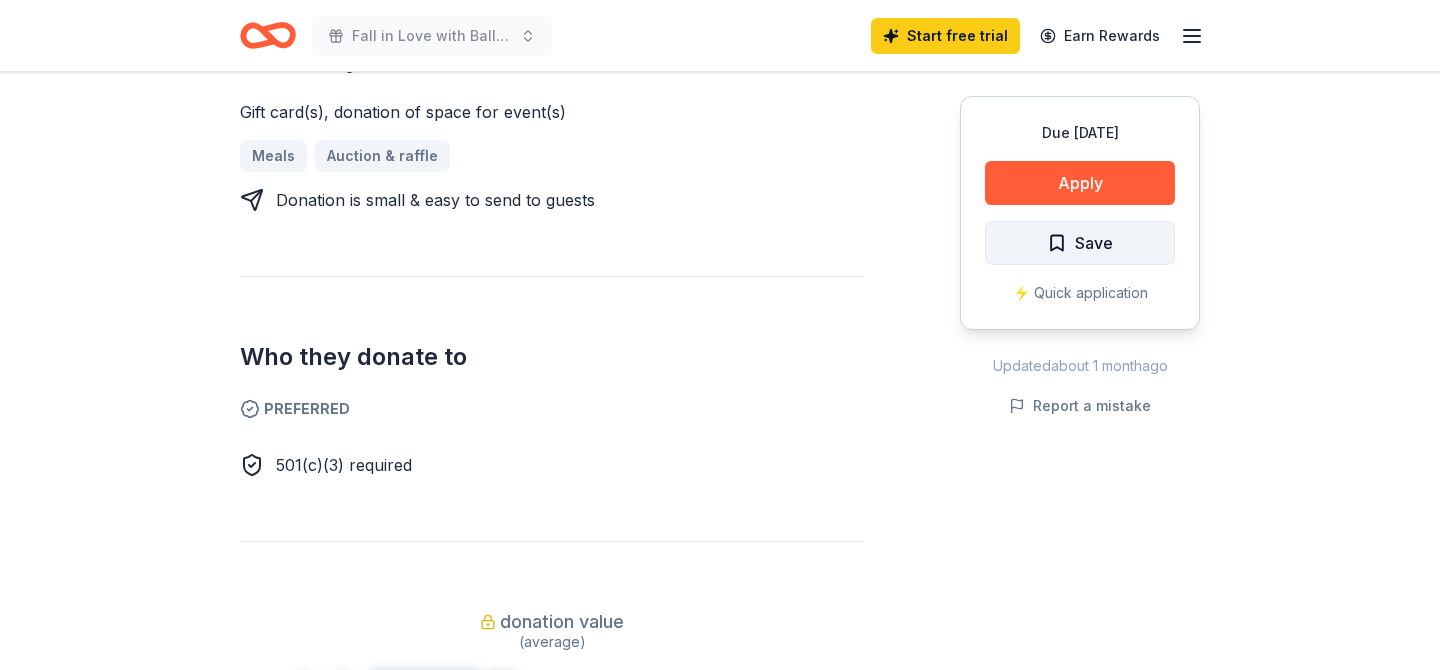 click on "Save" at bounding box center [1094, 243] 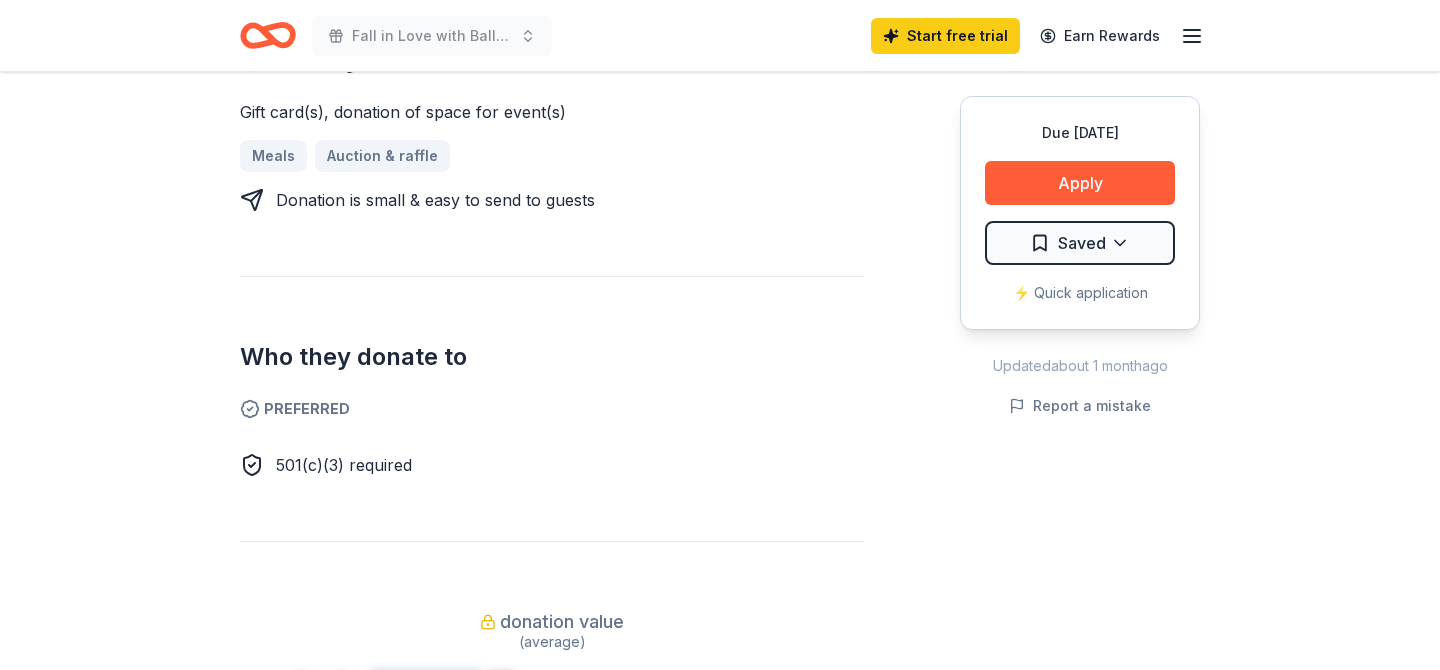 scroll, scrollTop: 893, scrollLeft: 0, axis: vertical 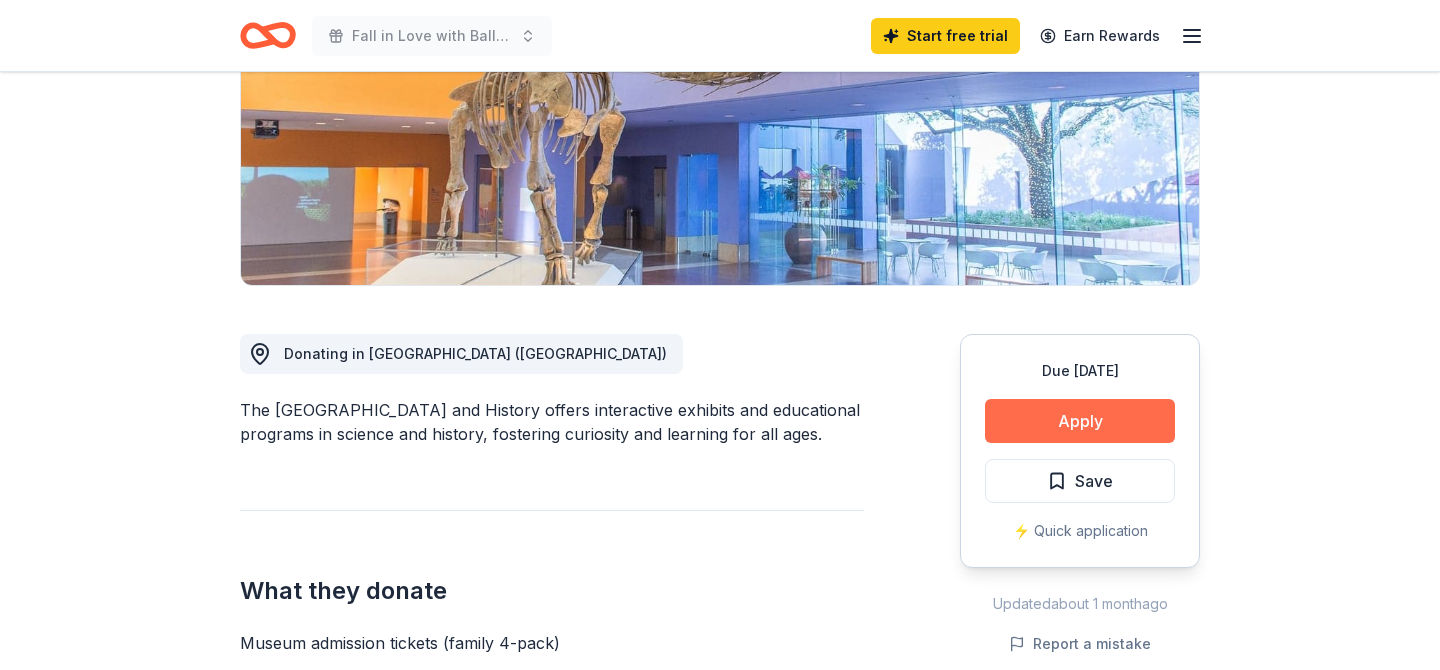 click on "Apply" at bounding box center (1080, 421) 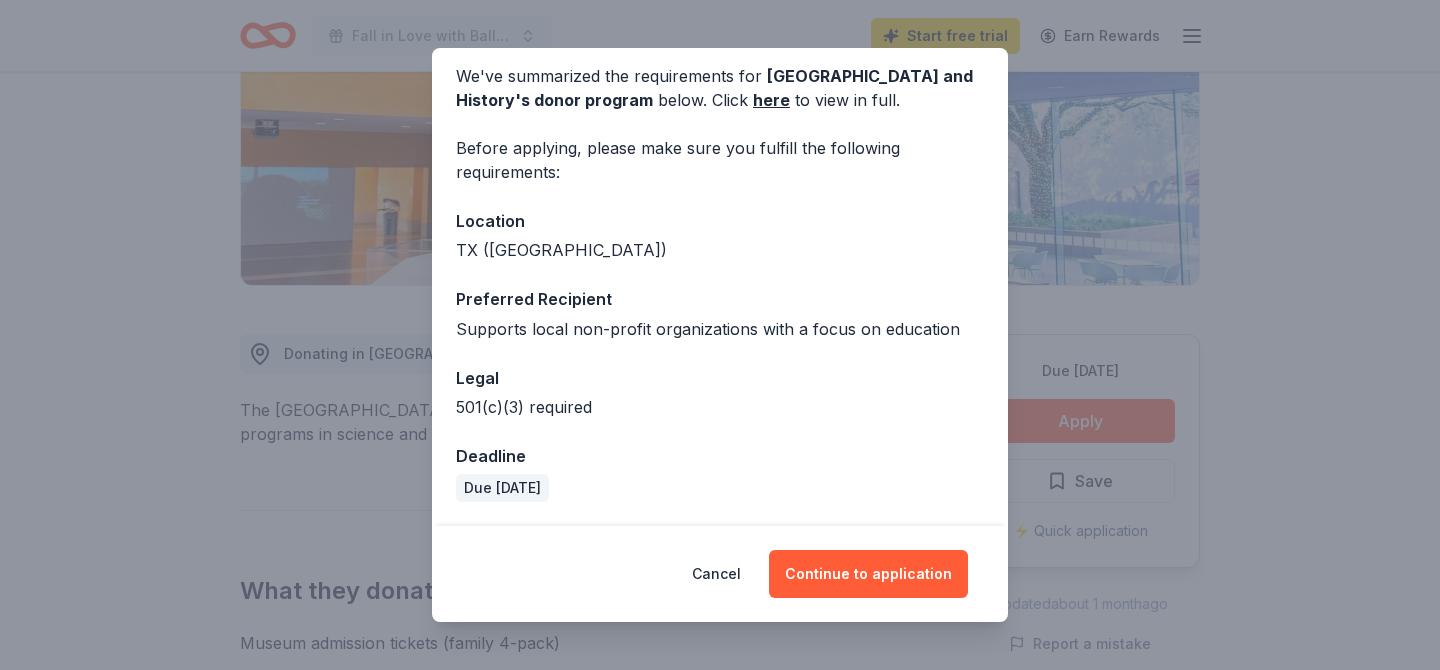scroll, scrollTop: 104, scrollLeft: 0, axis: vertical 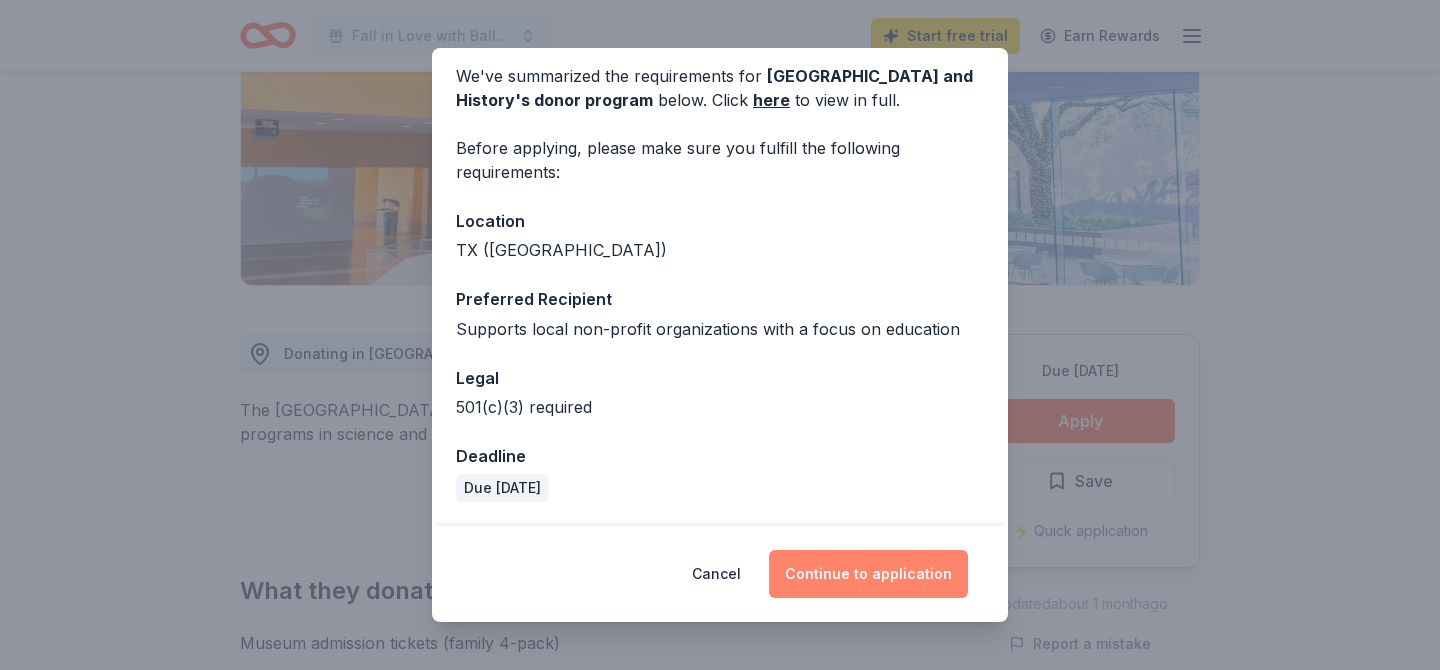 click on "Continue to application" at bounding box center (868, 574) 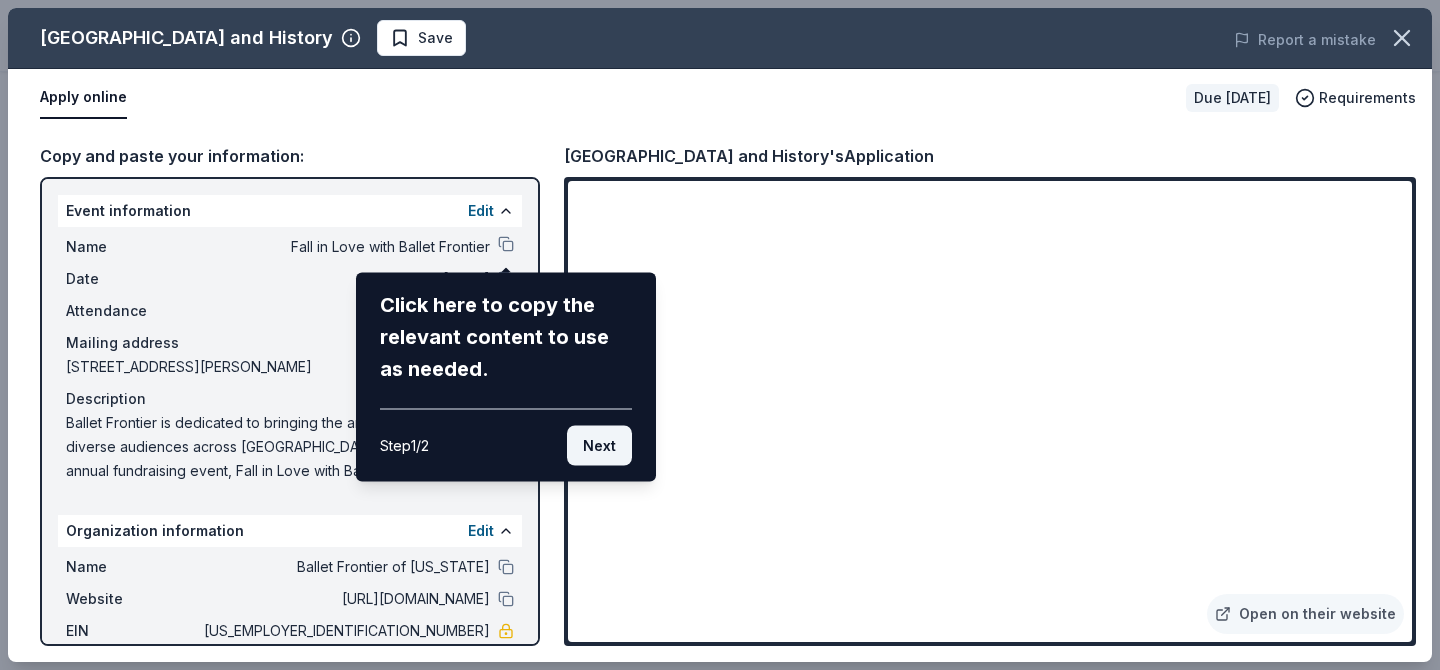 click on "Next" at bounding box center (599, 446) 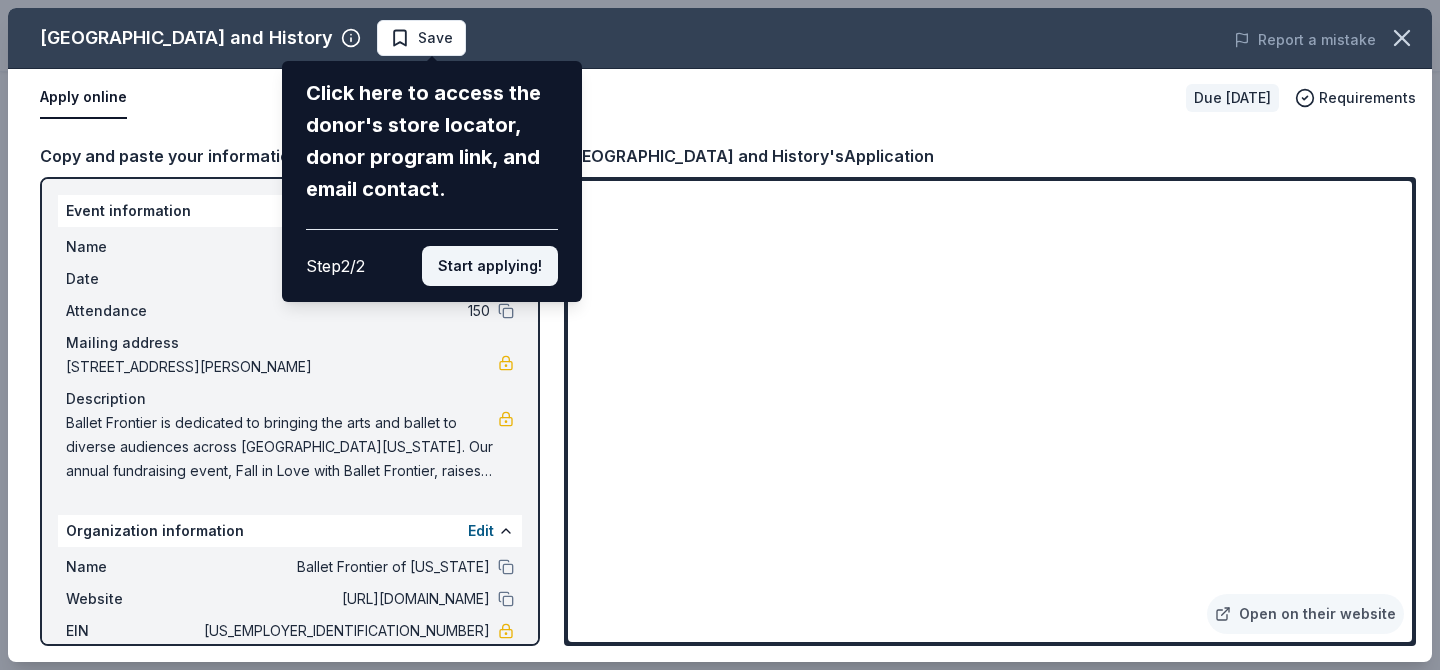 click on "Start applying!" at bounding box center [490, 266] 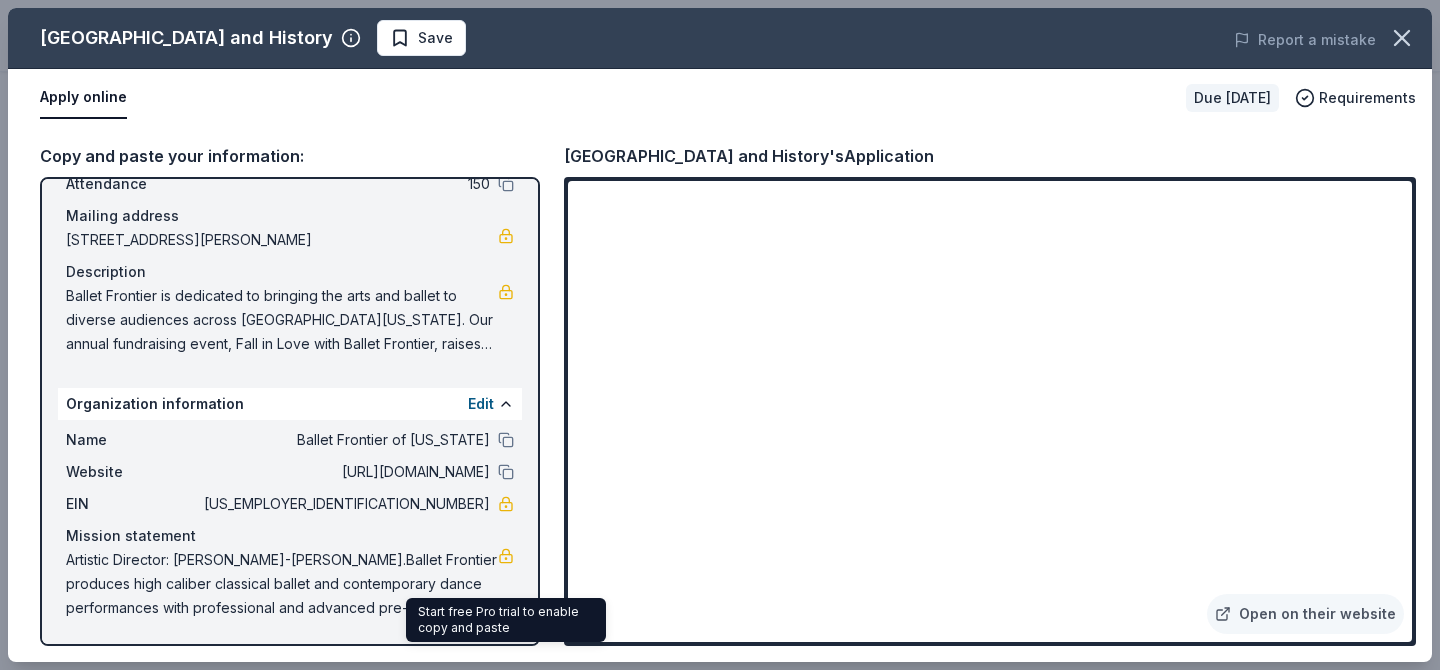 scroll, scrollTop: 0, scrollLeft: 0, axis: both 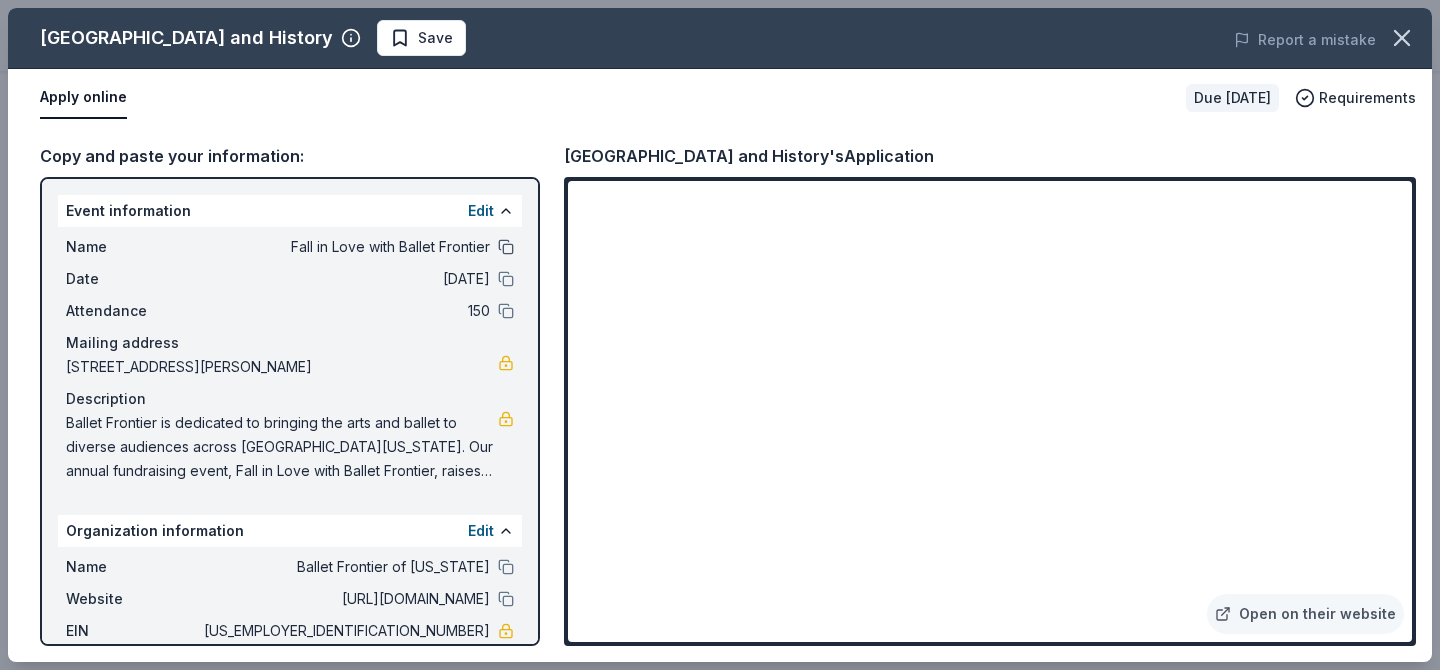 click at bounding box center (506, 247) 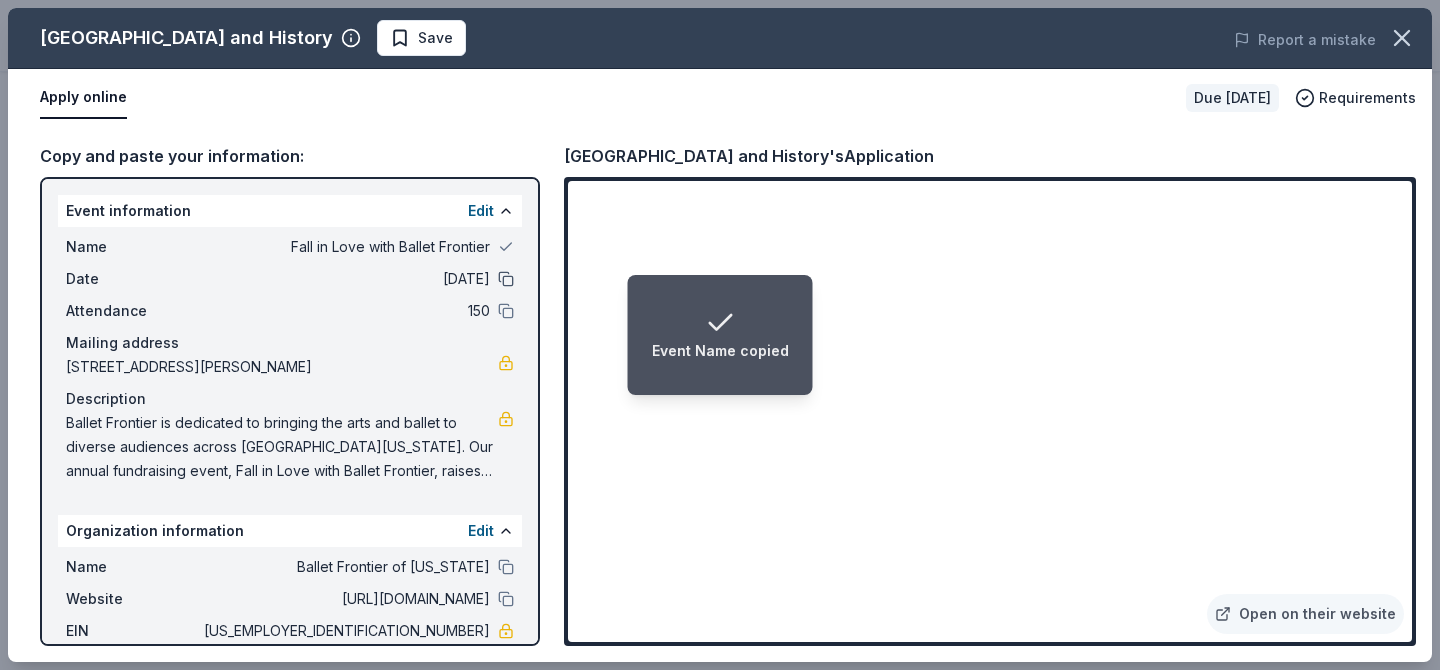 click at bounding box center (506, 279) 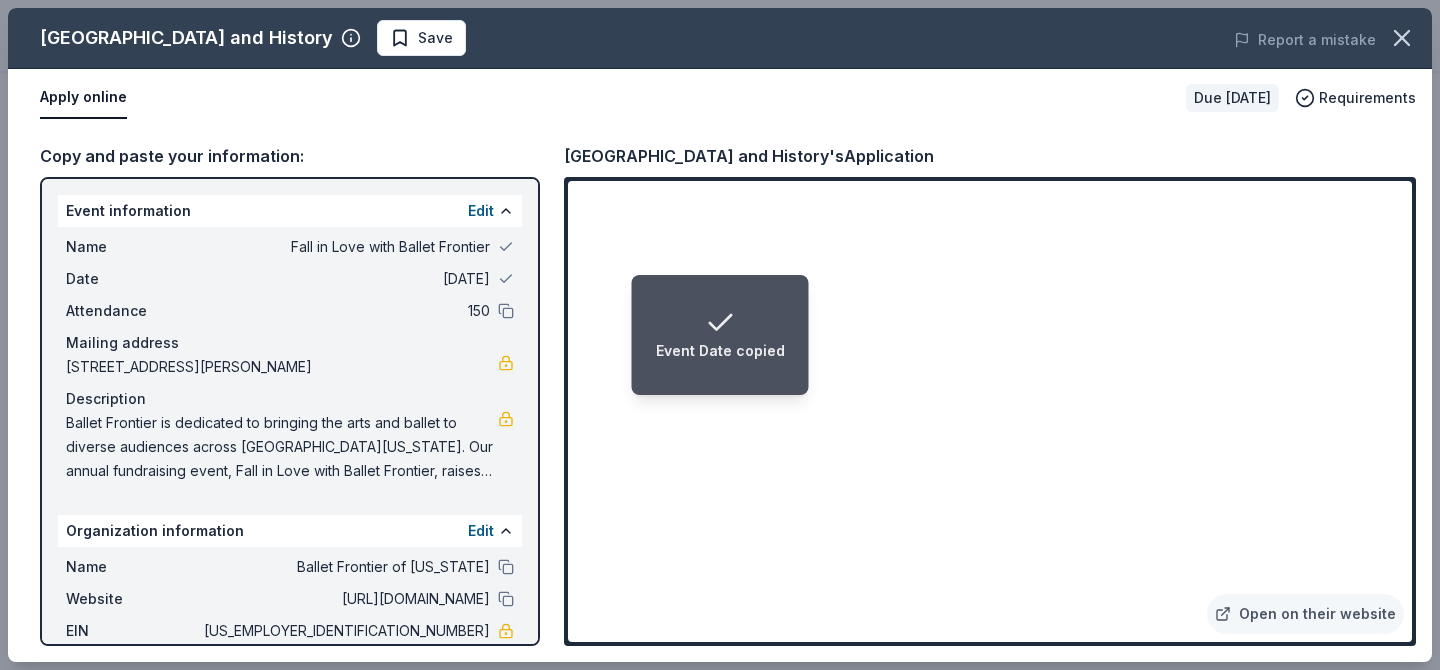 click on "Attendance 150" at bounding box center (290, 311) 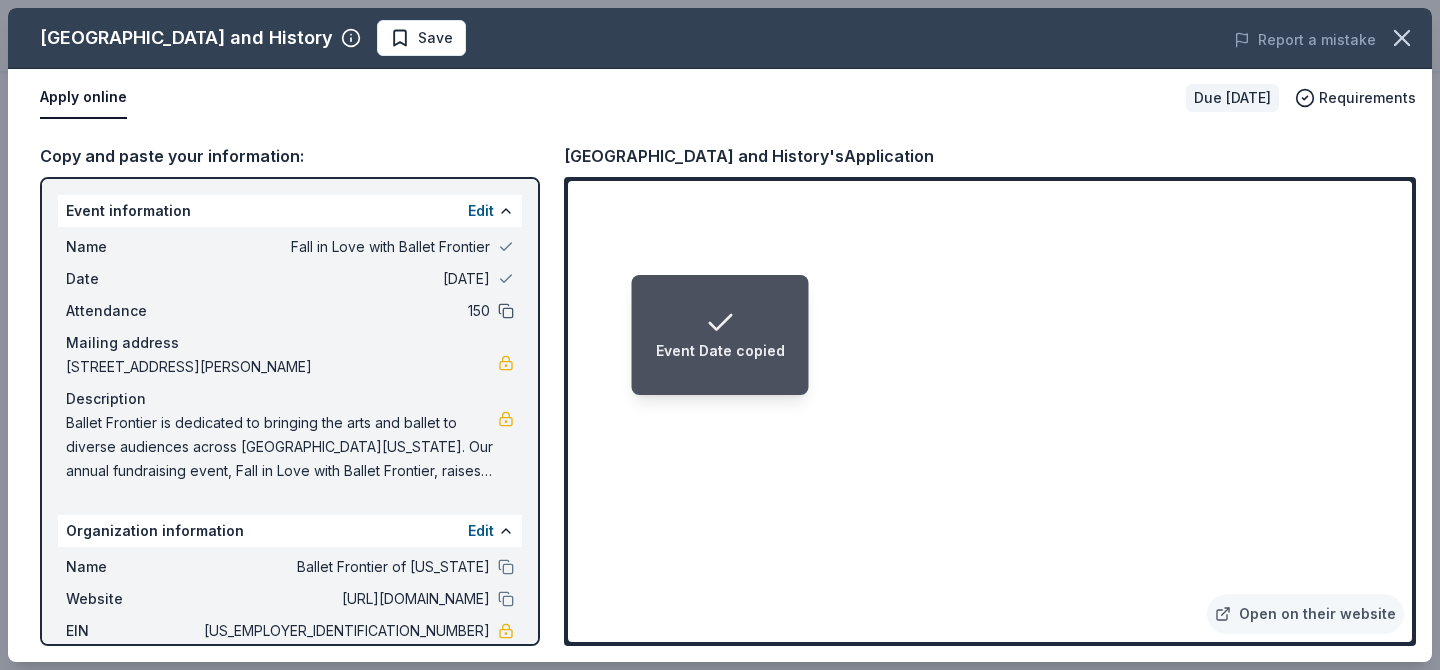 click at bounding box center [506, 311] 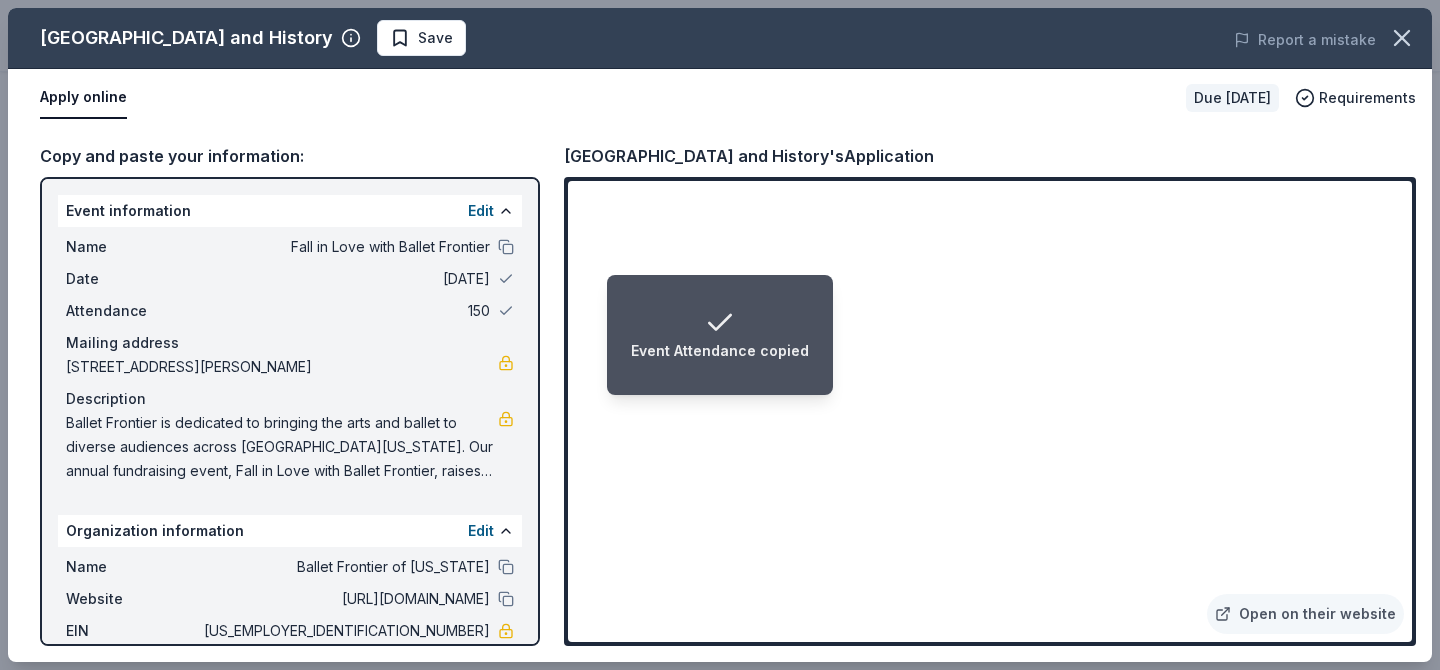 scroll, scrollTop: 127, scrollLeft: 0, axis: vertical 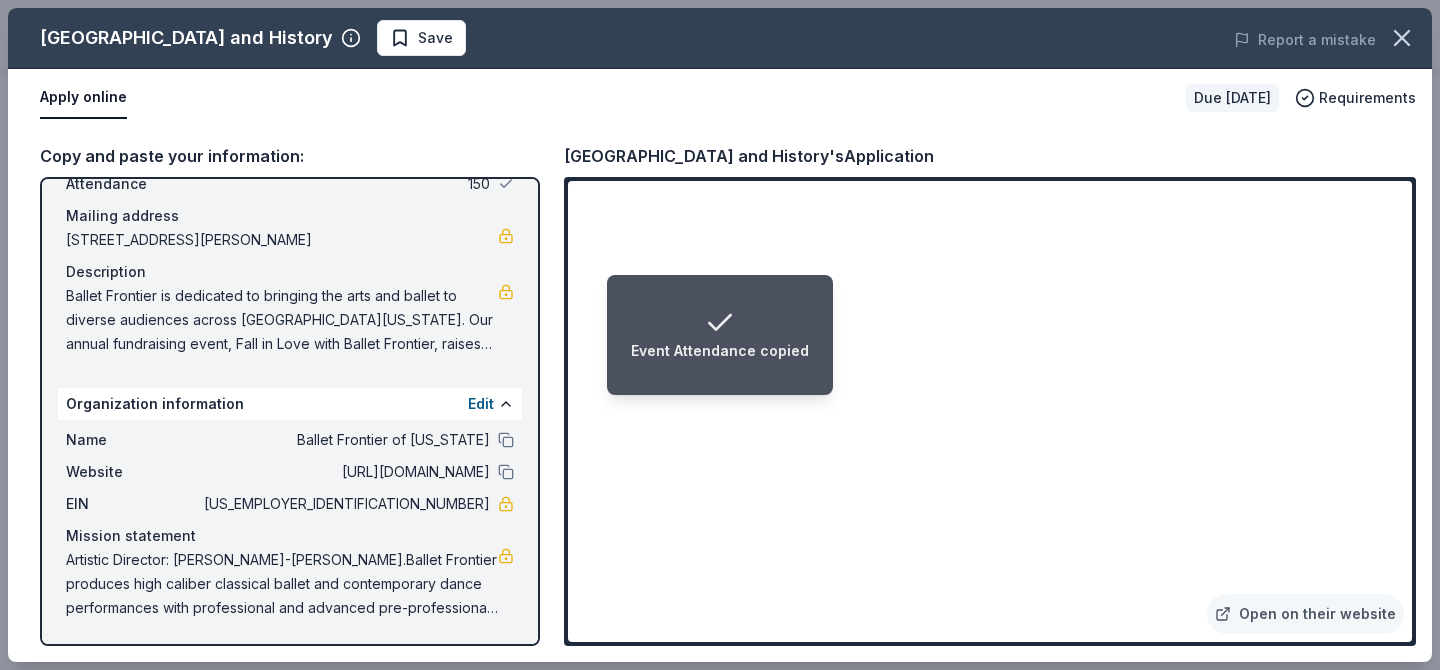 click on "Name Ballet Frontier of Texas" at bounding box center [290, 440] 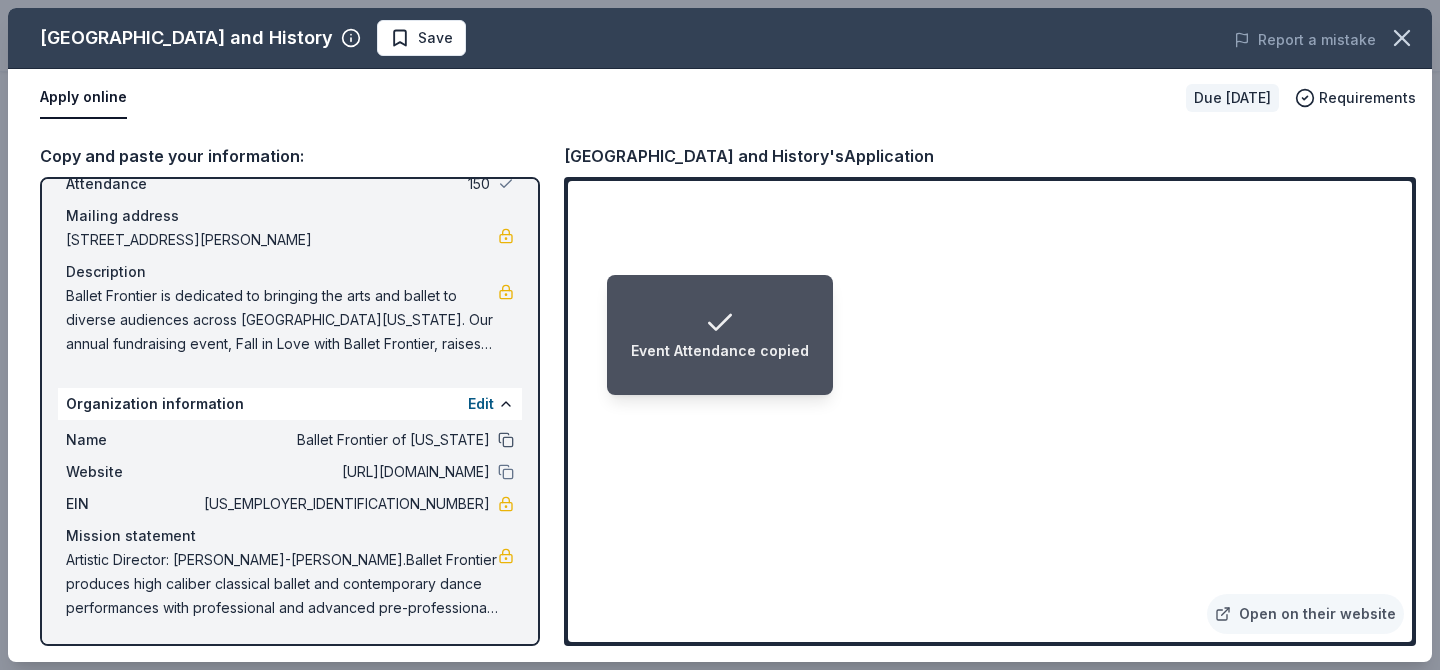 click at bounding box center [506, 440] 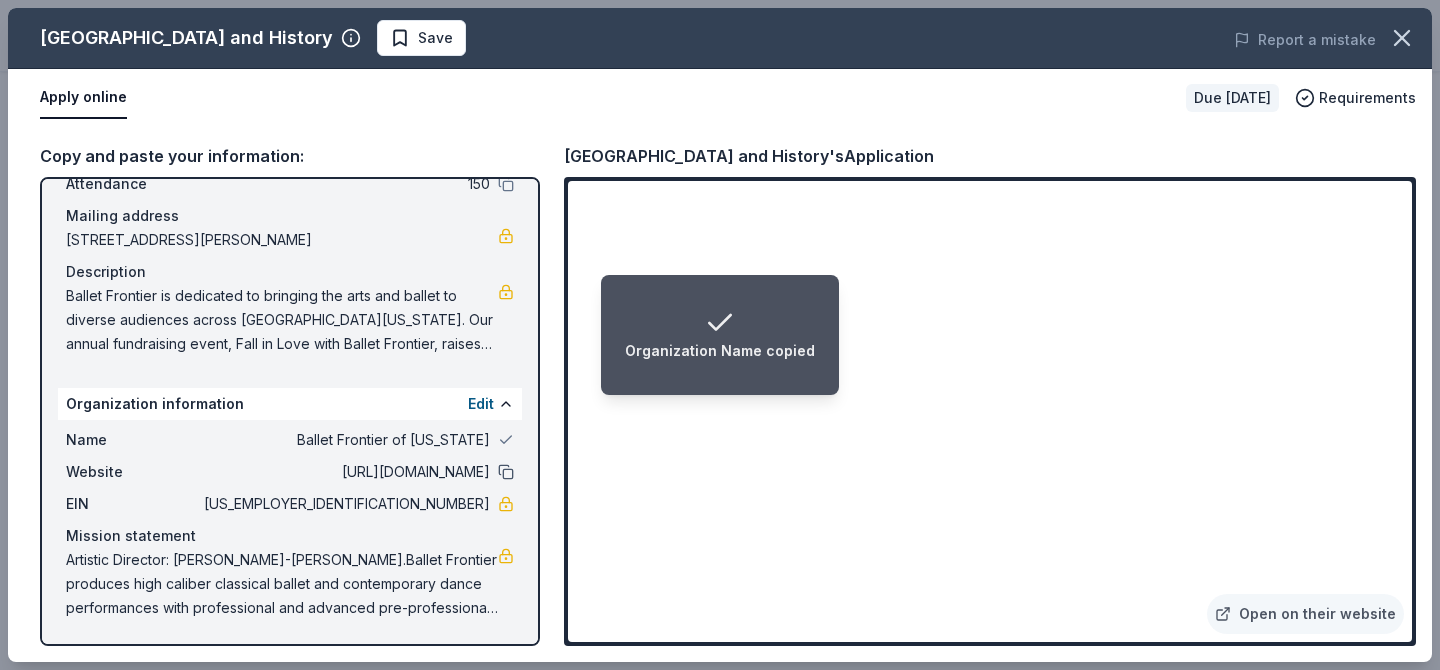 click at bounding box center (506, 472) 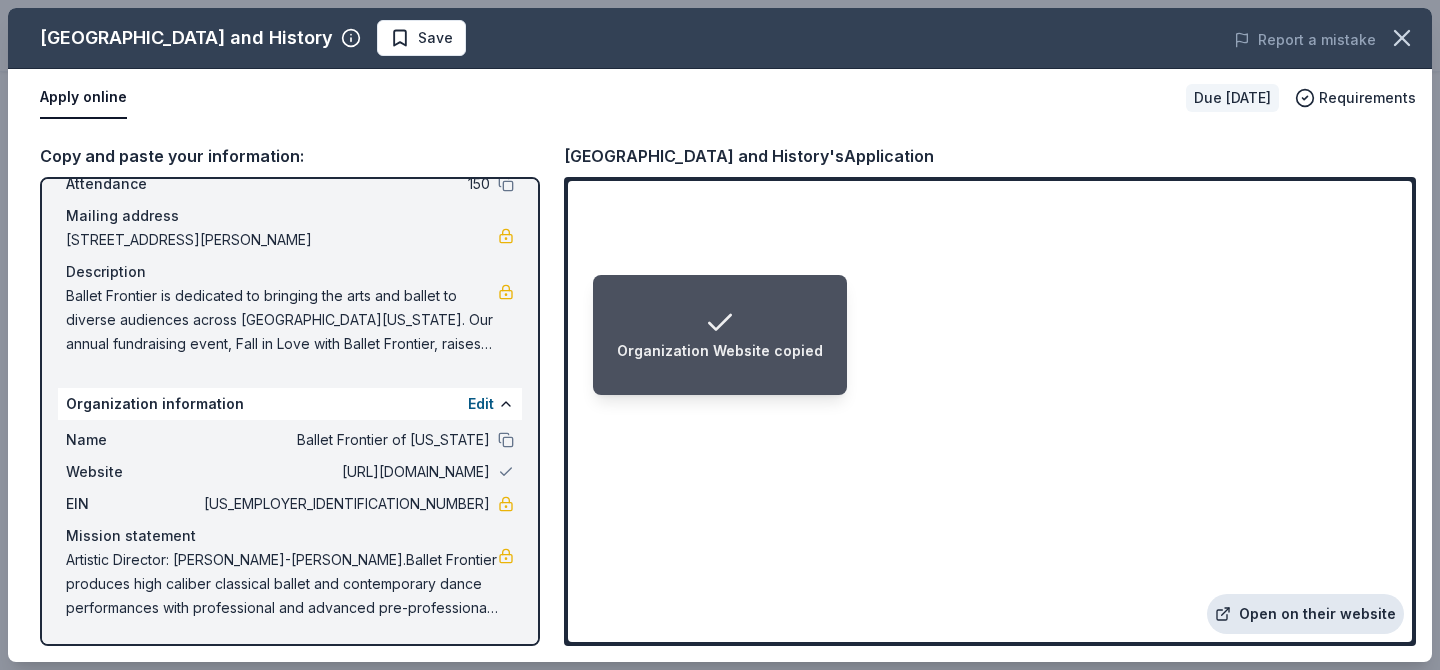 click on "Open on their website" at bounding box center (1305, 614) 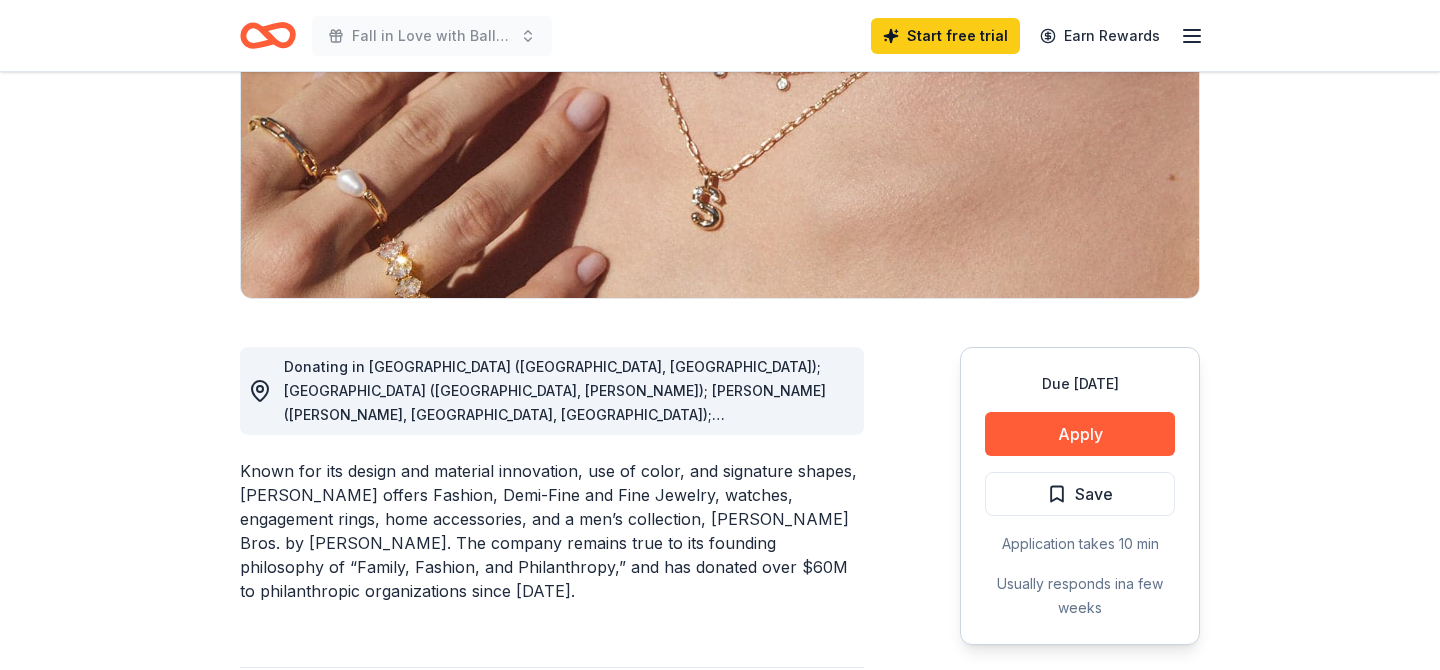 scroll, scrollTop: 318, scrollLeft: 0, axis: vertical 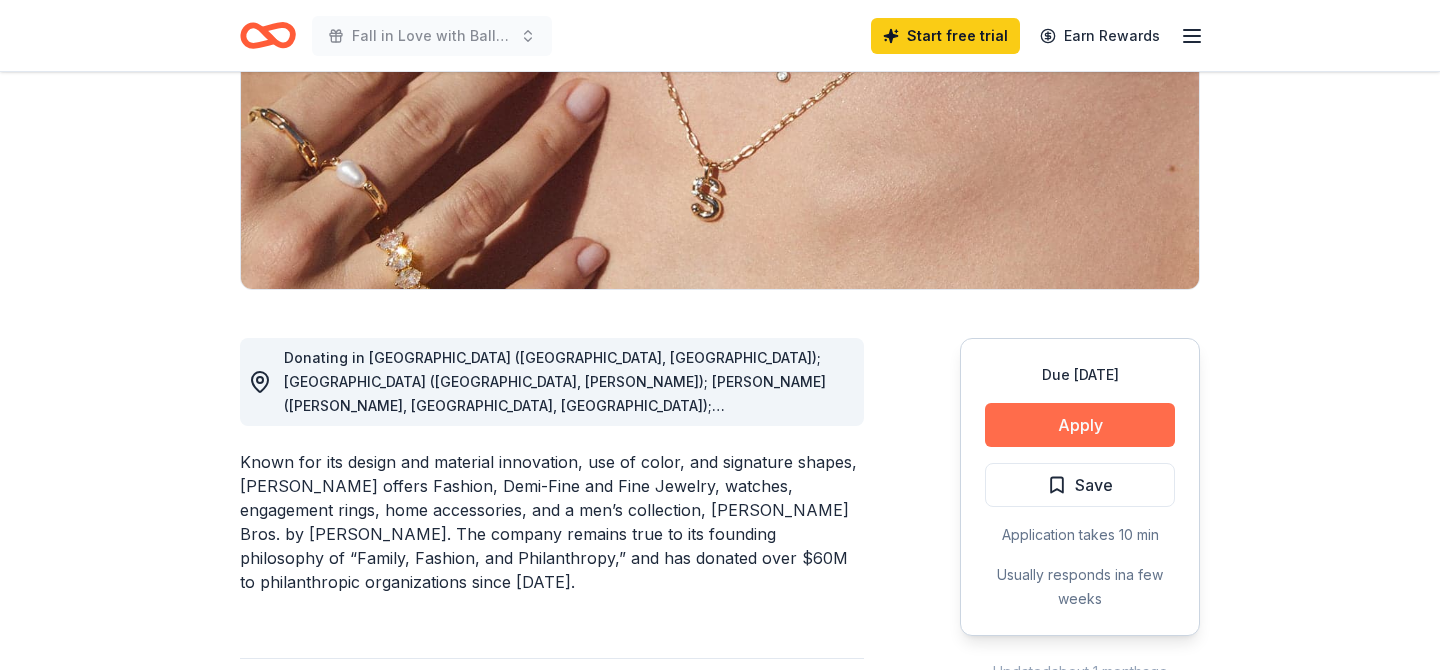 click on "Apply" at bounding box center [1080, 425] 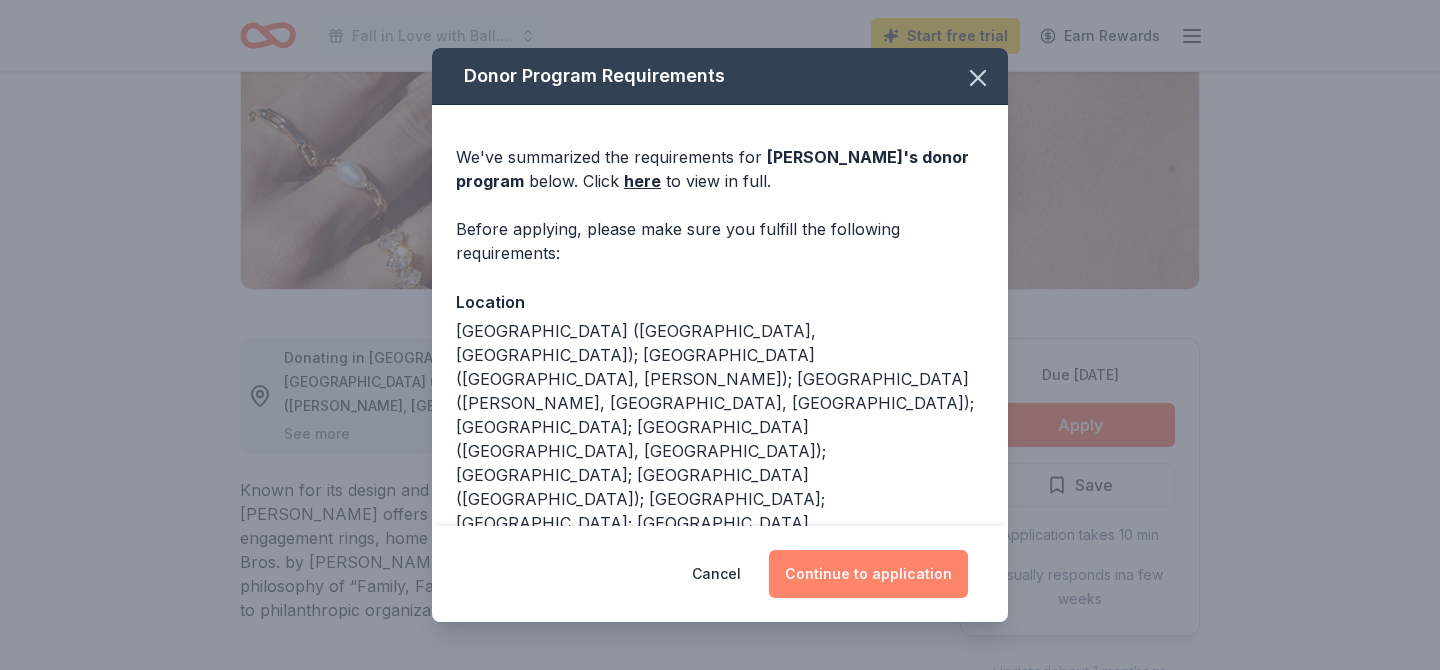 click on "Continue to application" at bounding box center [868, 574] 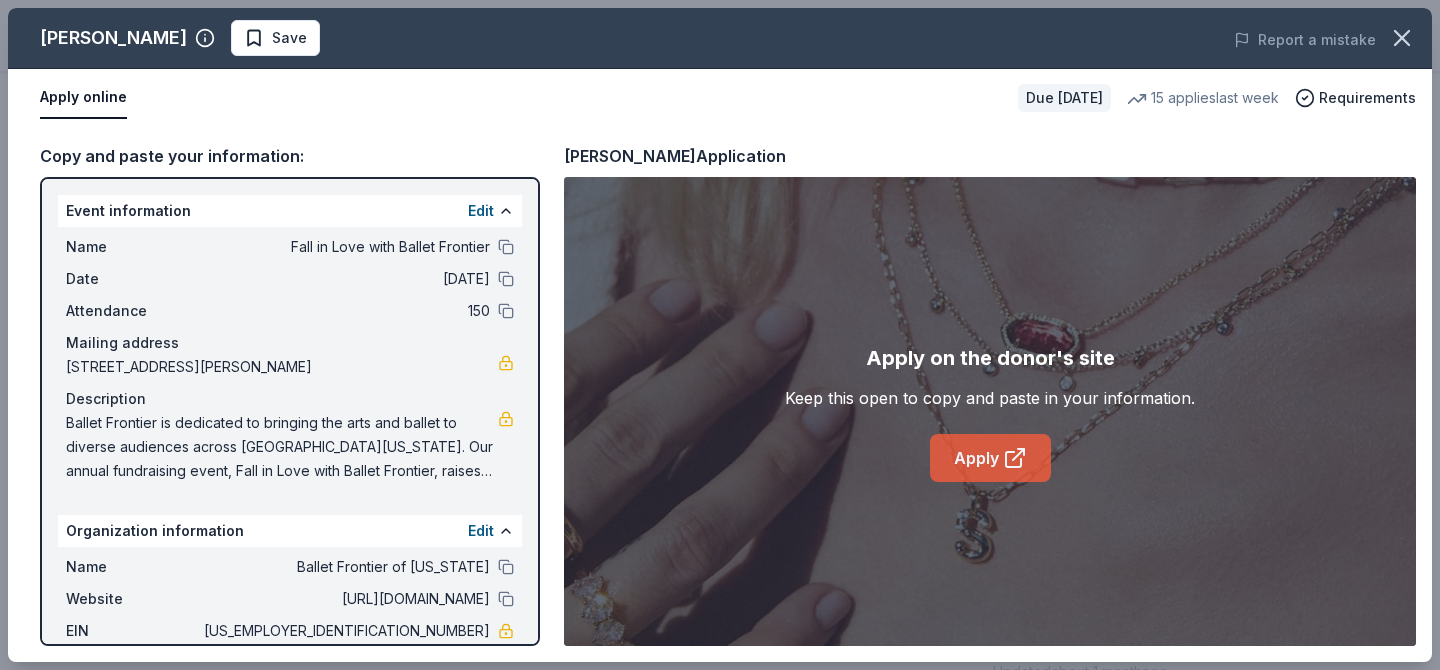 click 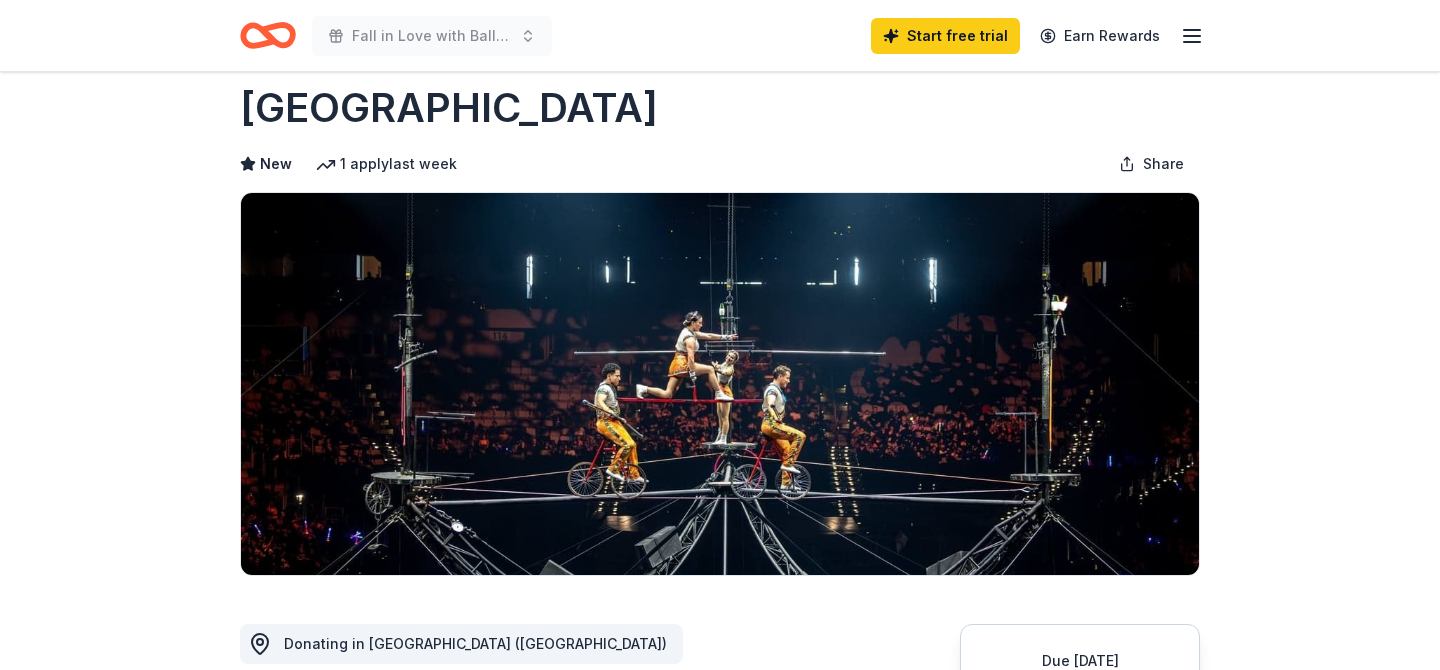 scroll, scrollTop: 34, scrollLeft: 0, axis: vertical 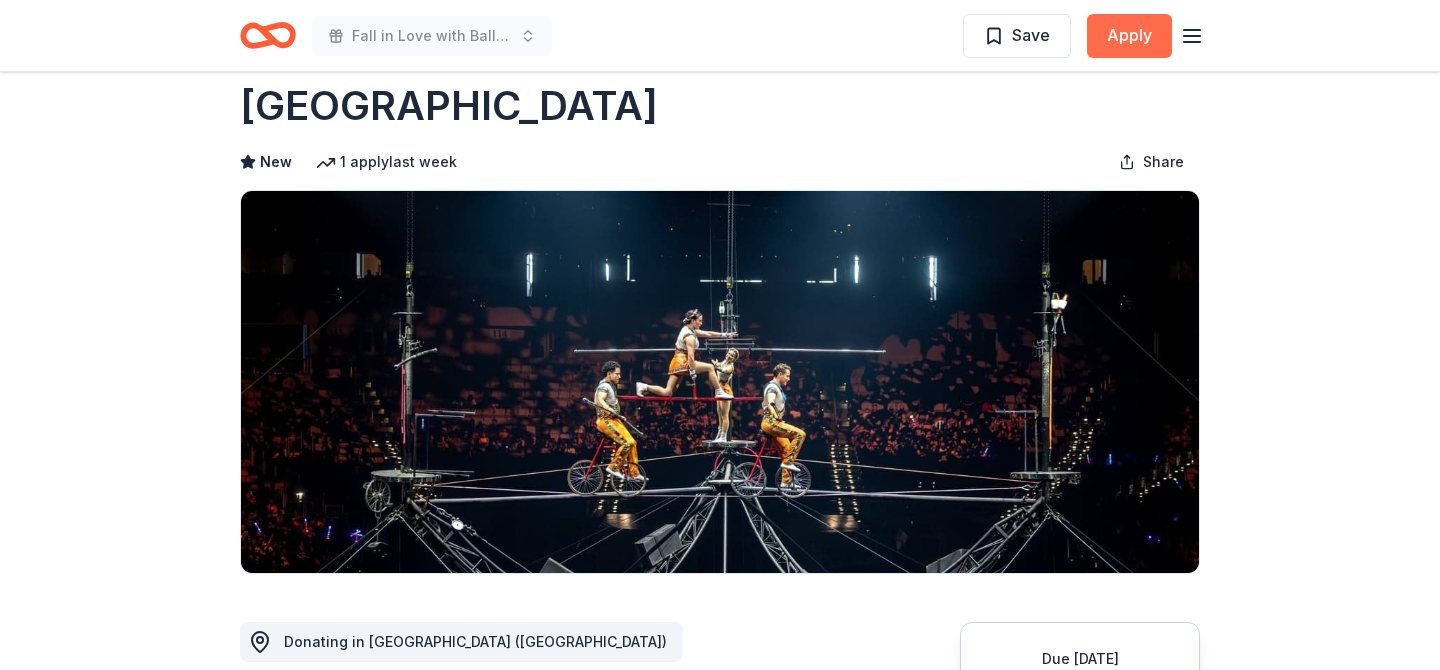 click on "Apply" at bounding box center [1129, 36] 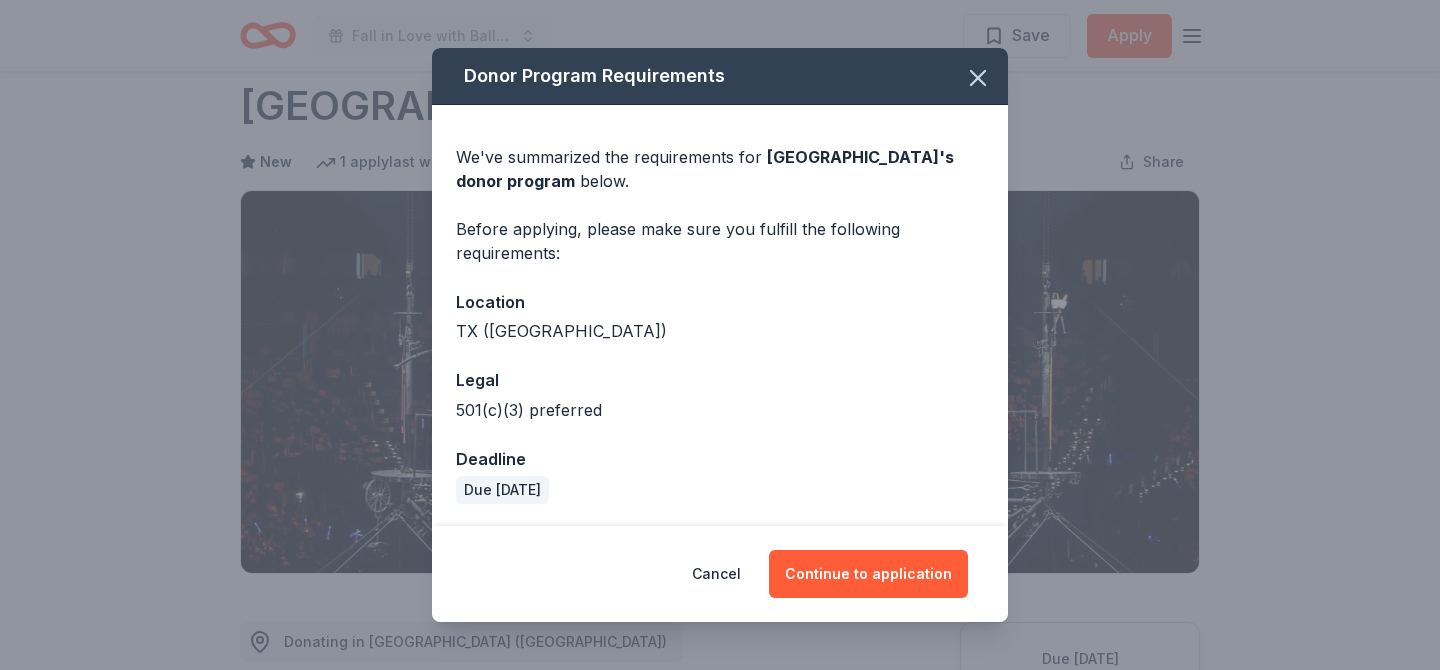 scroll, scrollTop: 2, scrollLeft: 0, axis: vertical 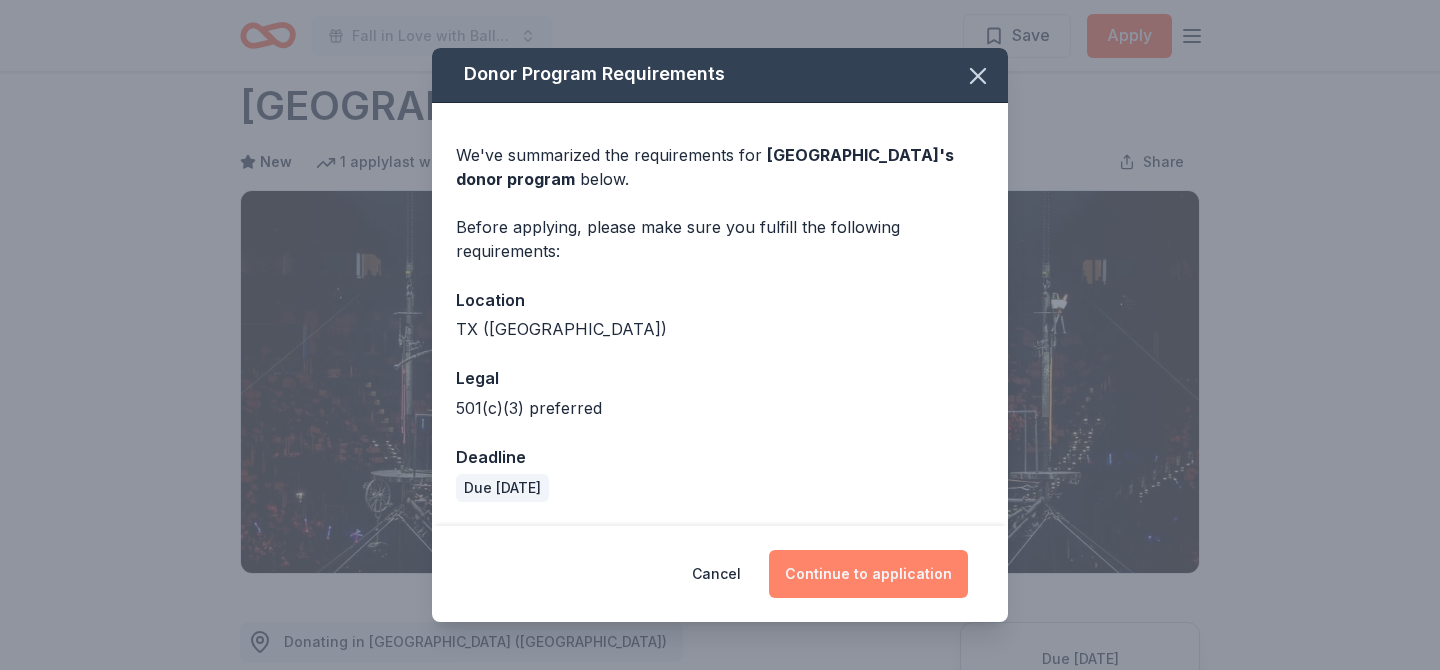 click on "Continue to application" at bounding box center (868, 574) 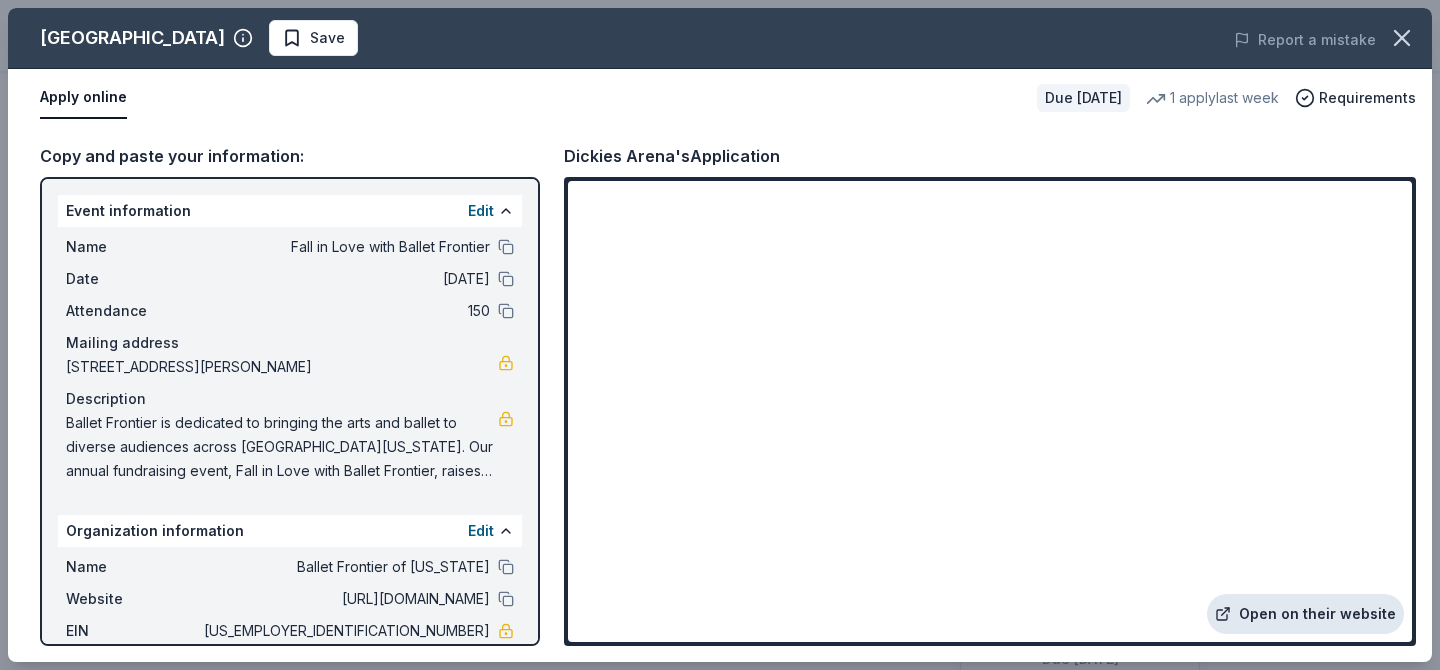 click on "Open on their website" at bounding box center [1305, 614] 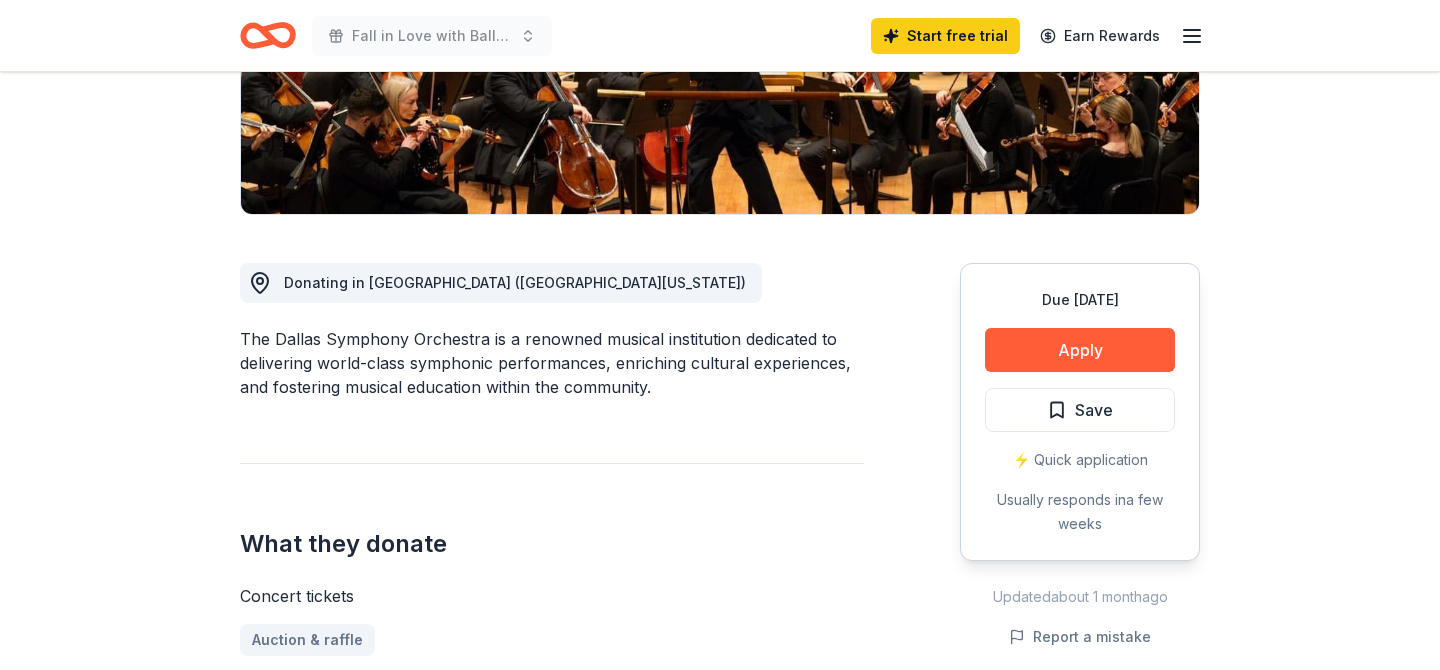 scroll, scrollTop: 399, scrollLeft: 0, axis: vertical 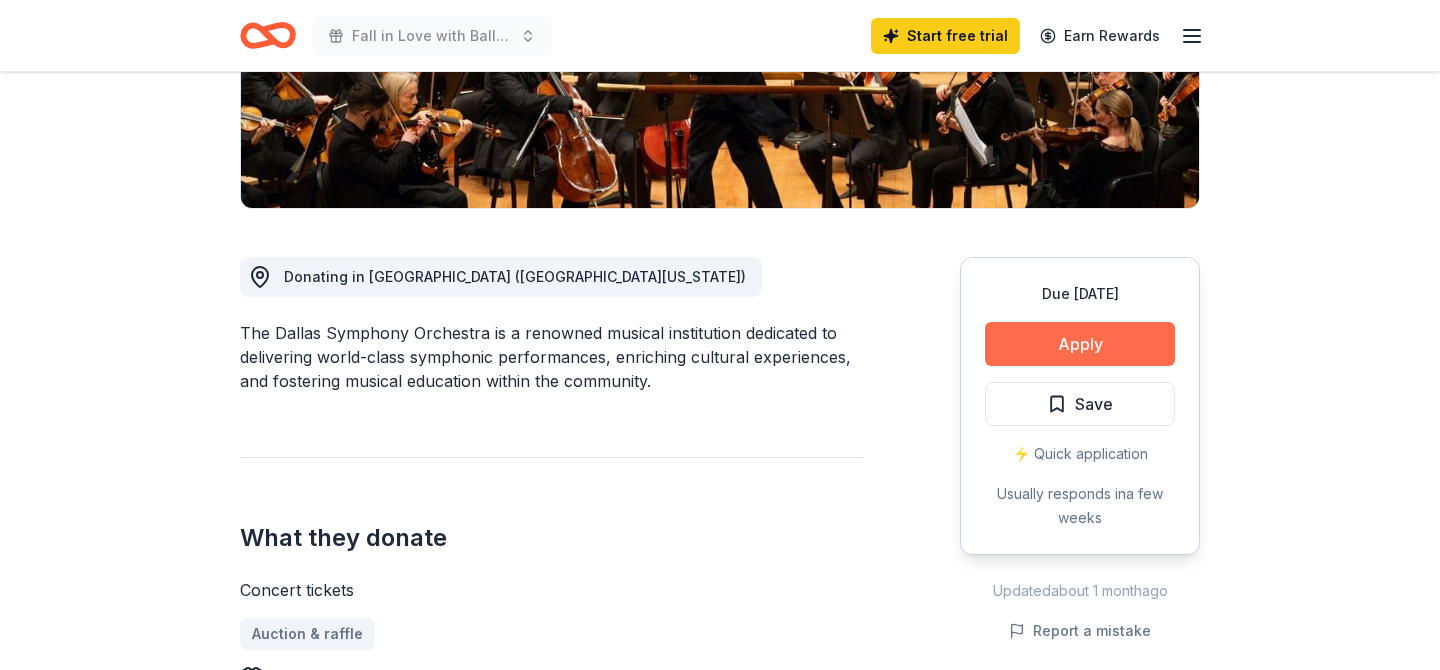 click on "Apply" at bounding box center [1080, 344] 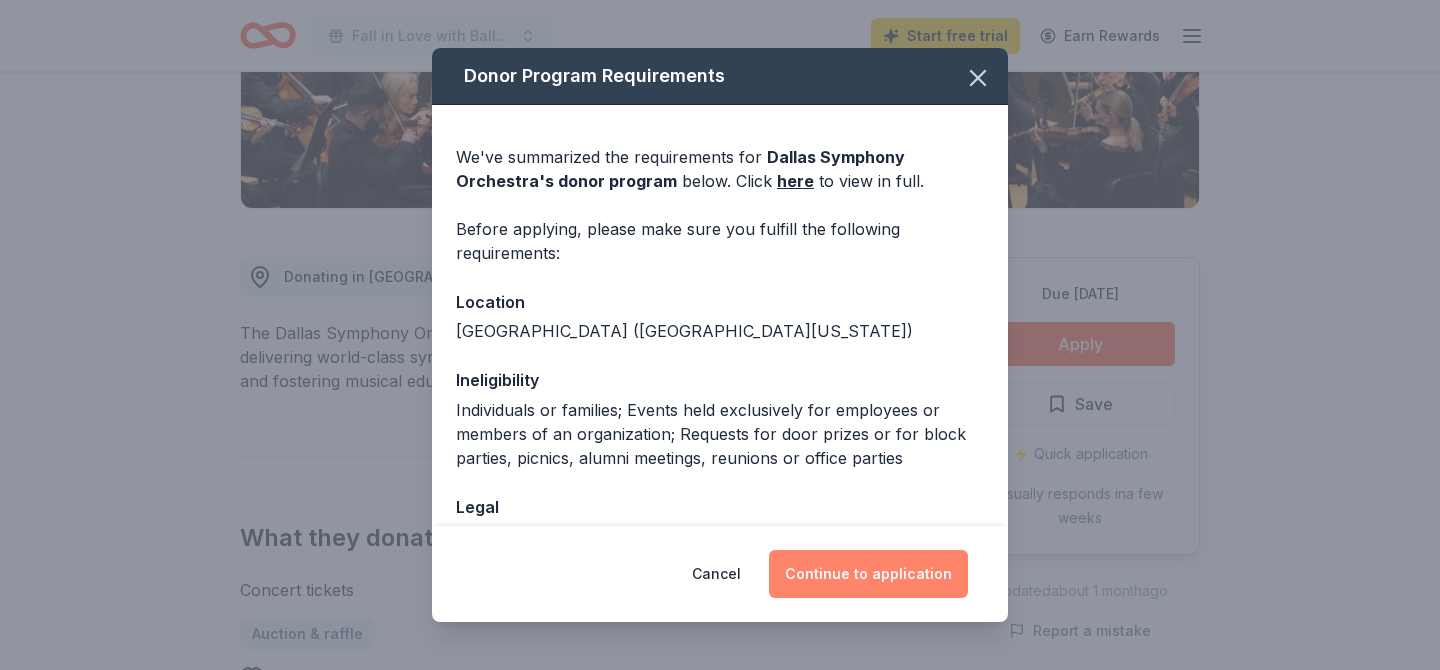 click on "Continue to application" at bounding box center (868, 574) 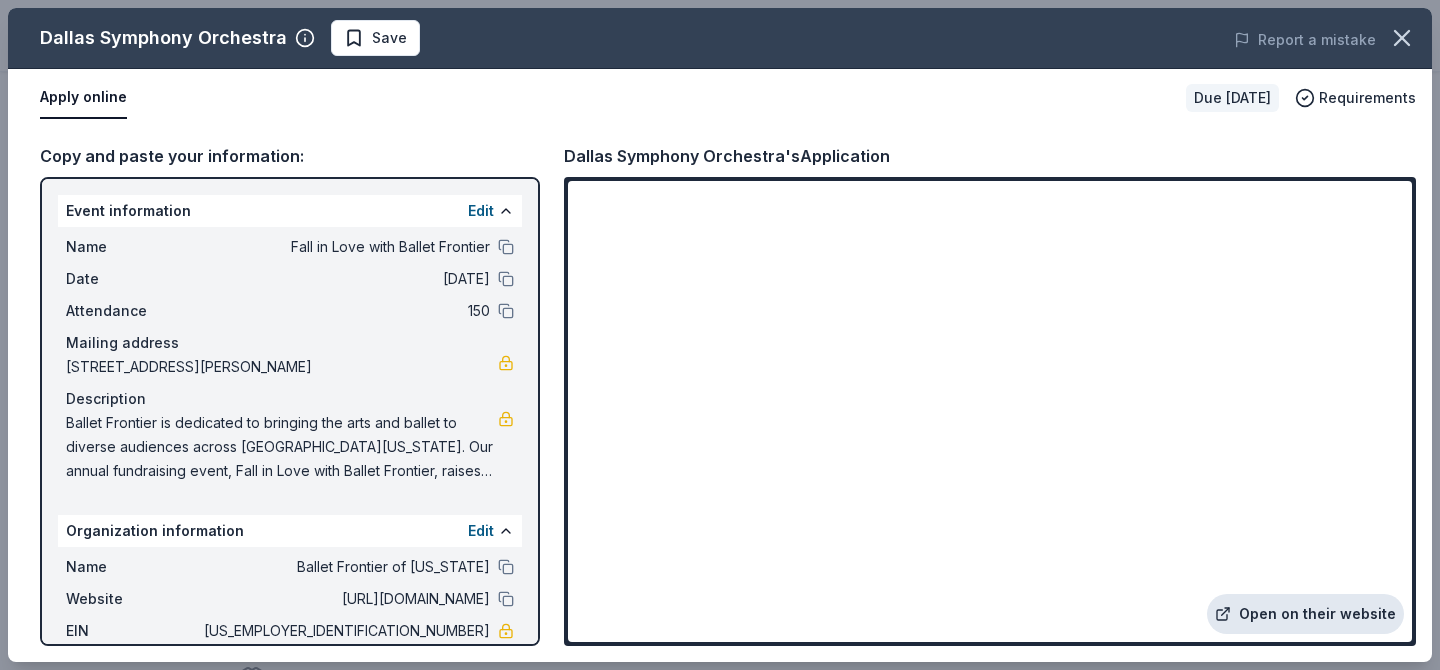 click on "Open on their website" at bounding box center (1305, 614) 